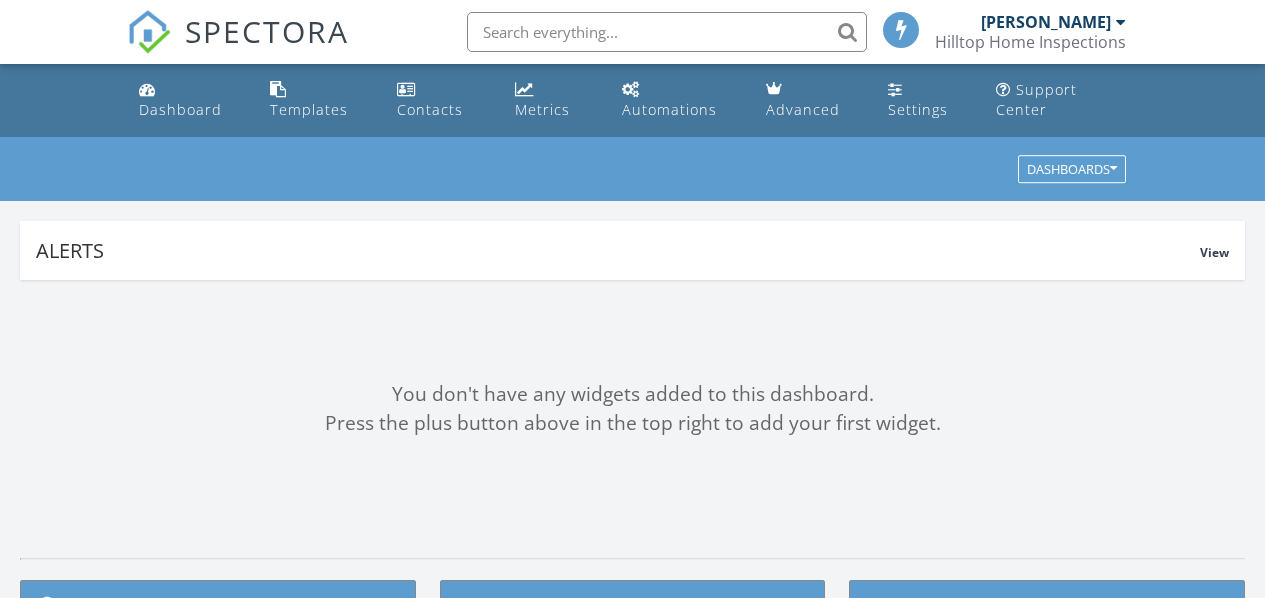 scroll, scrollTop: 0, scrollLeft: 0, axis: both 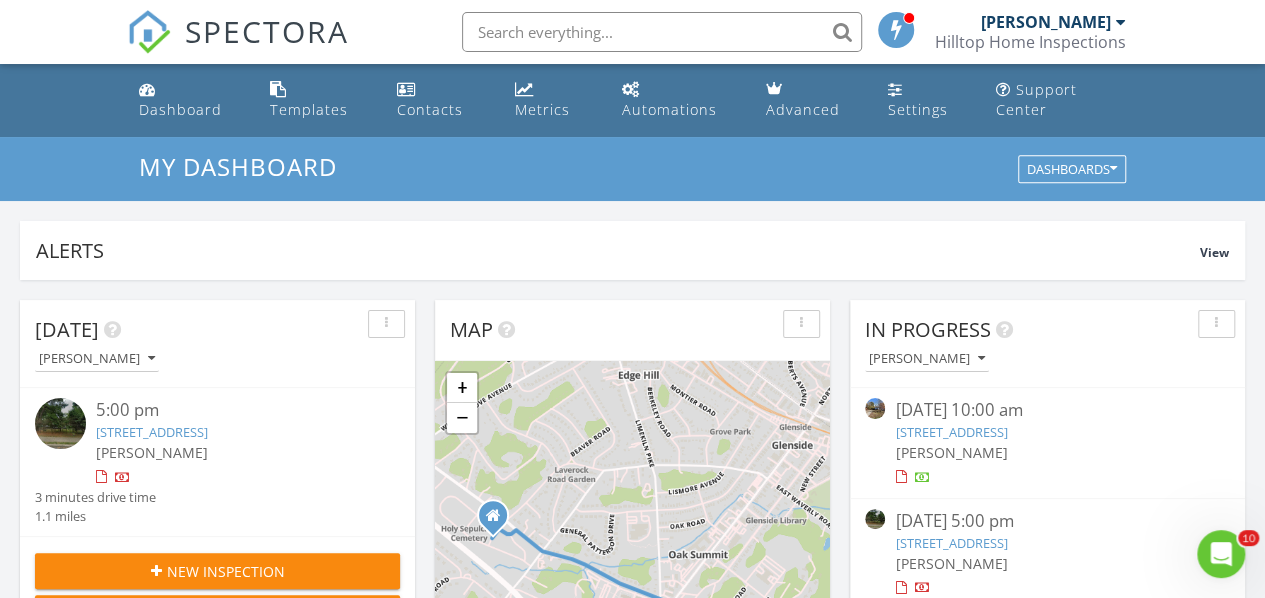 click on "[PERSON_NAME]" at bounding box center [1047, 452] 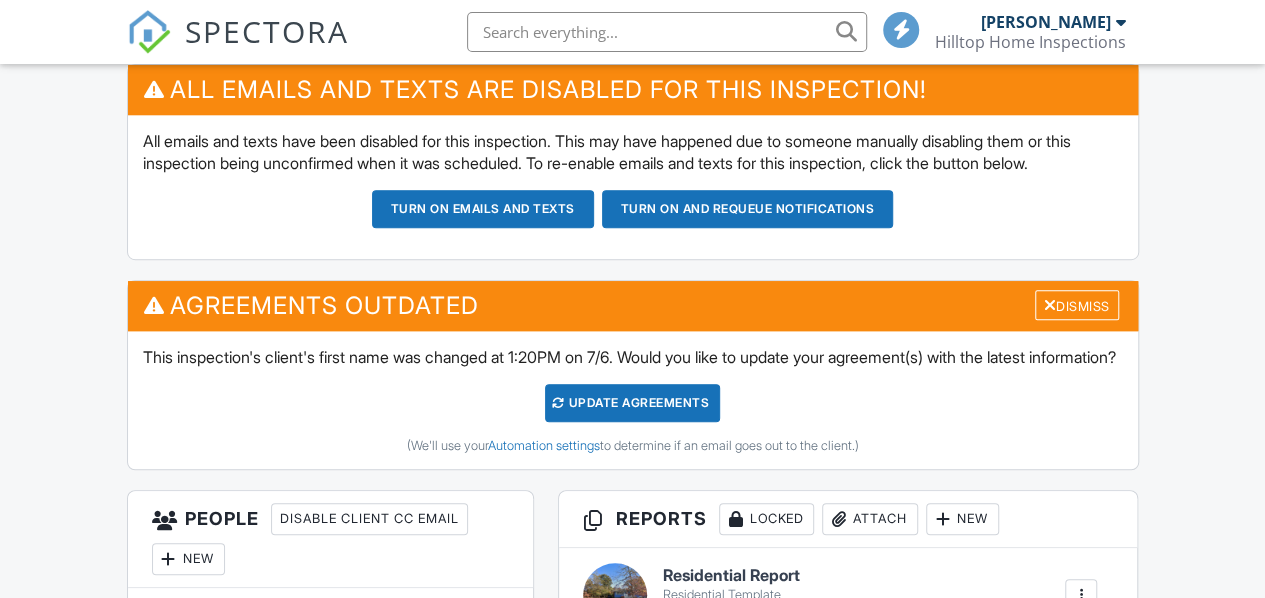 scroll, scrollTop: 618, scrollLeft: 0, axis: vertical 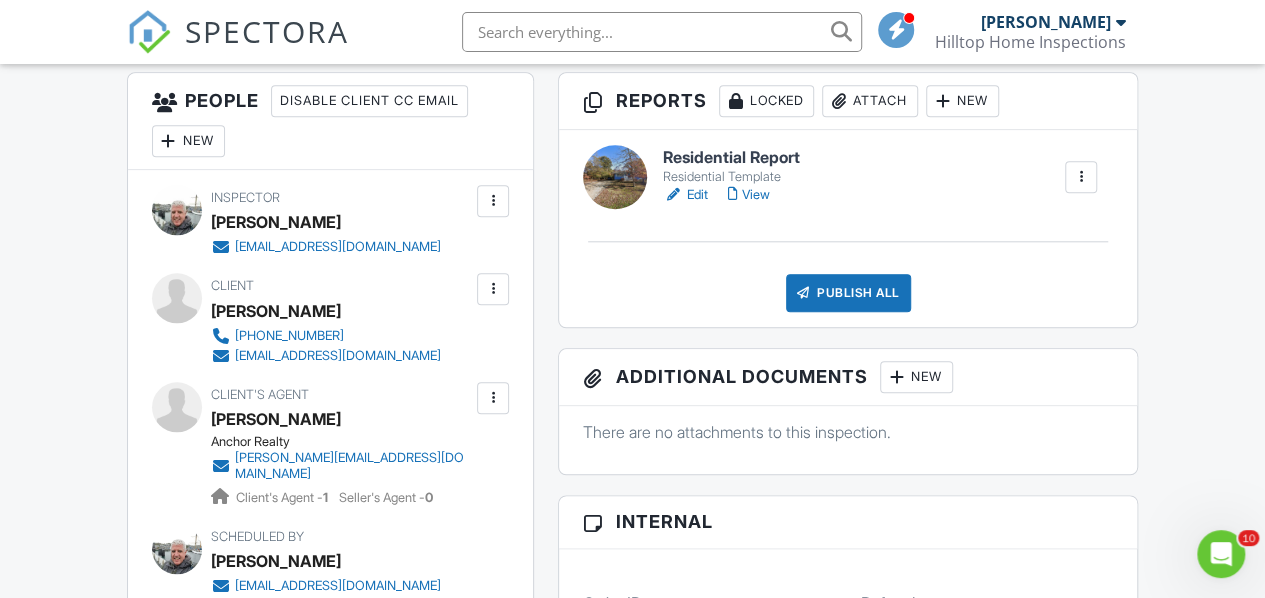 click on "View" at bounding box center (749, 195) 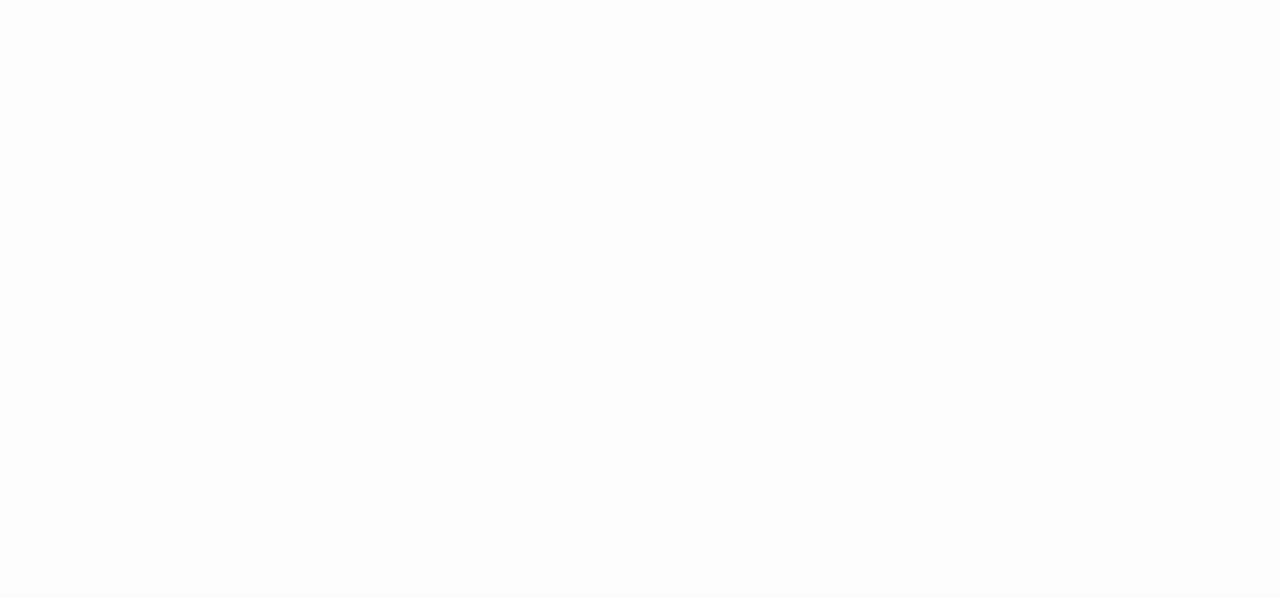scroll, scrollTop: 0, scrollLeft: 0, axis: both 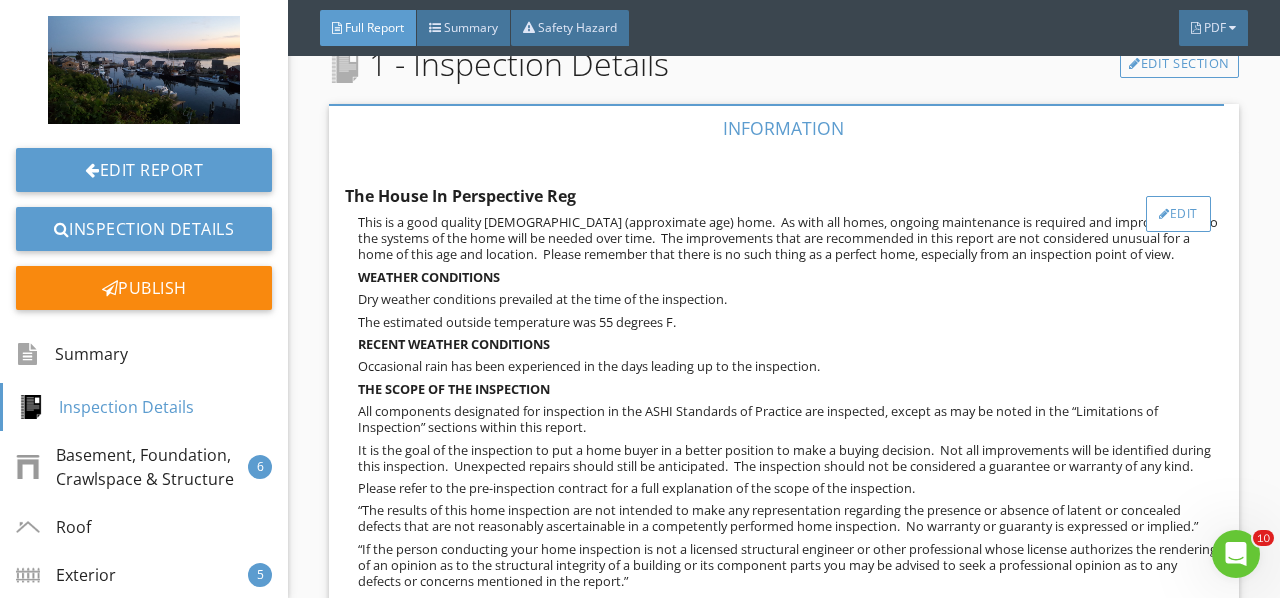 click on "Edit" at bounding box center [1178, 214] 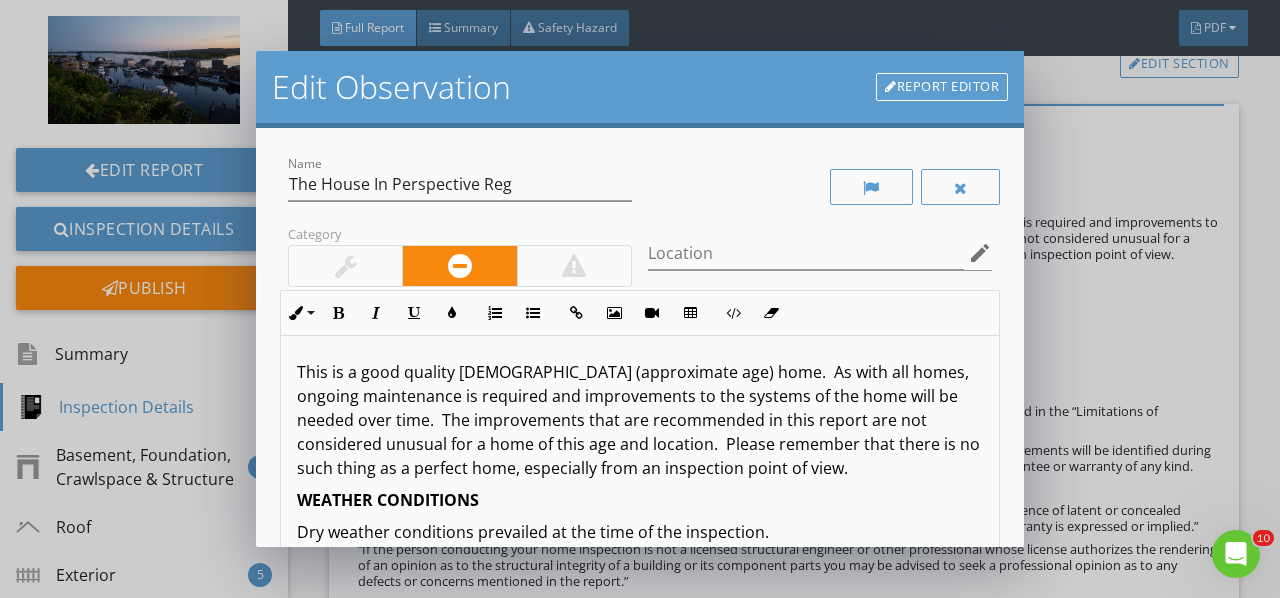 click on "This is a good quality 25 year-old (approximate age) home.  As with all homes, ongoing maintenance is required and improvements to the systems of the home will be needed over time.  The improvements that are recommended in this report are not considered unusual for a home of this age and location.  Please remember that there is no such thing as a perfect home, especially from an inspection point of view." at bounding box center [640, 420] 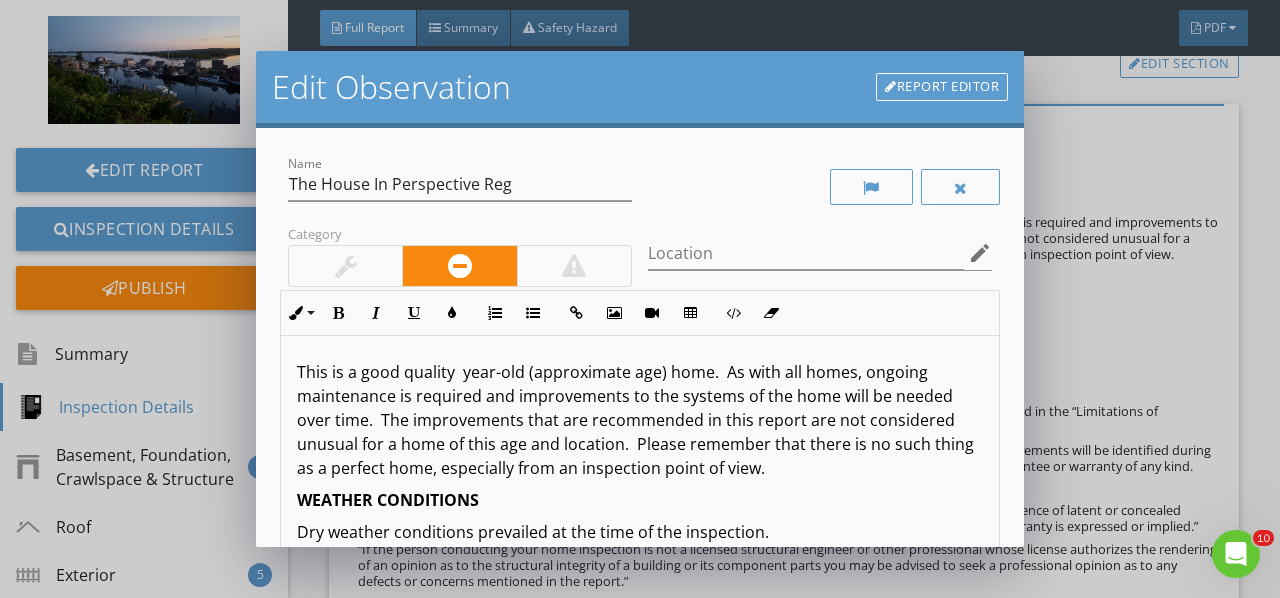 type 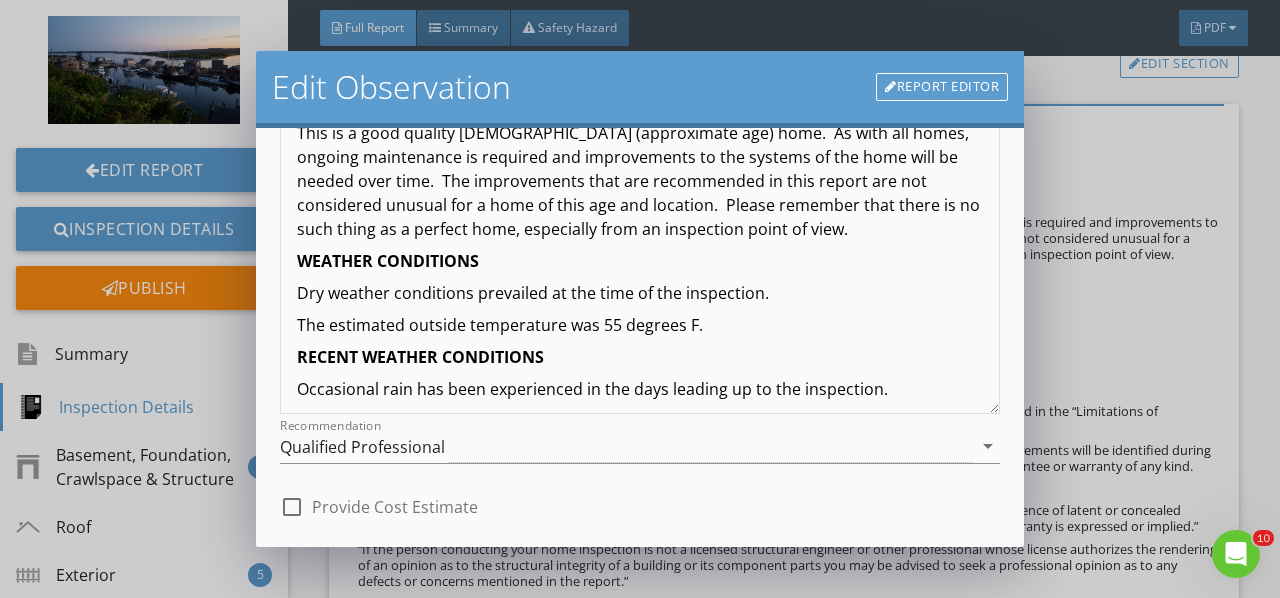 scroll, scrollTop: 240, scrollLeft: 0, axis: vertical 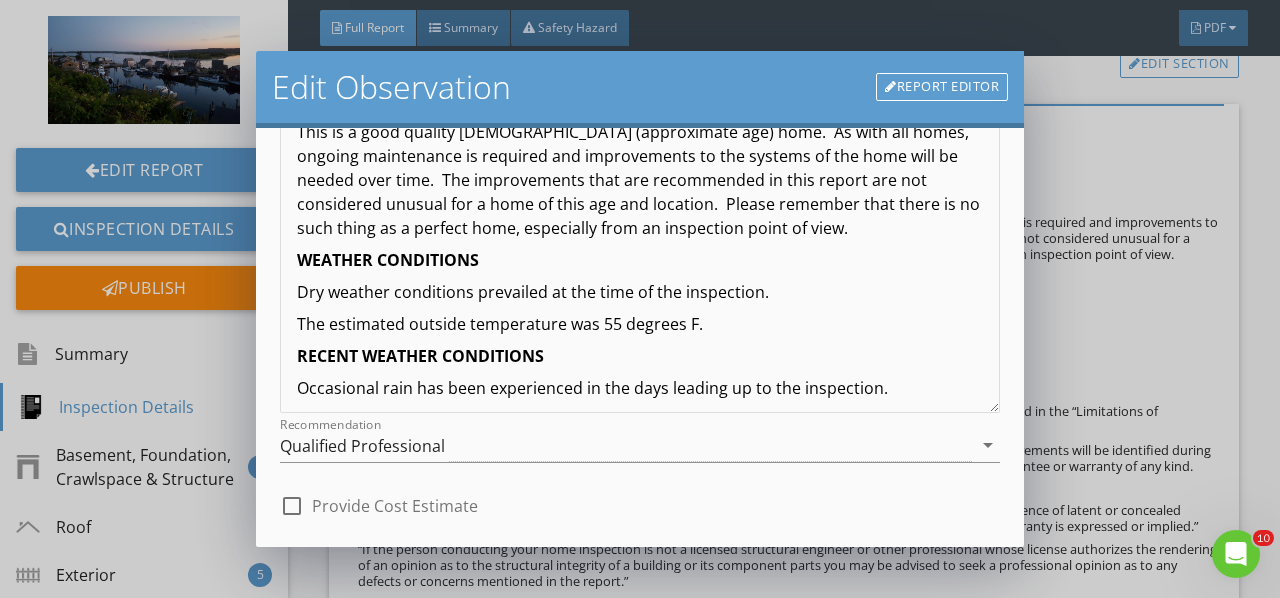 click on "The estimated outside temperature was 55 degrees F." at bounding box center (640, 324) 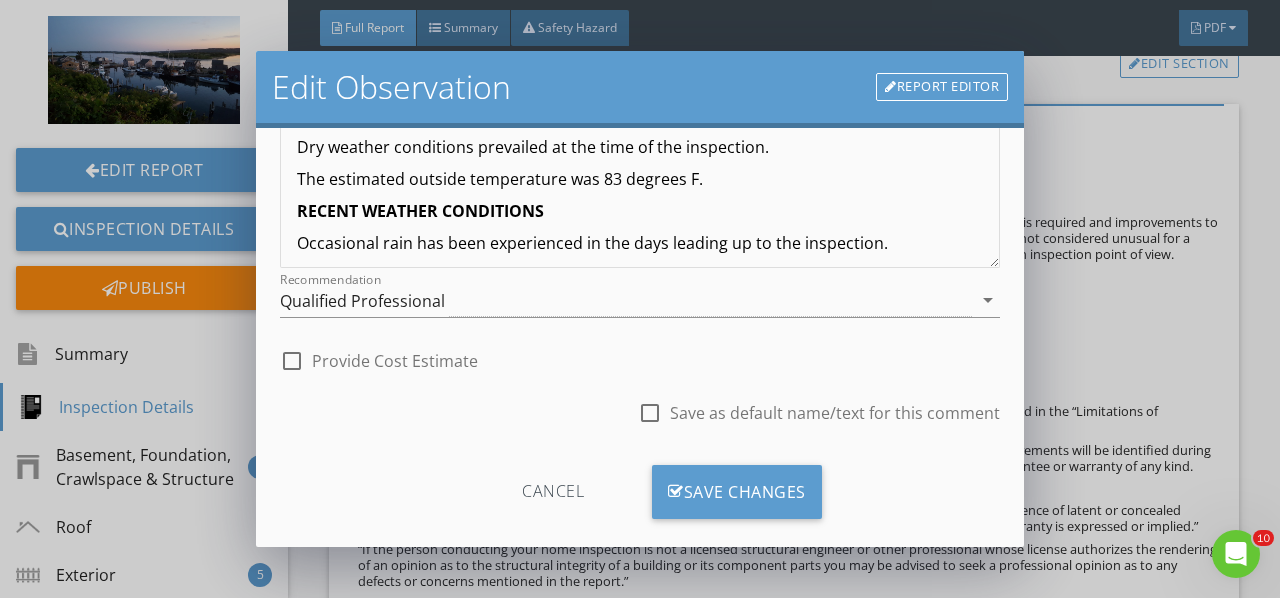 scroll, scrollTop: 410, scrollLeft: 0, axis: vertical 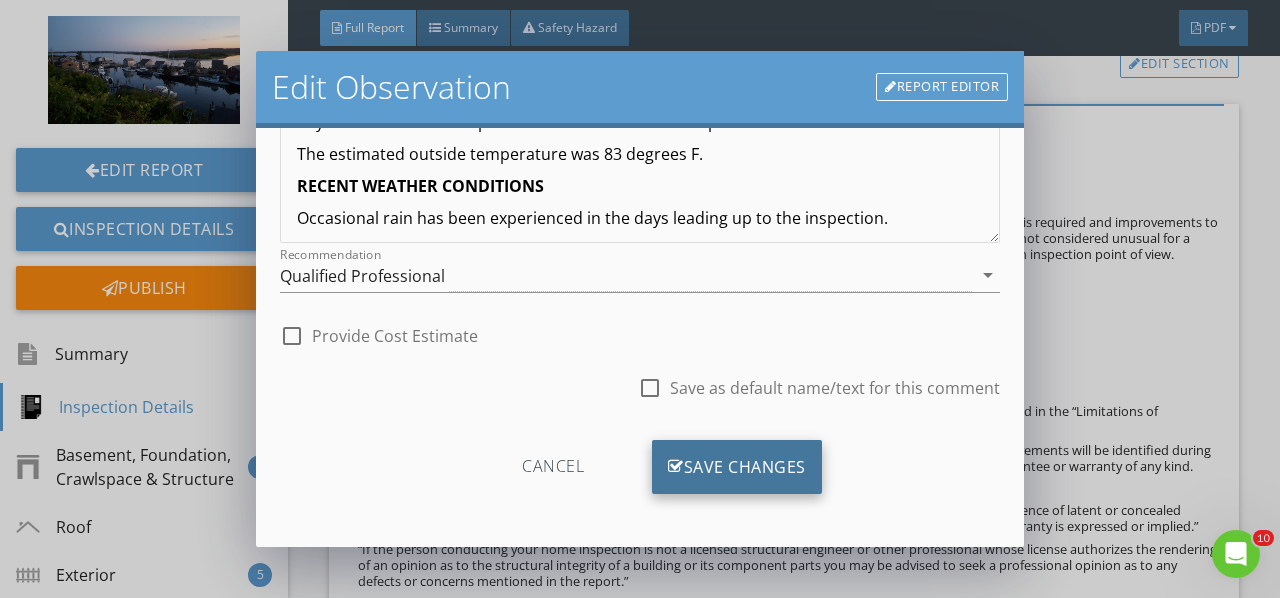click on "Save Changes" at bounding box center [737, 467] 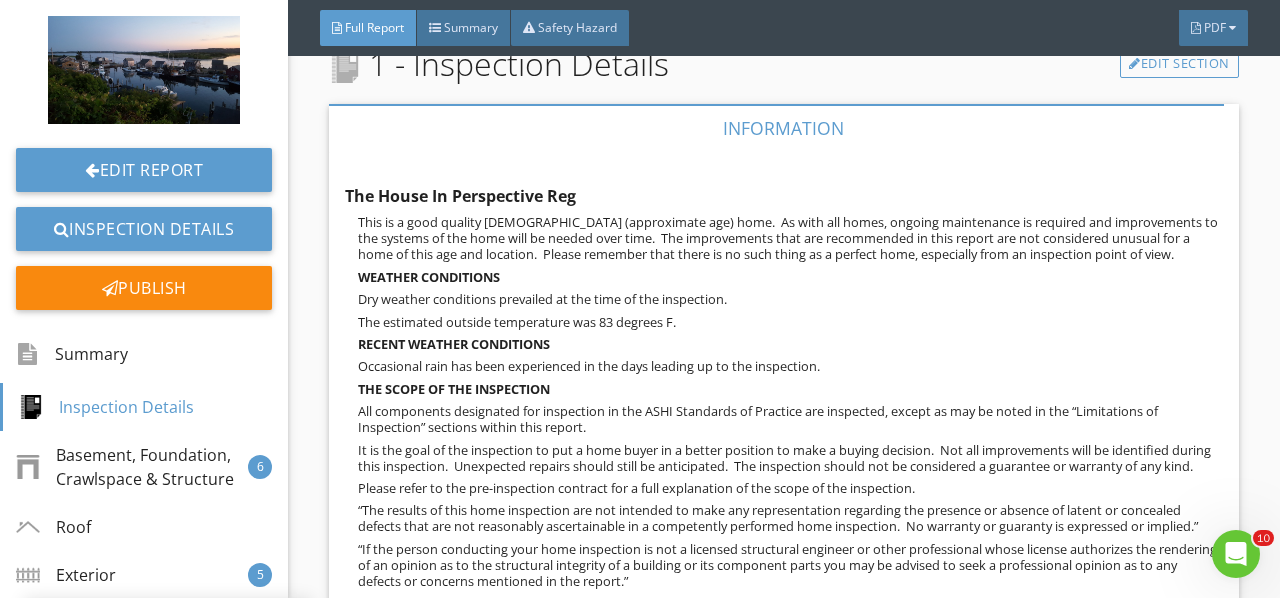 scroll, scrollTop: 174, scrollLeft: 0, axis: vertical 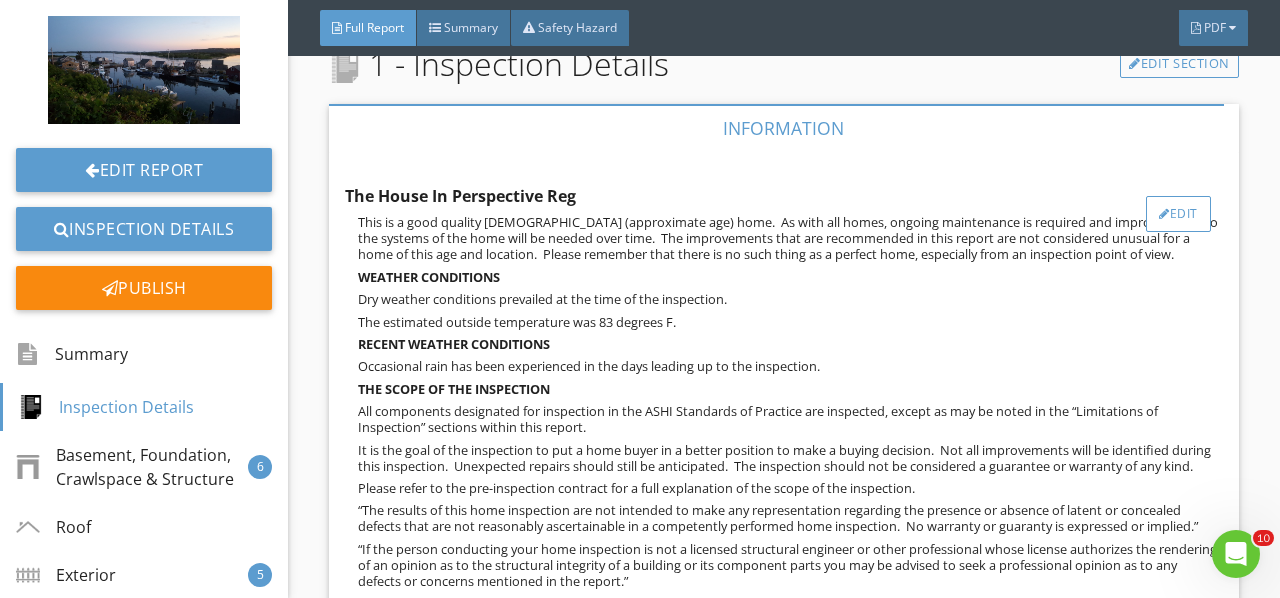 click on "Edit" at bounding box center (1178, 214) 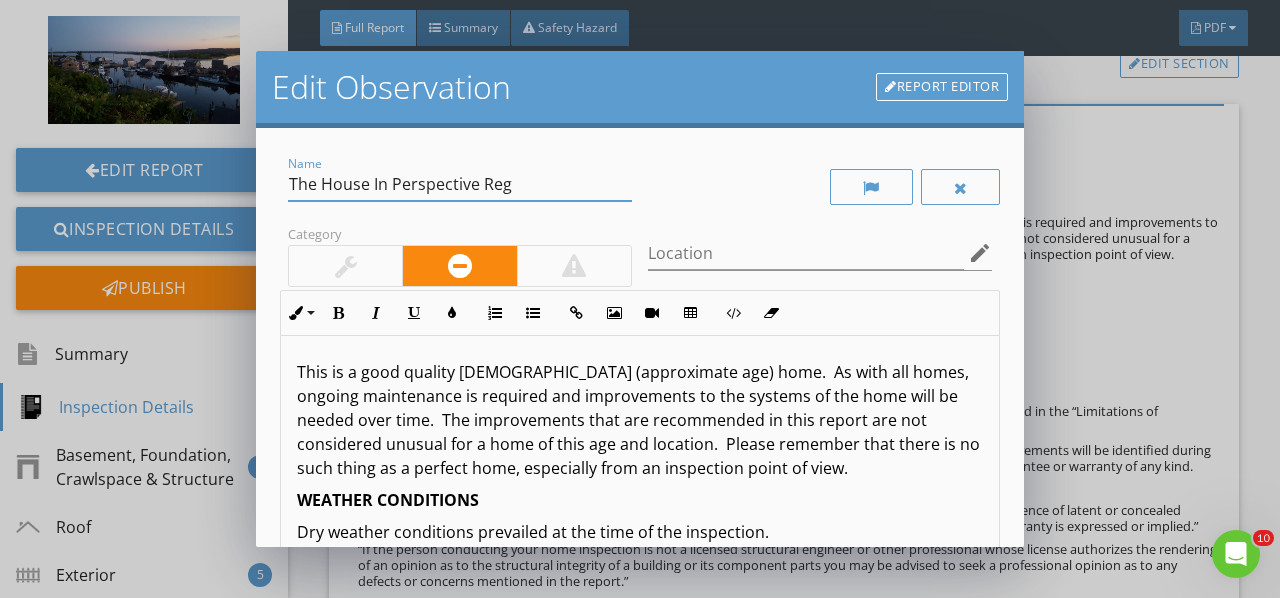 click on "The House In Perspective Reg" at bounding box center (460, 184) 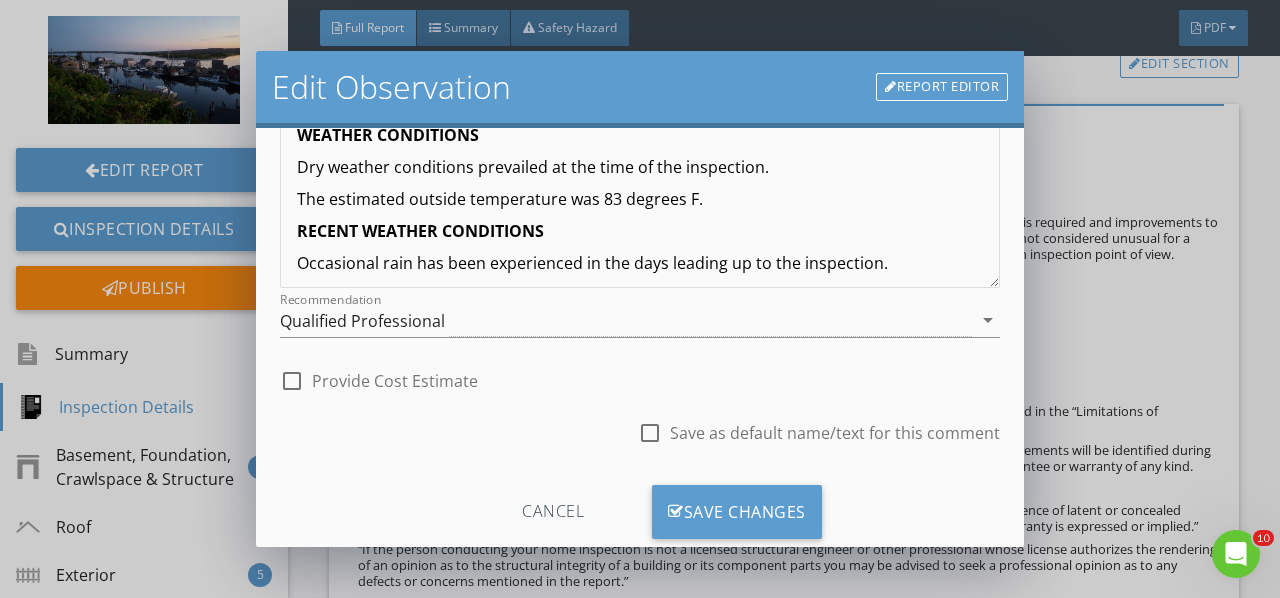 scroll, scrollTop: 364, scrollLeft: 0, axis: vertical 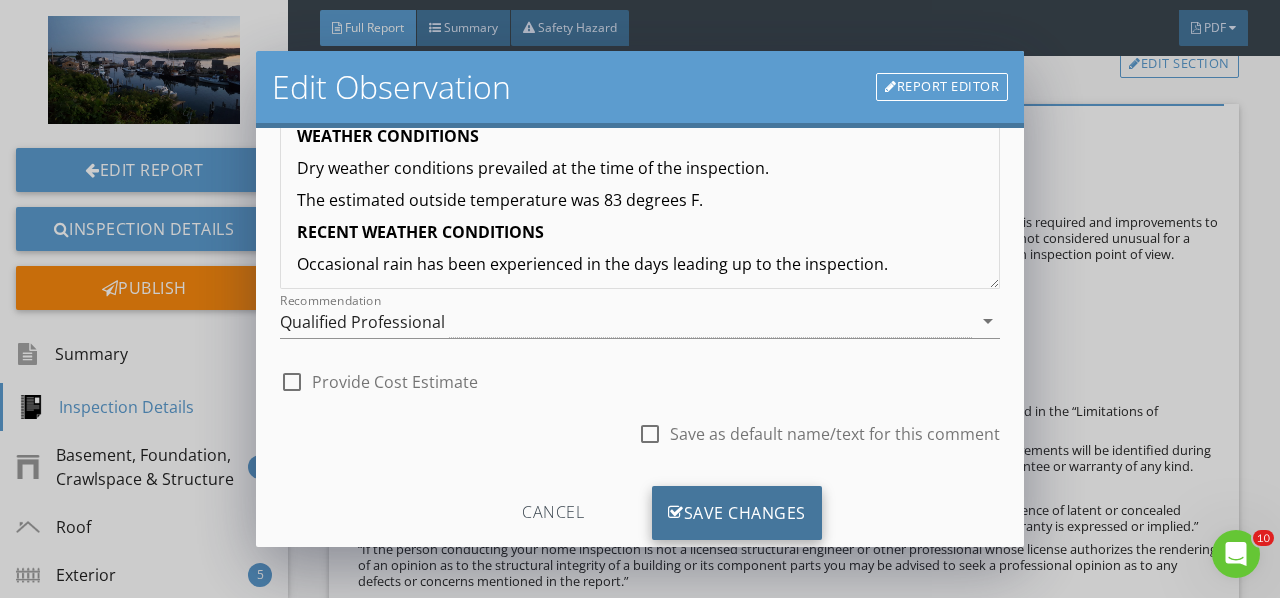 type on "The House In Perspective" 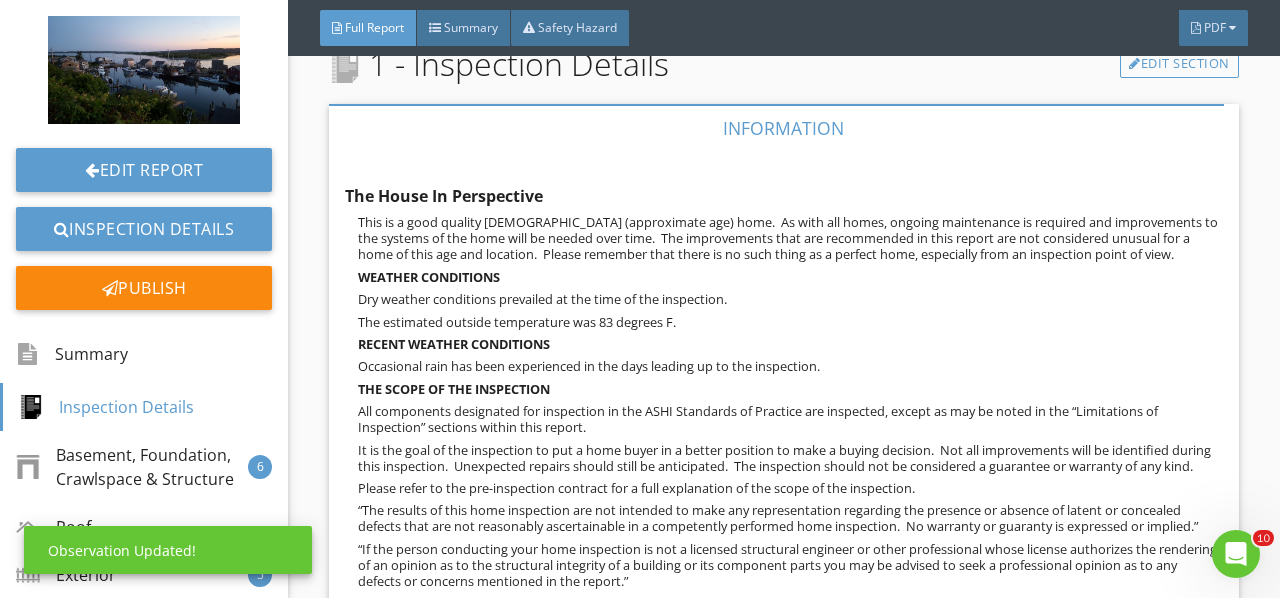 scroll, scrollTop: 174, scrollLeft: 0, axis: vertical 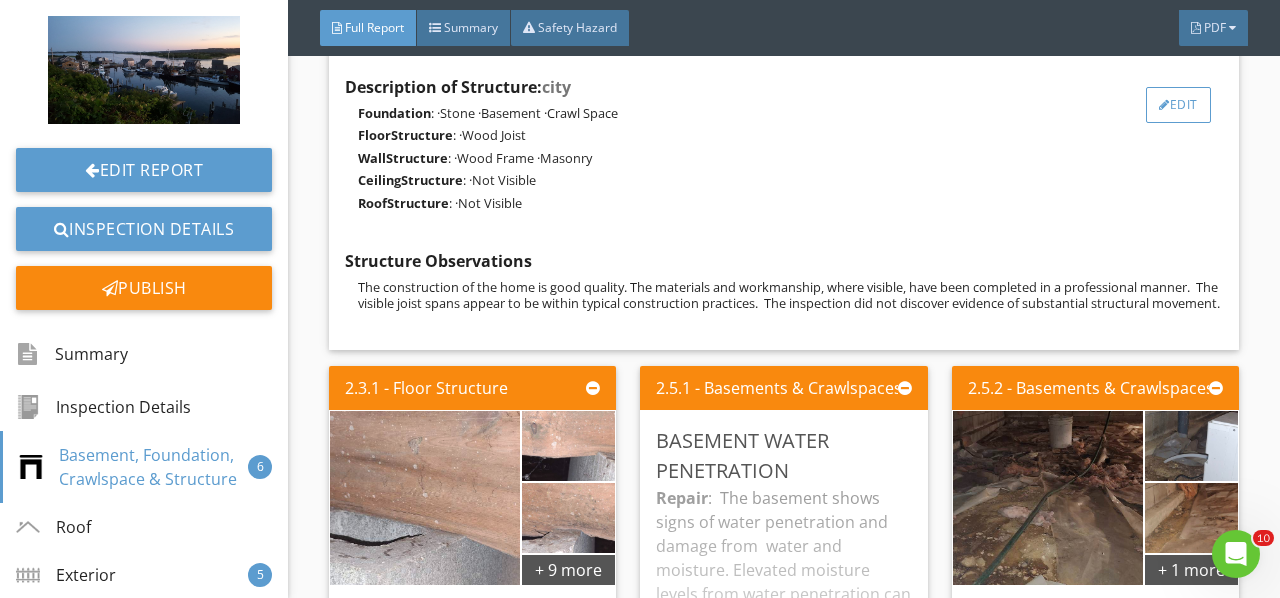 click at bounding box center [1164, 105] 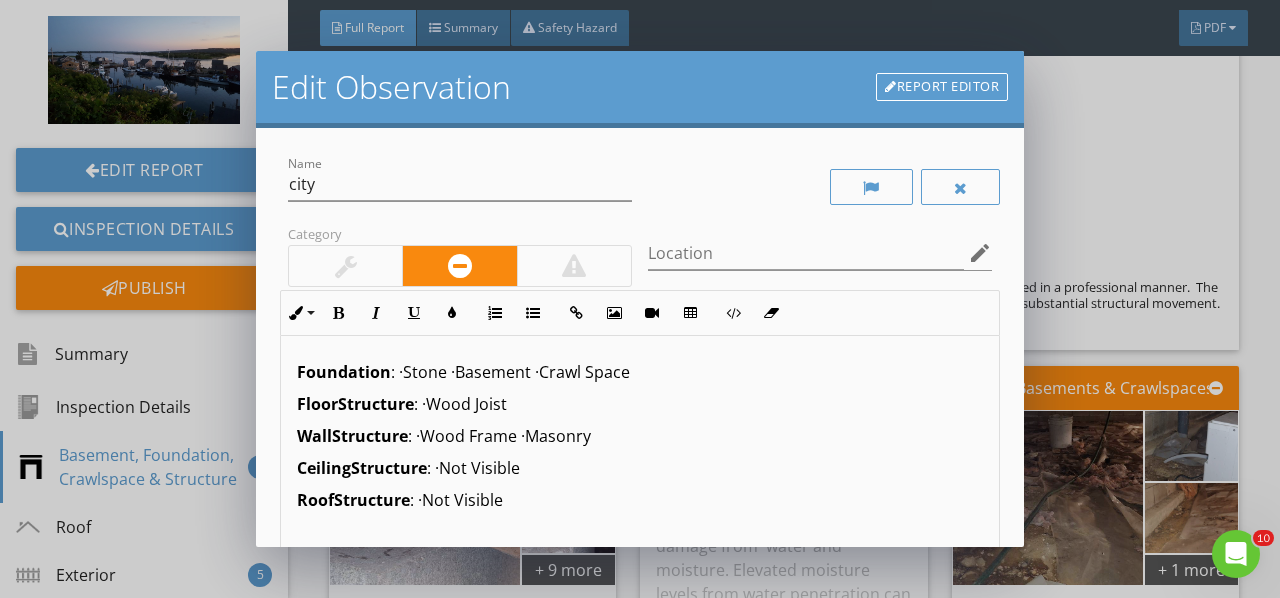 click on "Report Editor" at bounding box center (942, 87) 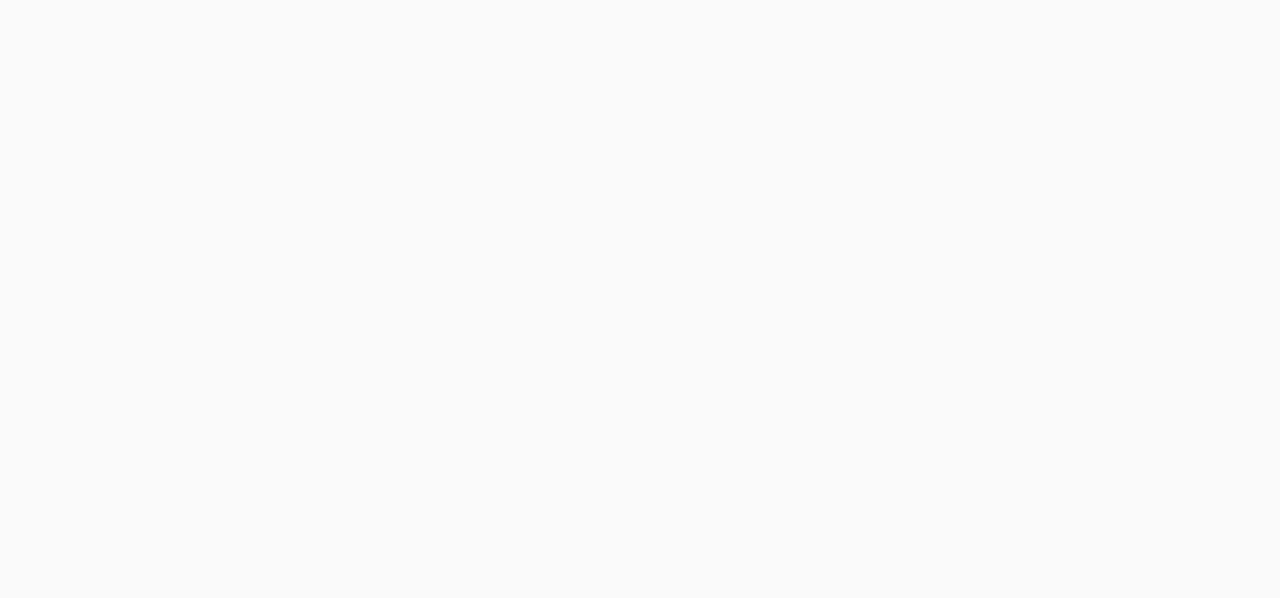 scroll, scrollTop: 0, scrollLeft: 0, axis: both 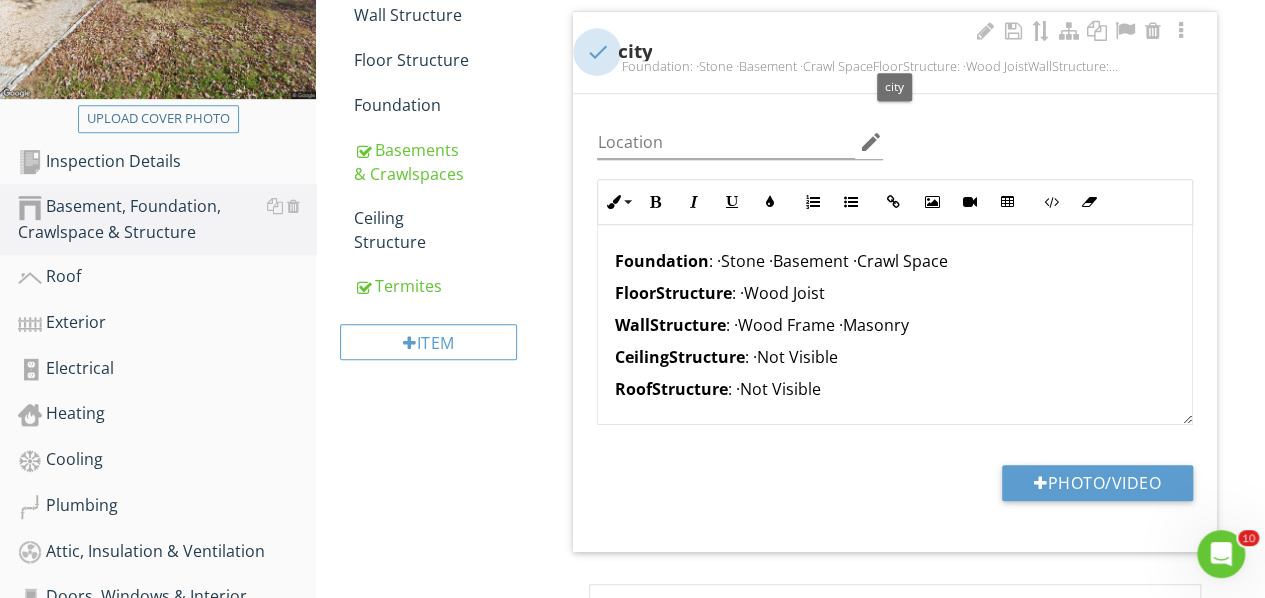 click at bounding box center (597, 52) 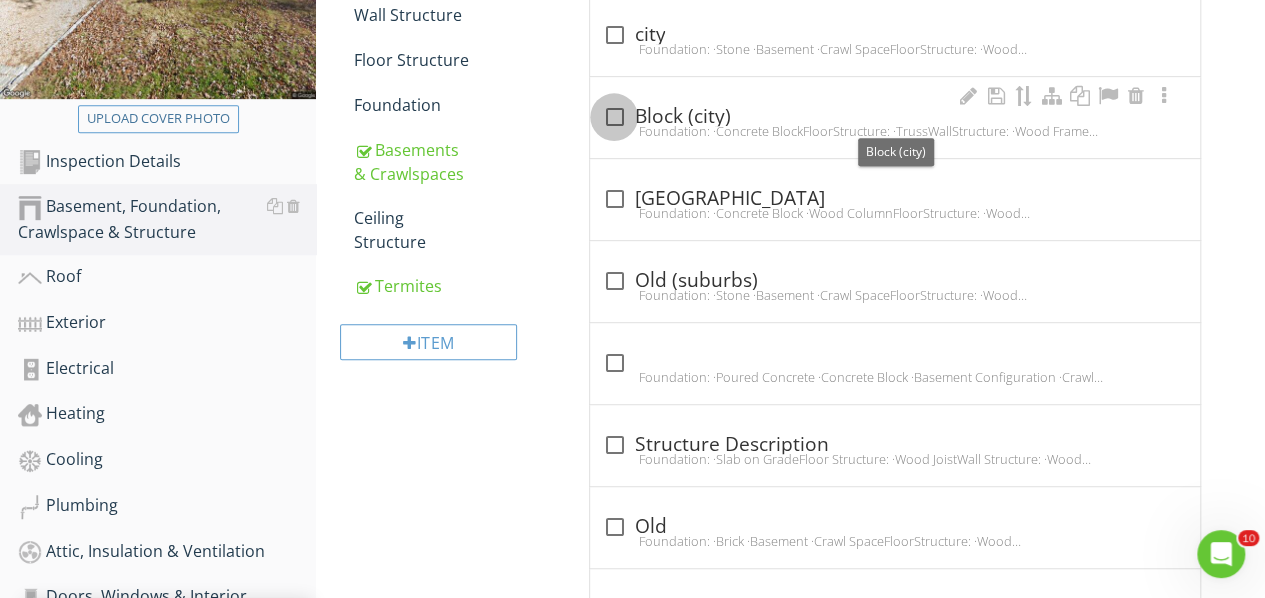 click at bounding box center (614, 117) 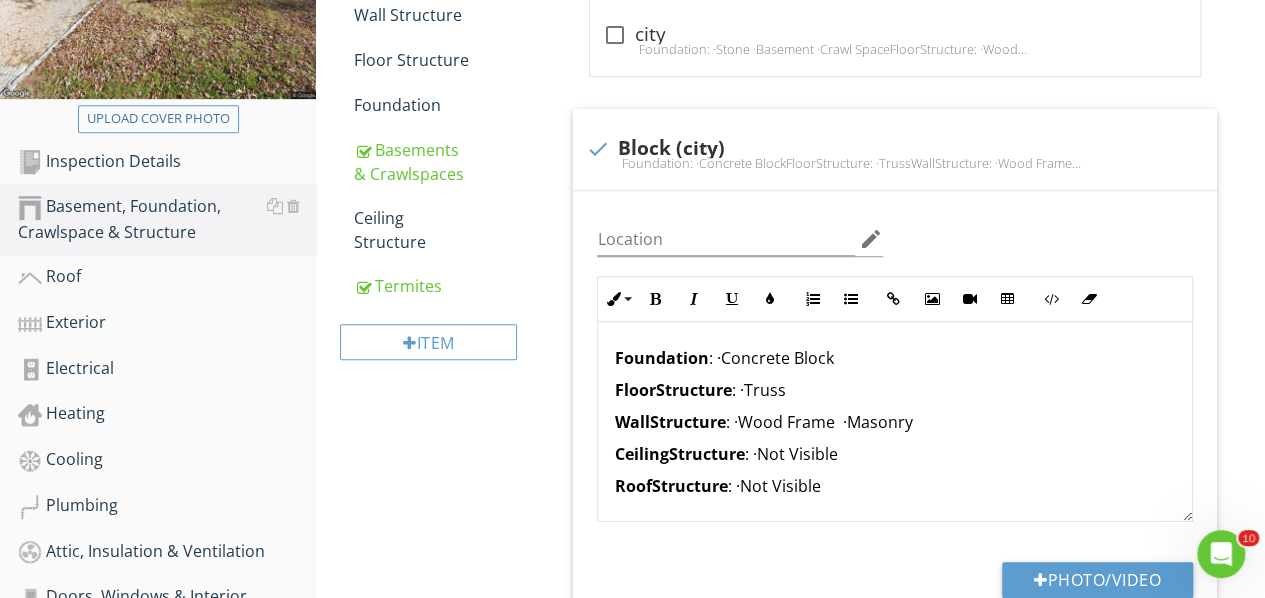 scroll, scrollTop: 960, scrollLeft: 0, axis: vertical 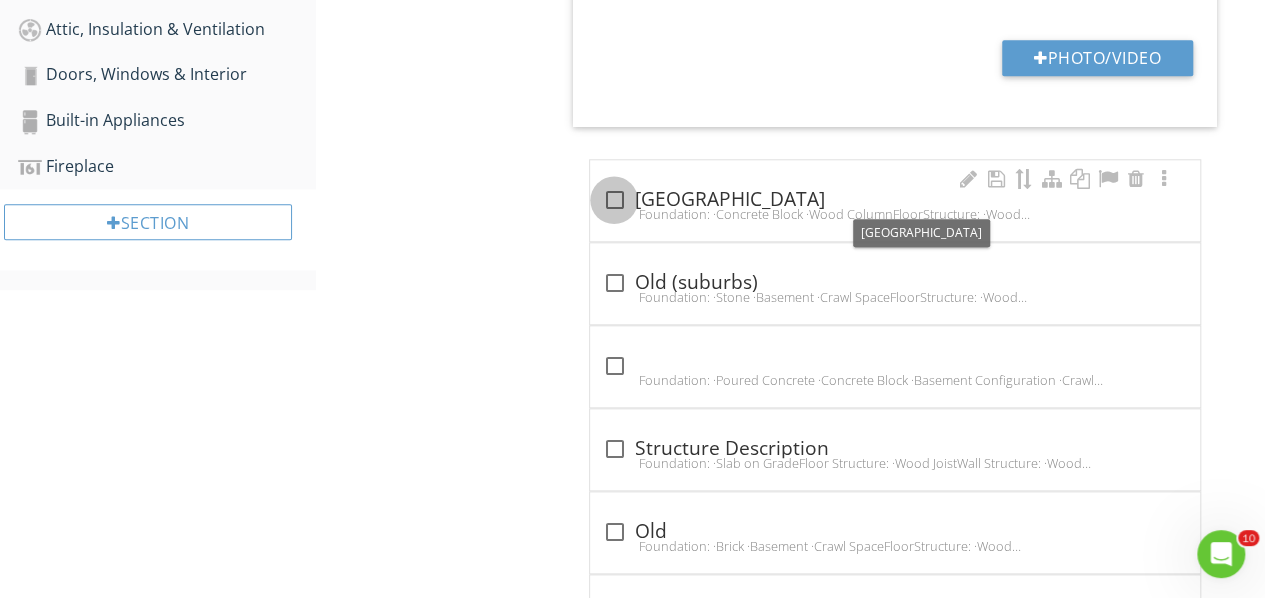 click at bounding box center (614, 200) 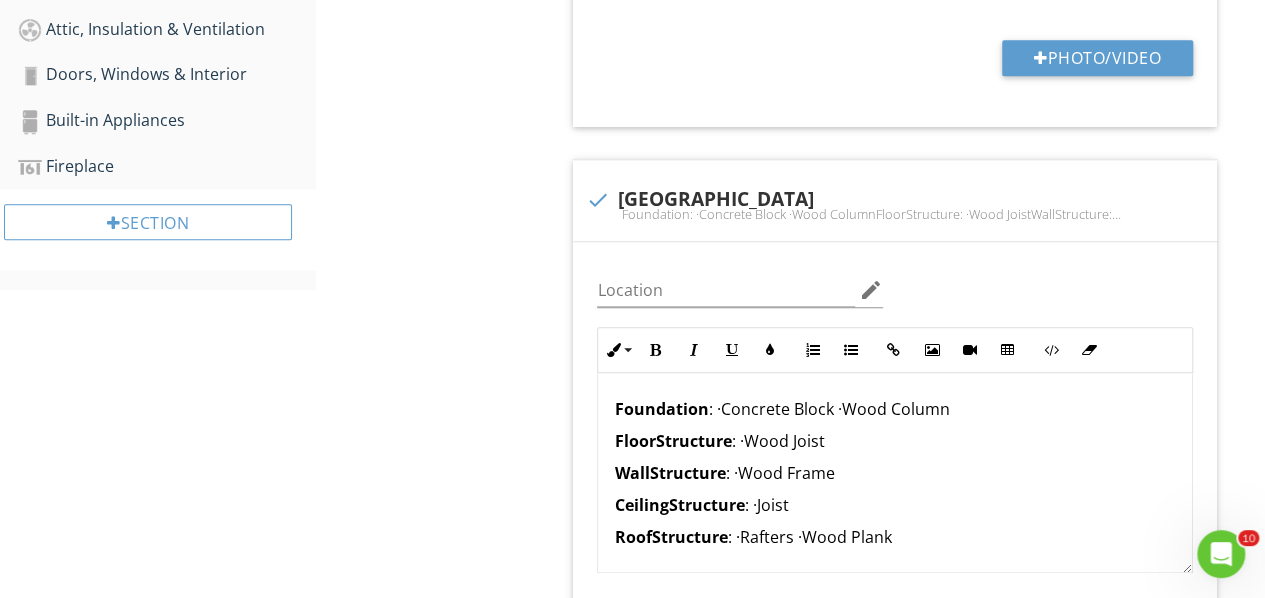scroll, scrollTop: 438, scrollLeft: 0, axis: vertical 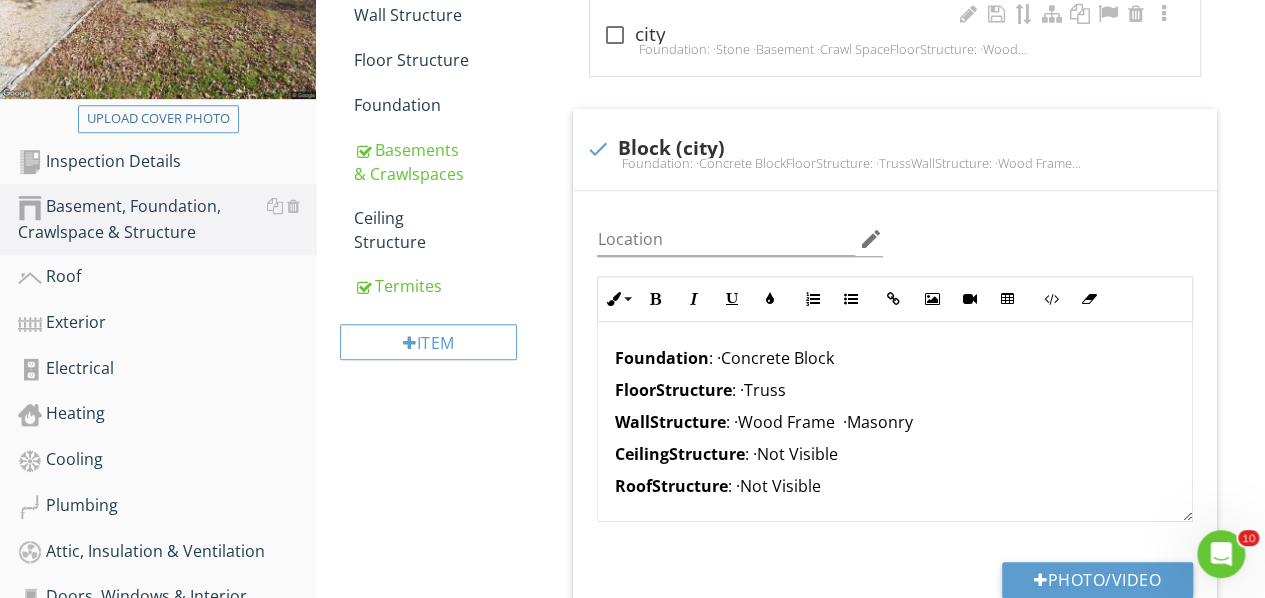 click on "Foundation: ·Stone ·Basement ·Crawl SpaceFloorStructure: ·Wood JoistWallStructure: ·Wood Frame ·MasonryCeilingStructure: ·Not VisibleRoofStructure: ·Not Visible" at bounding box center (895, 49) 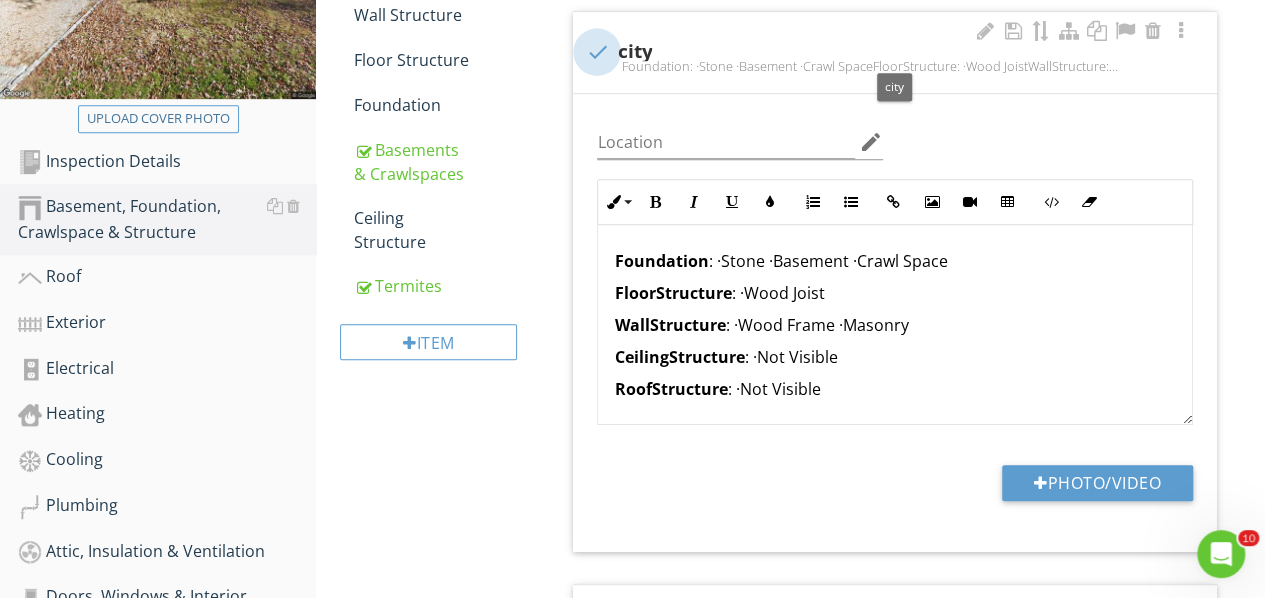 click at bounding box center [597, 52] 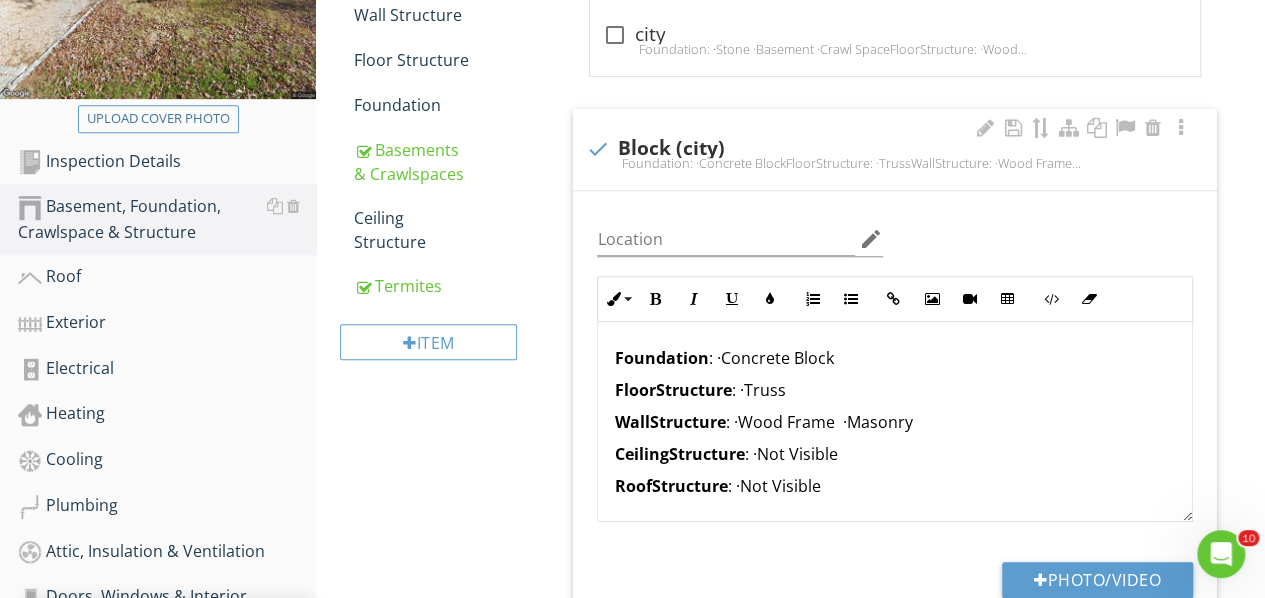 click on "Foundation : ·Concrete Block" at bounding box center (895, 358) 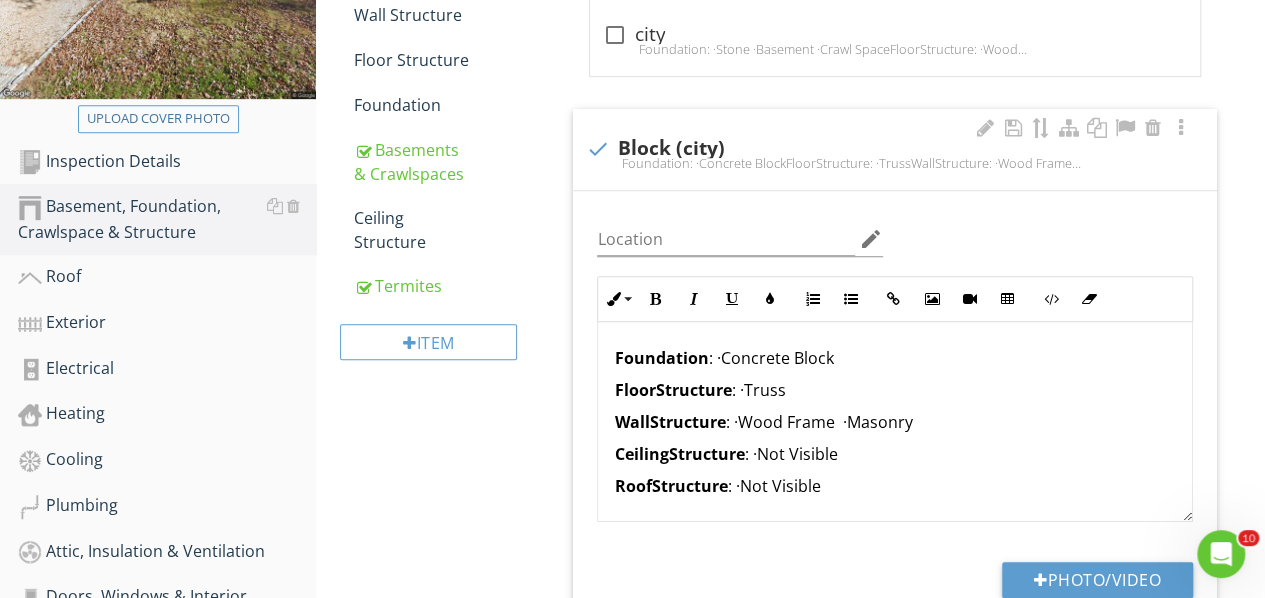 click on "Foundation : ·Concrete Block" at bounding box center (895, 358) 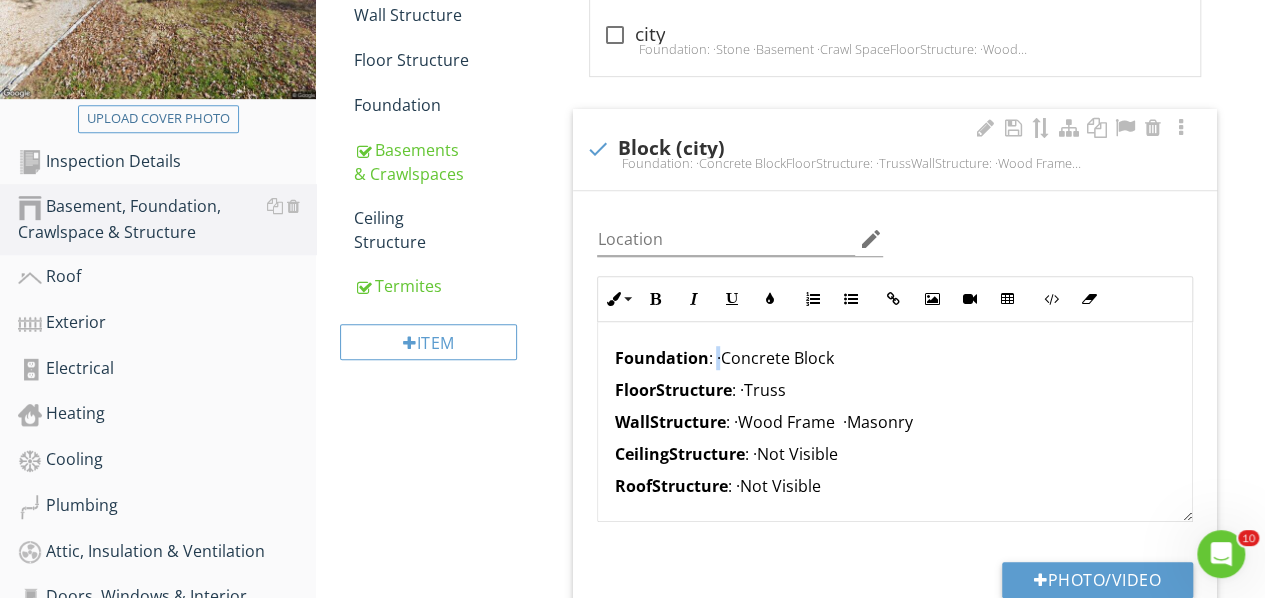 click on "Foundation : ·Concrete Block" at bounding box center (895, 358) 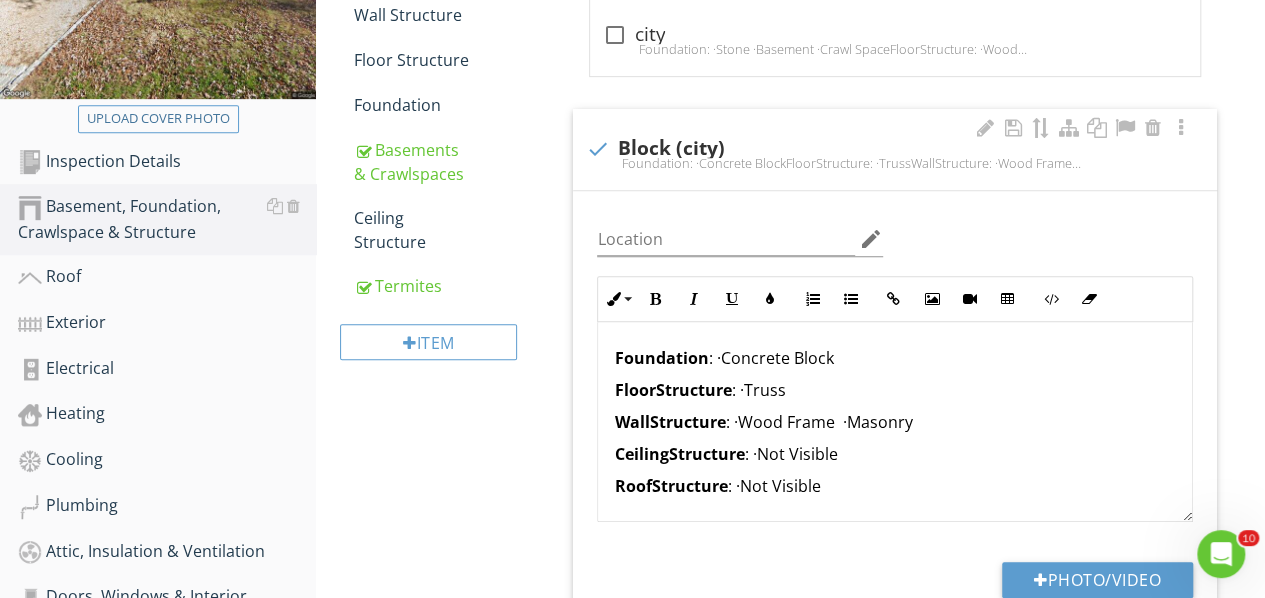 click on "Foundation : ·Concrete Block" at bounding box center [895, 358] 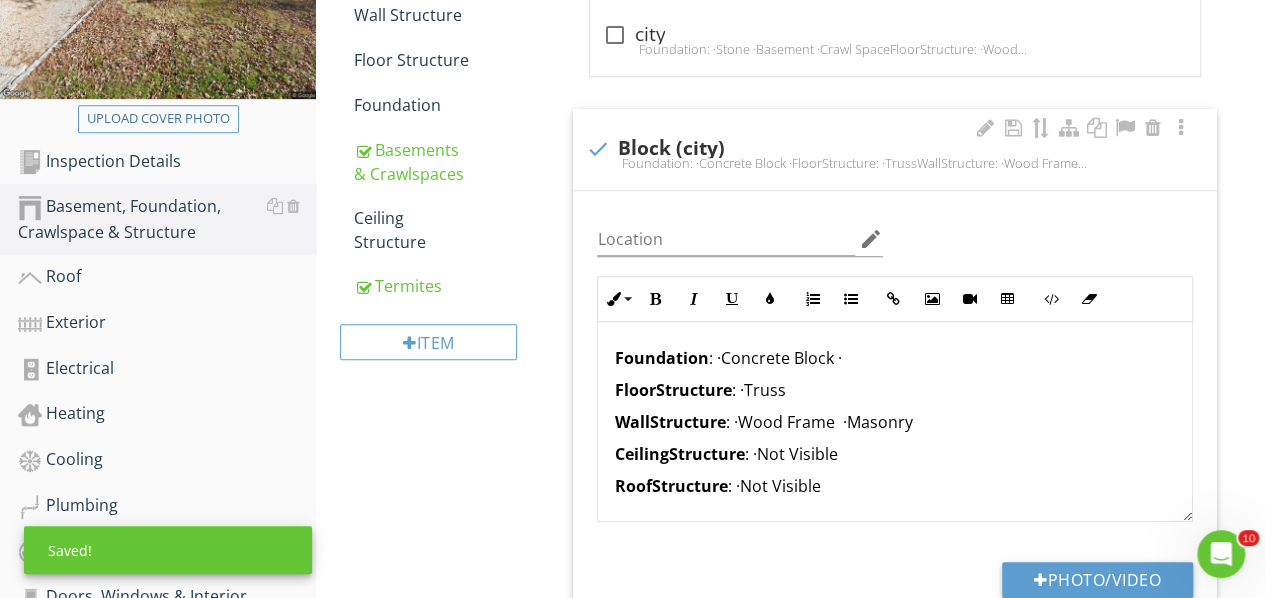 type 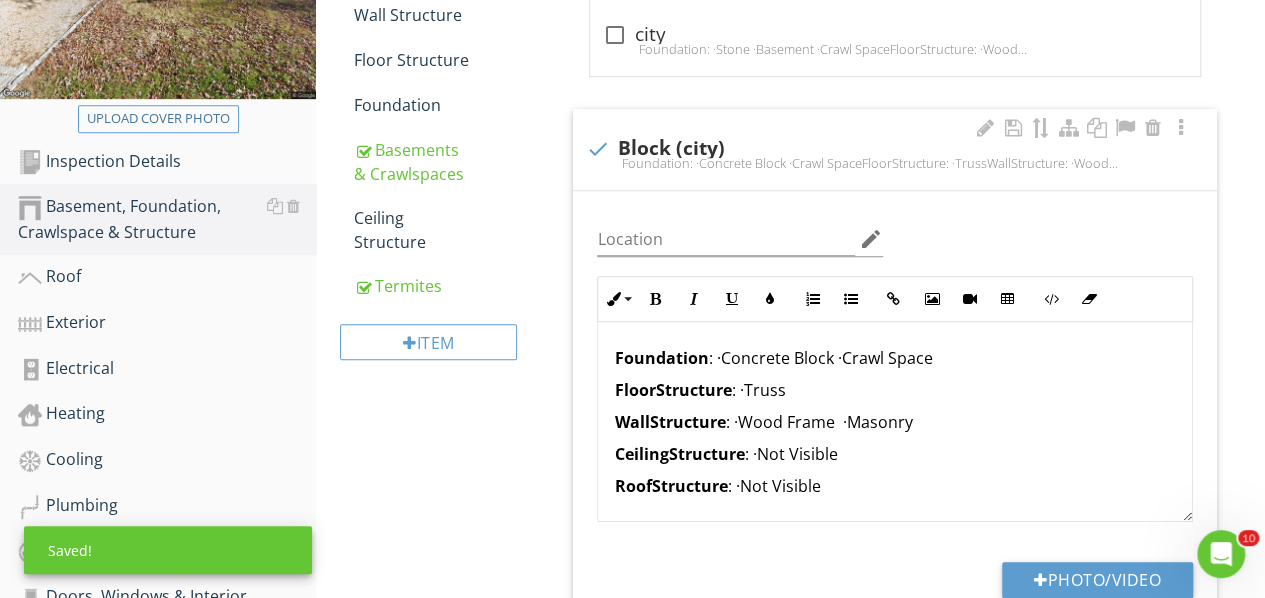 click on "Floor  Structure : ·Truss" at bounding box center (895, 390) 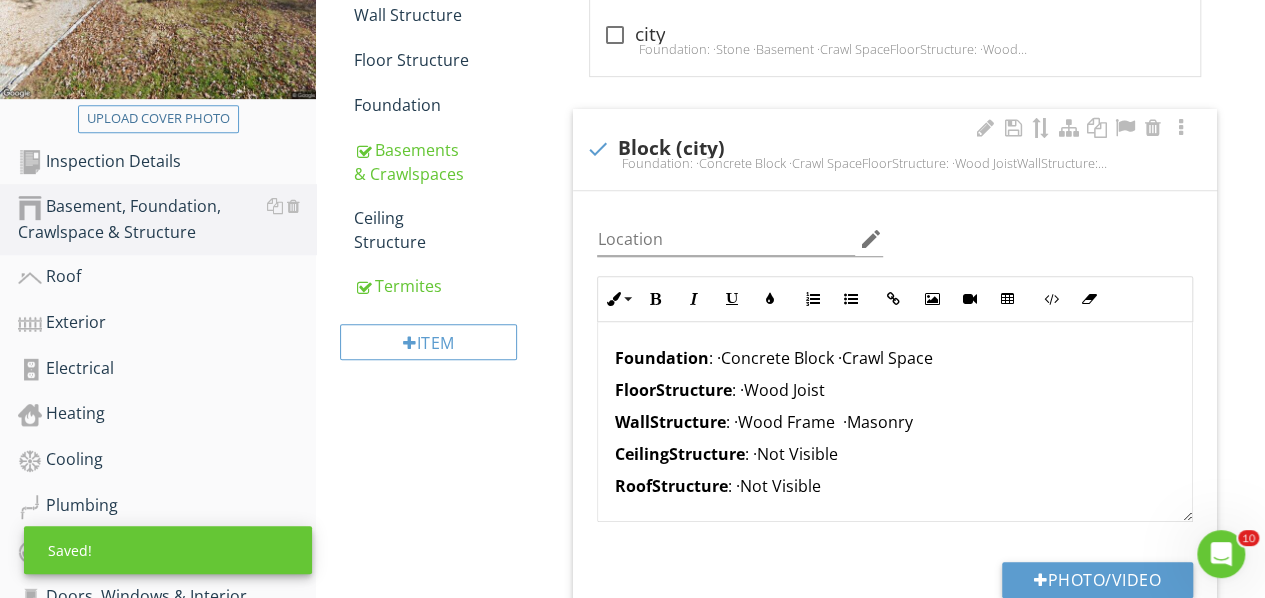click on "Wall  Structure : ·Wood Frame  ·Masonry" at bounding box center [895, 422] 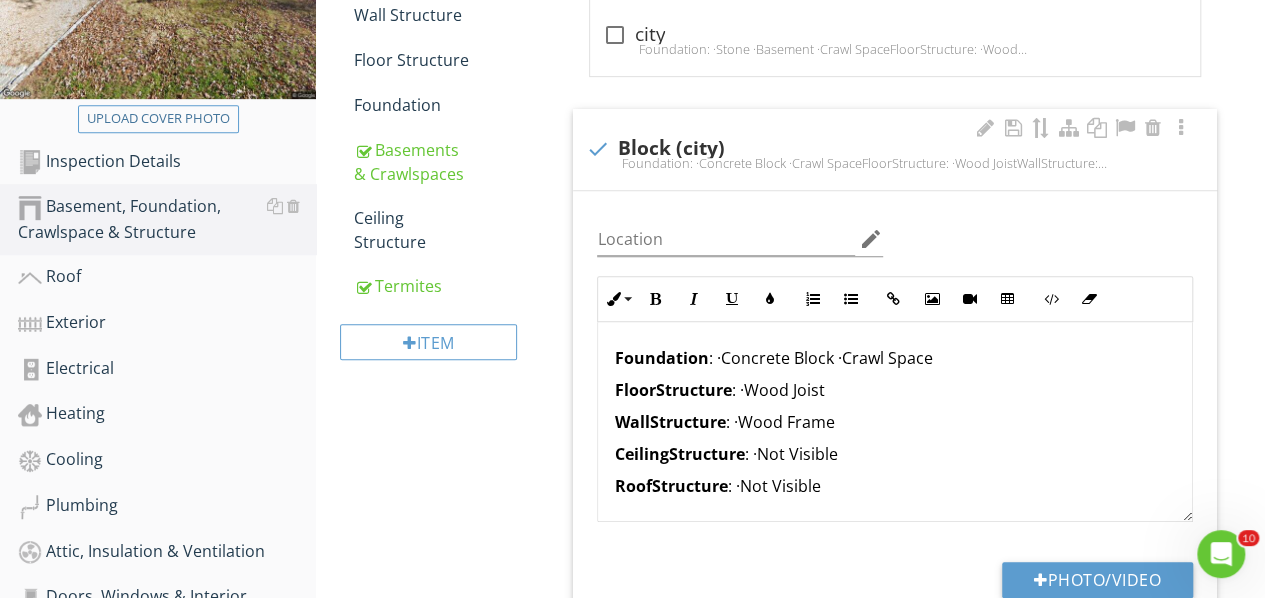 click on "Ceiling  Structure : ·Not Visible" at bounding box center (895, 454) 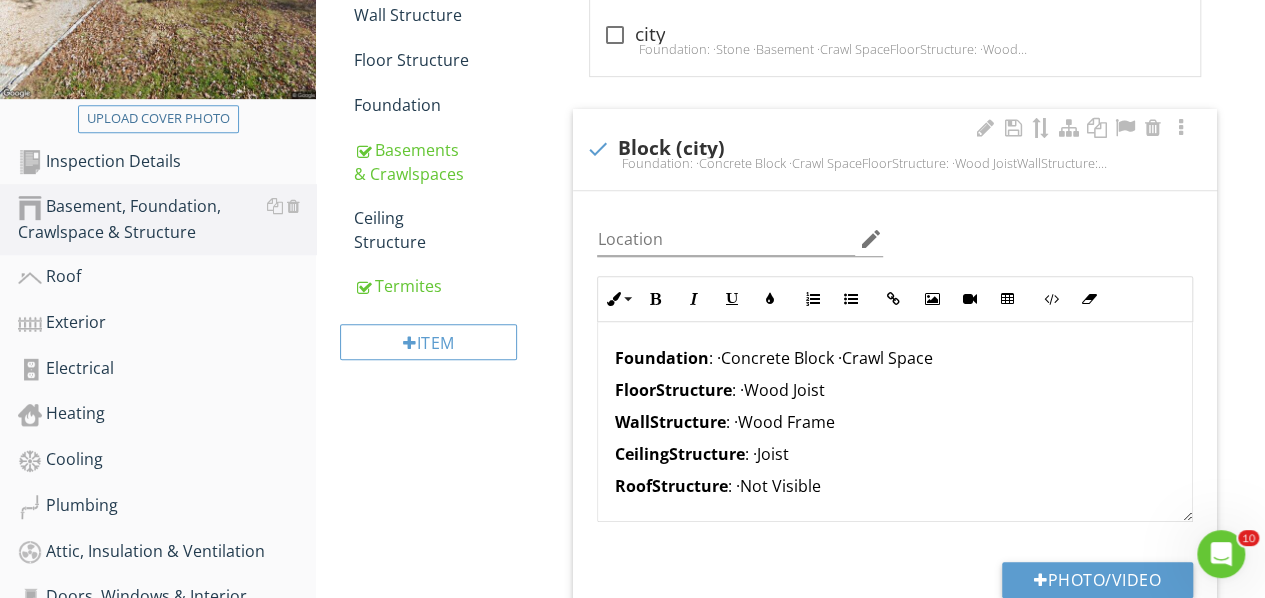 click on "Roof  Structure : ·Not Visible" at bounding box center (895, 486) 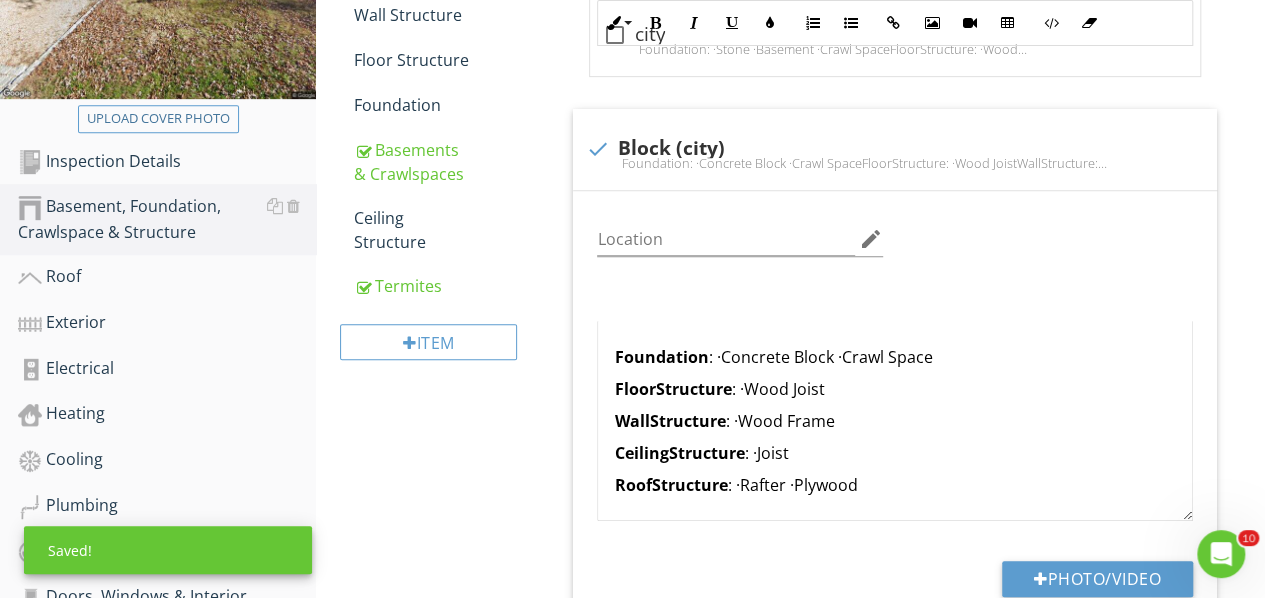 scroll, scrollTop: 960, scrollLeft: 0, axis: vertical 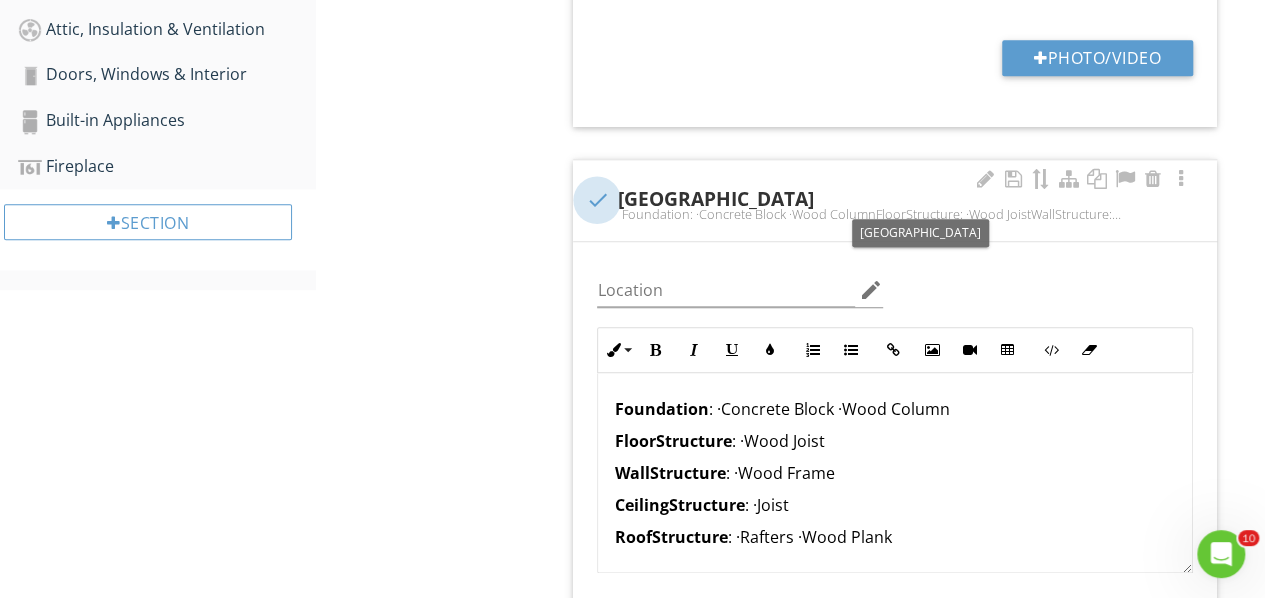 click at bounding box center (597, 200) 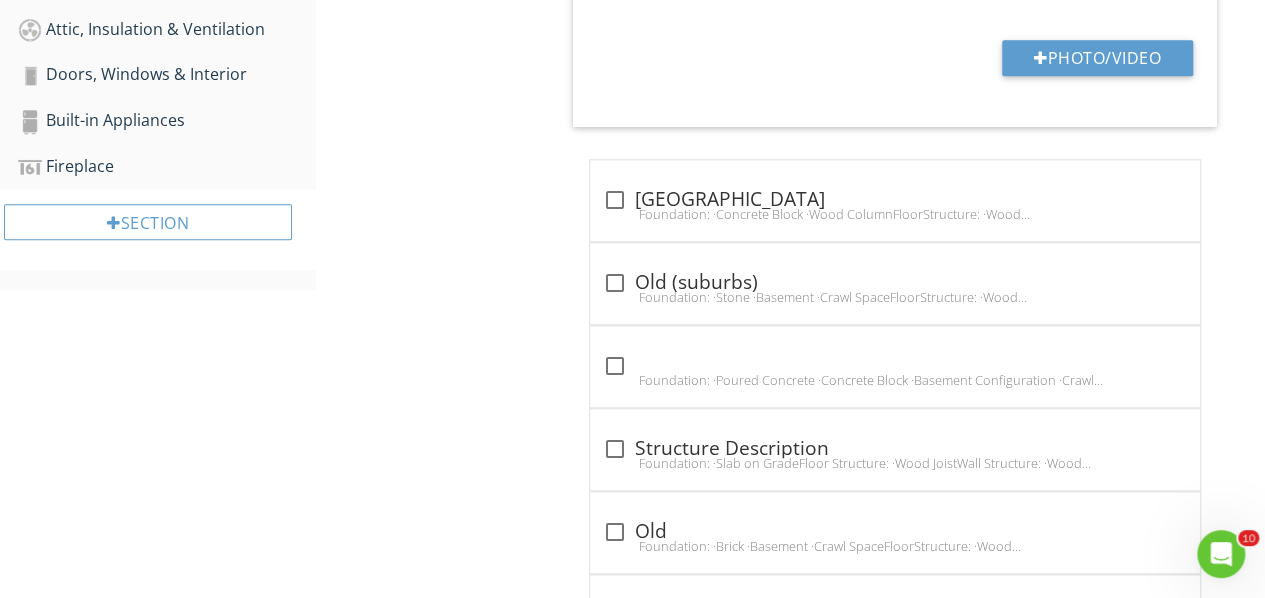 scroll, scrollTop: 438, scrollLeft: 0, axis: vertical 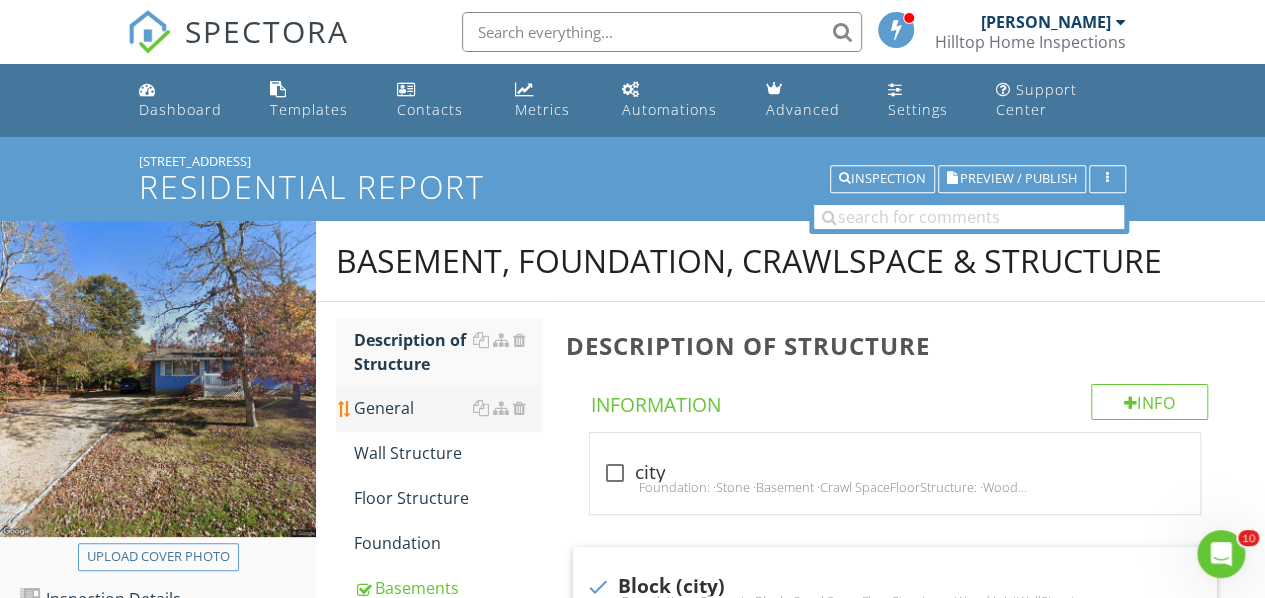 click on "General" at bounding box center (447, 408) 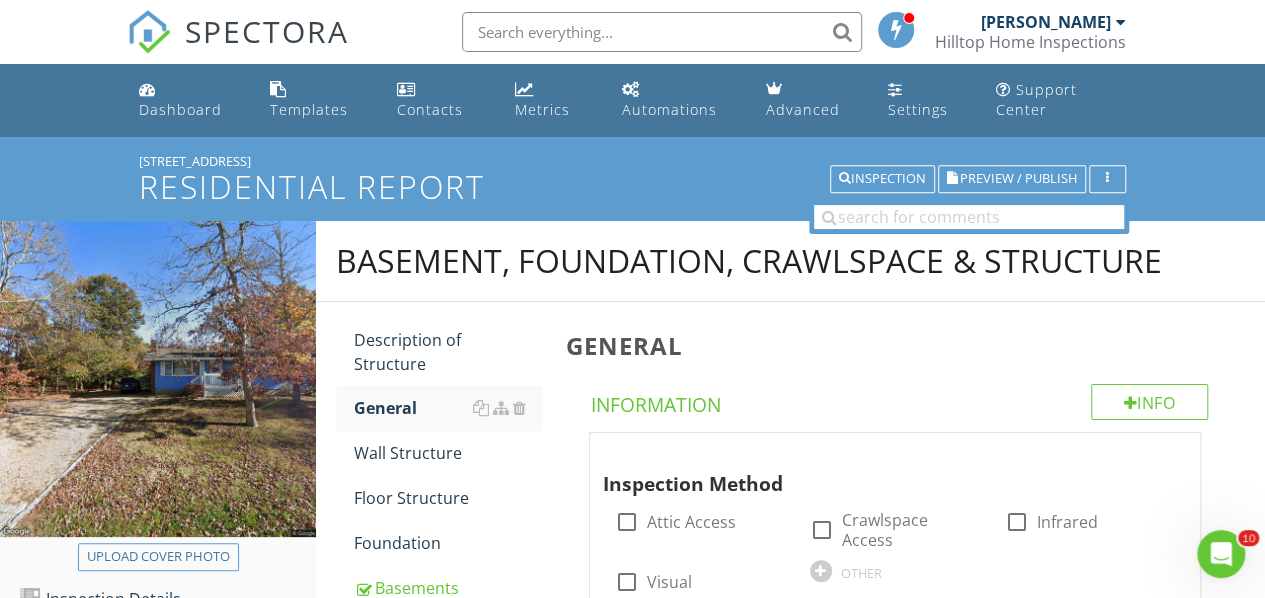 scroll, scrollTop: 522, scrollLeft: 0, axis: vertical 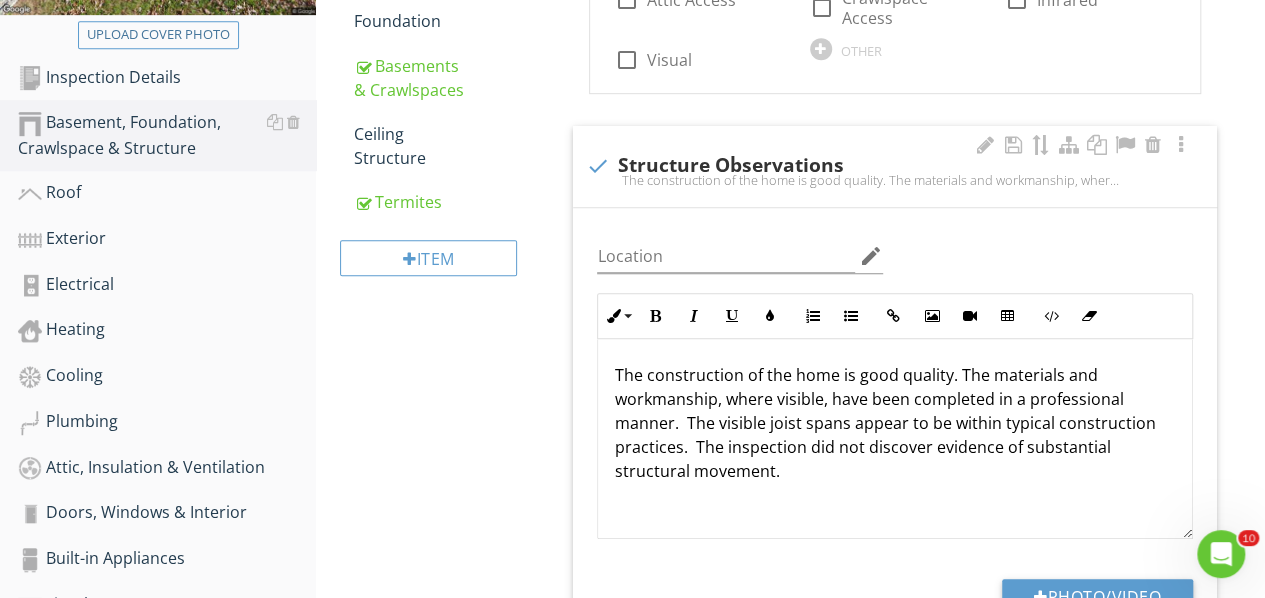 click on "The construction of the home is good quality. The materials and workmanship, where visible, have been completed in a professional manner.  The visible joist spans appear to be within typical construction practices.  The inspection did not discover evidence of substantial structural movement." at bounding box center [895, 423] 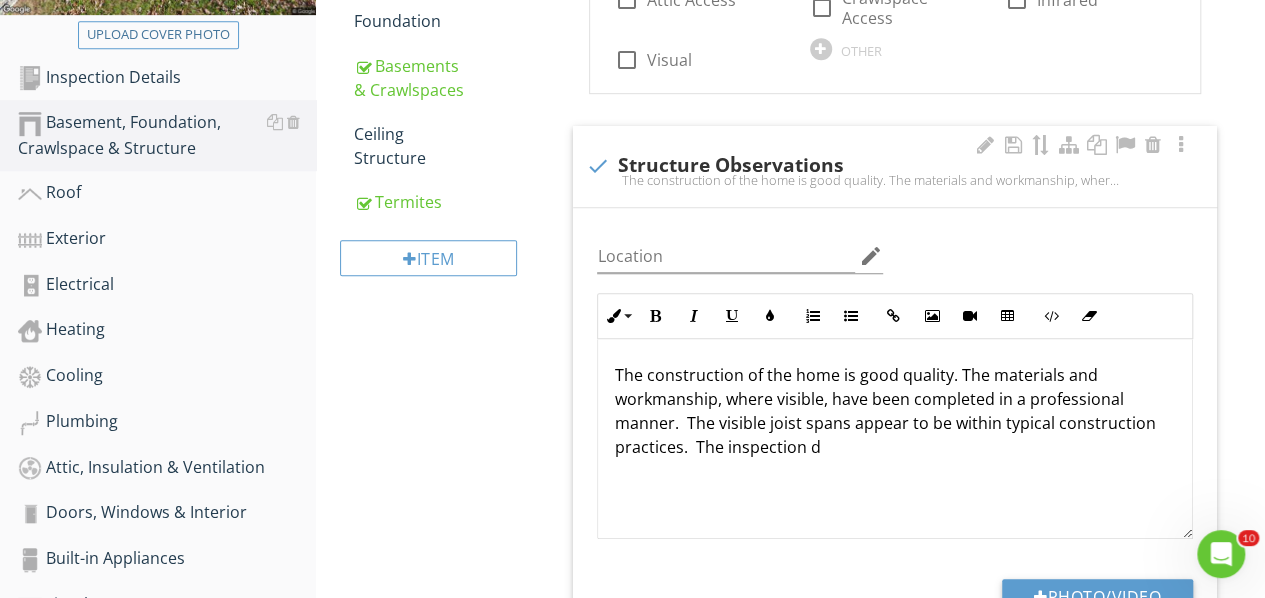 type 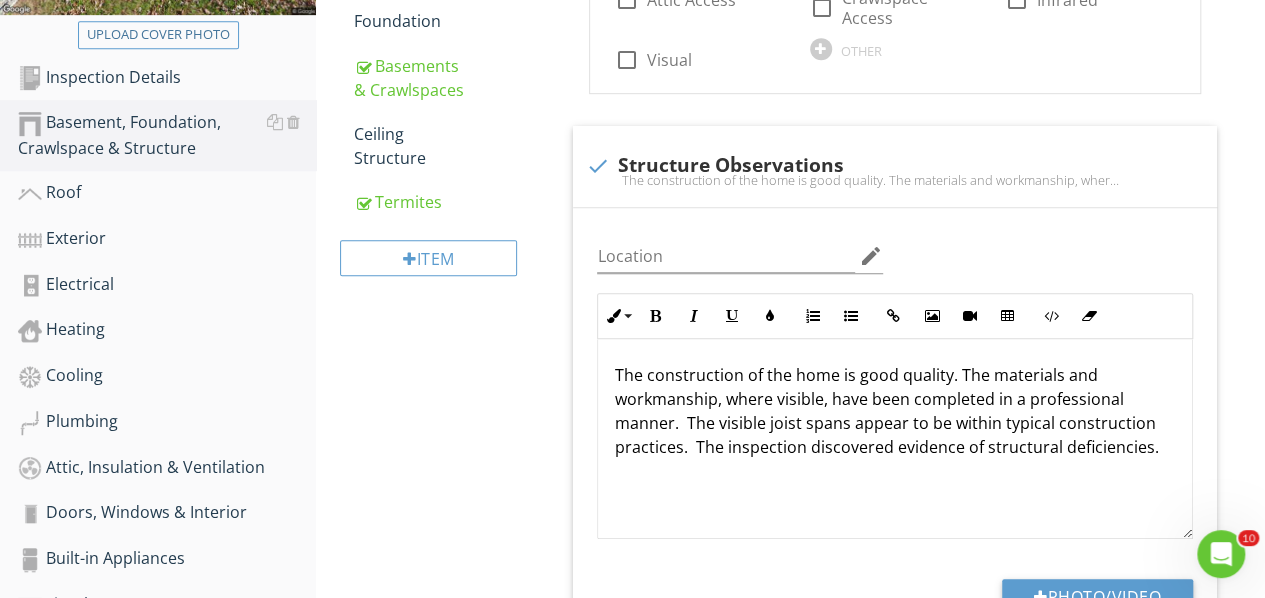 scroll, scrollTop: 1045, scrollLeft: 0, axis: vertical 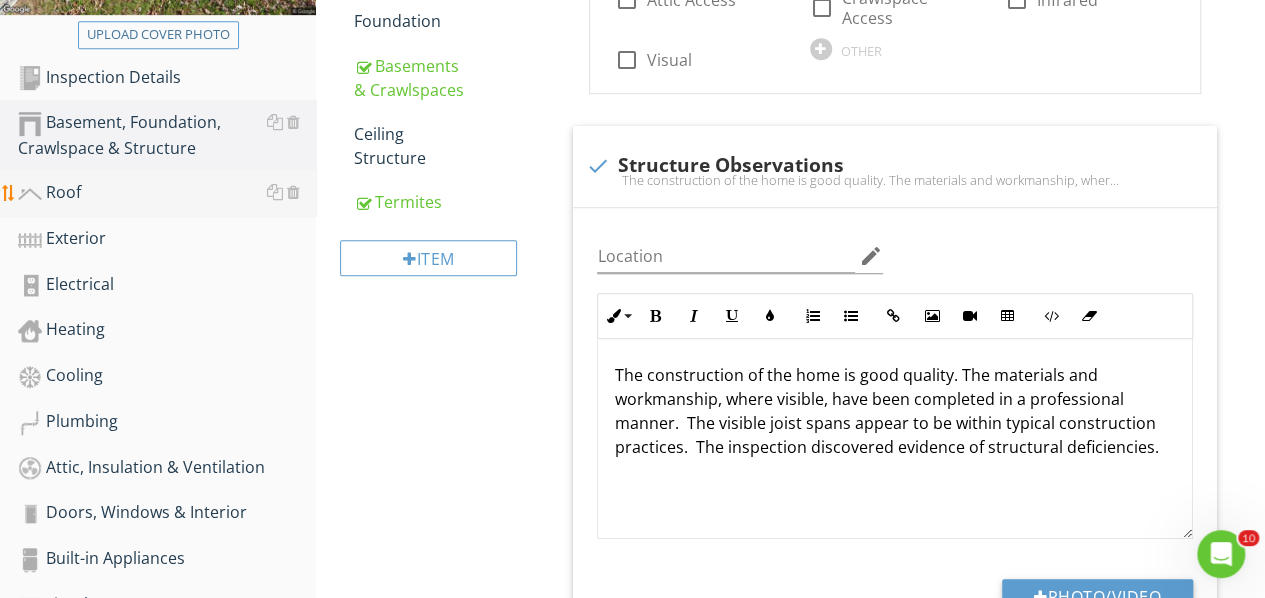click on "Roof" at bounding box center (167, 193) 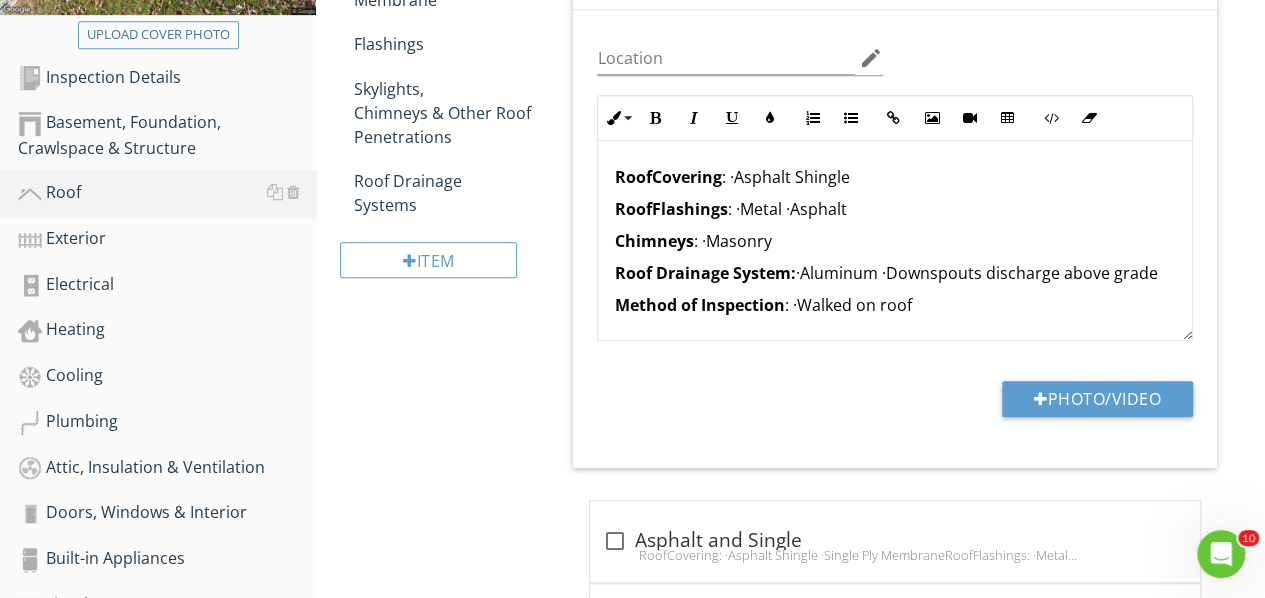 scroll, scrollTop: 0, scrollLeft: 0, axis: both 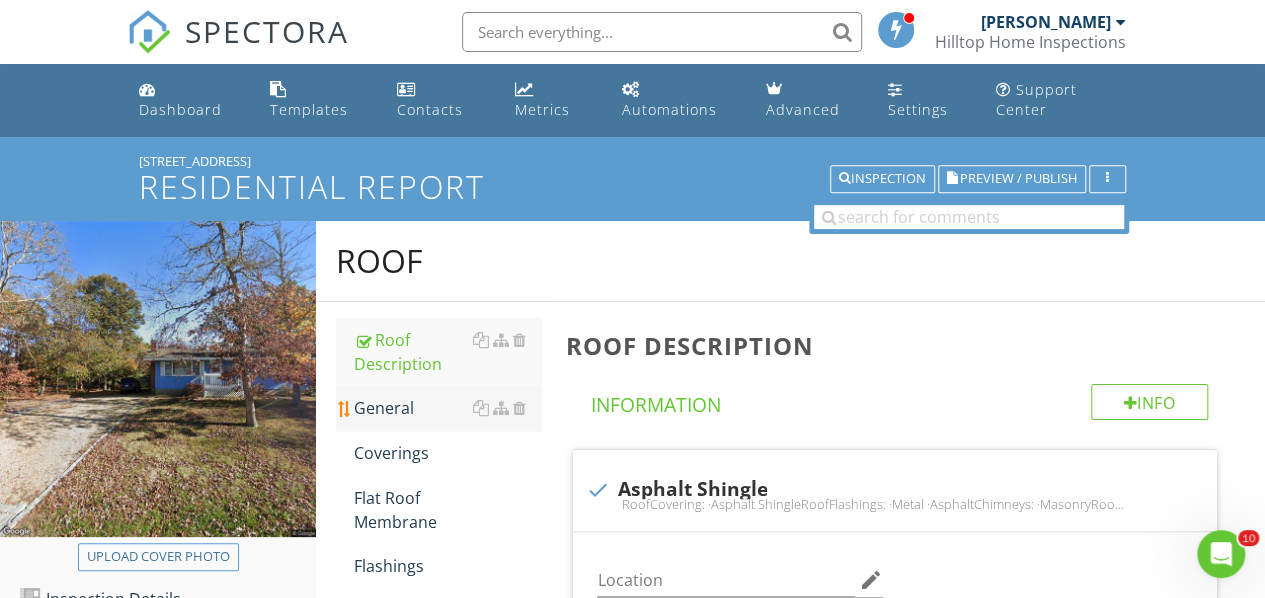 click on "General" at bounding box center [447, 408] 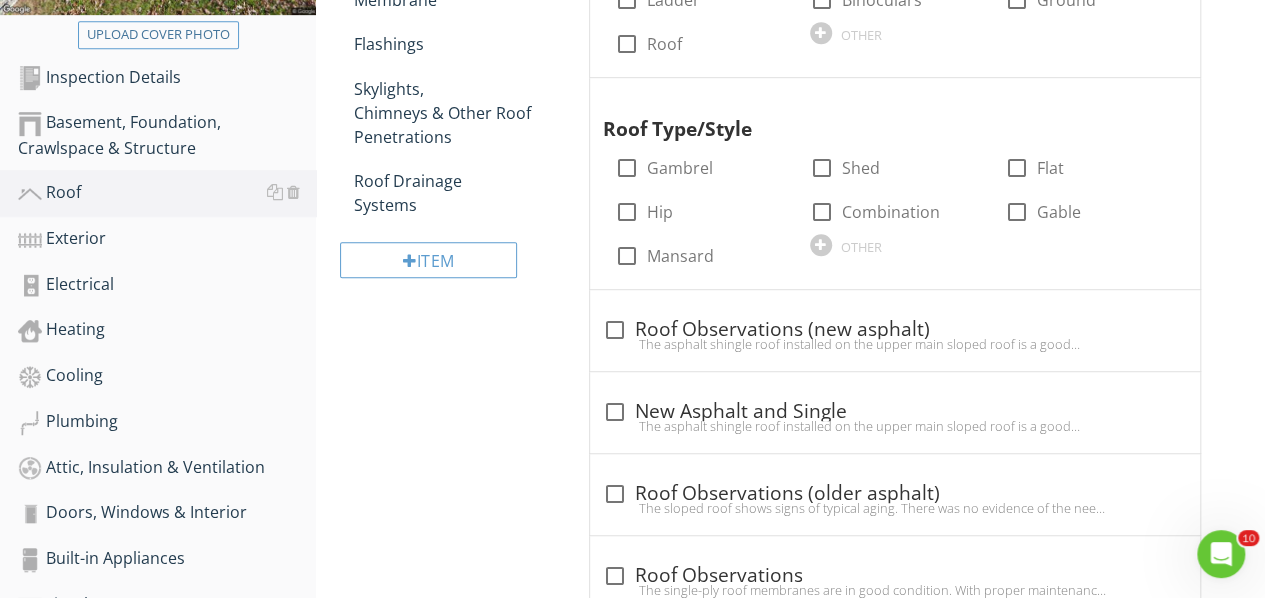 scroll, scrollTop: 1219, scrollLeft: 0, axis: vertical 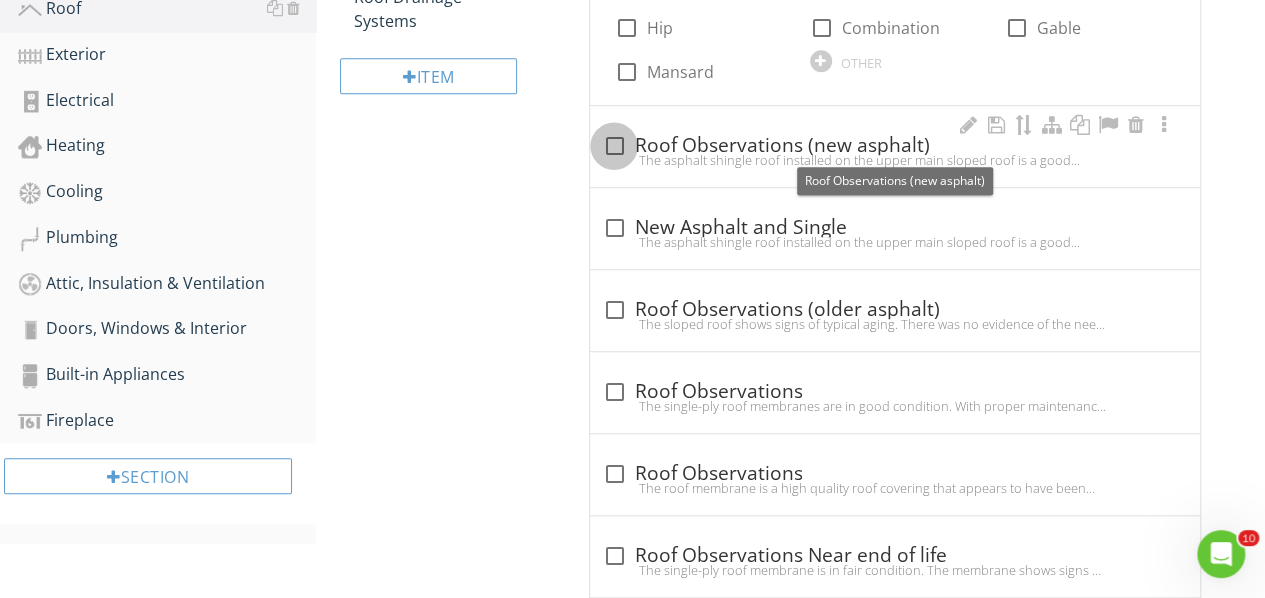 click at bounding box center [614, 146] 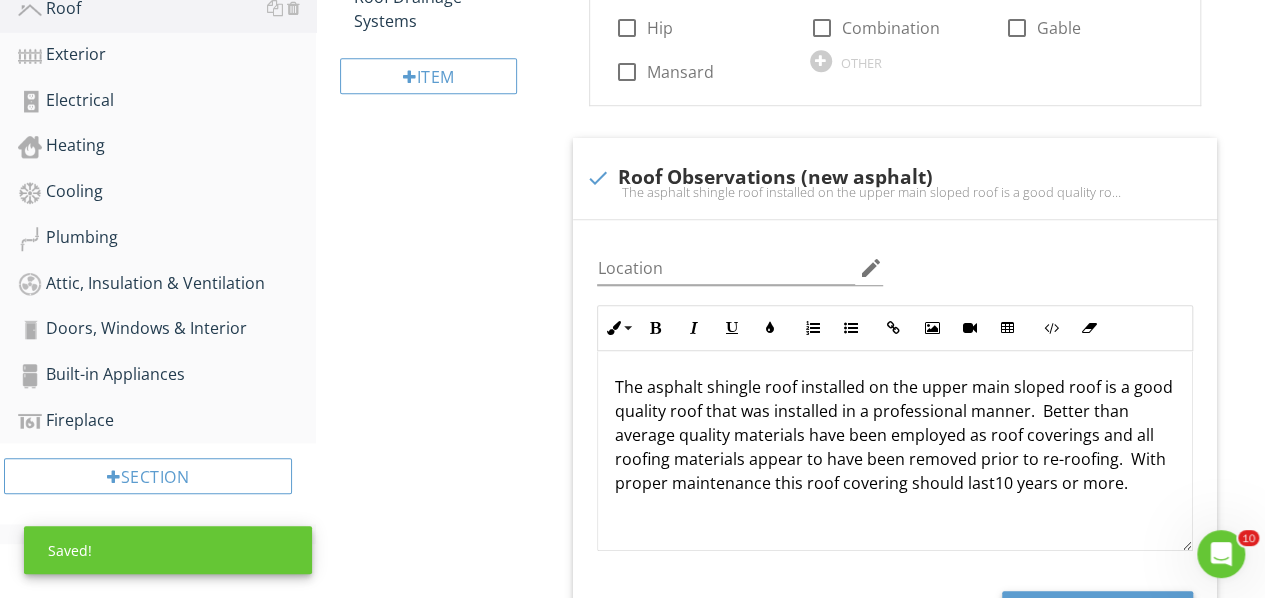 scroll, scrollTop: 184, scrollLeft: 0, axis: vertical 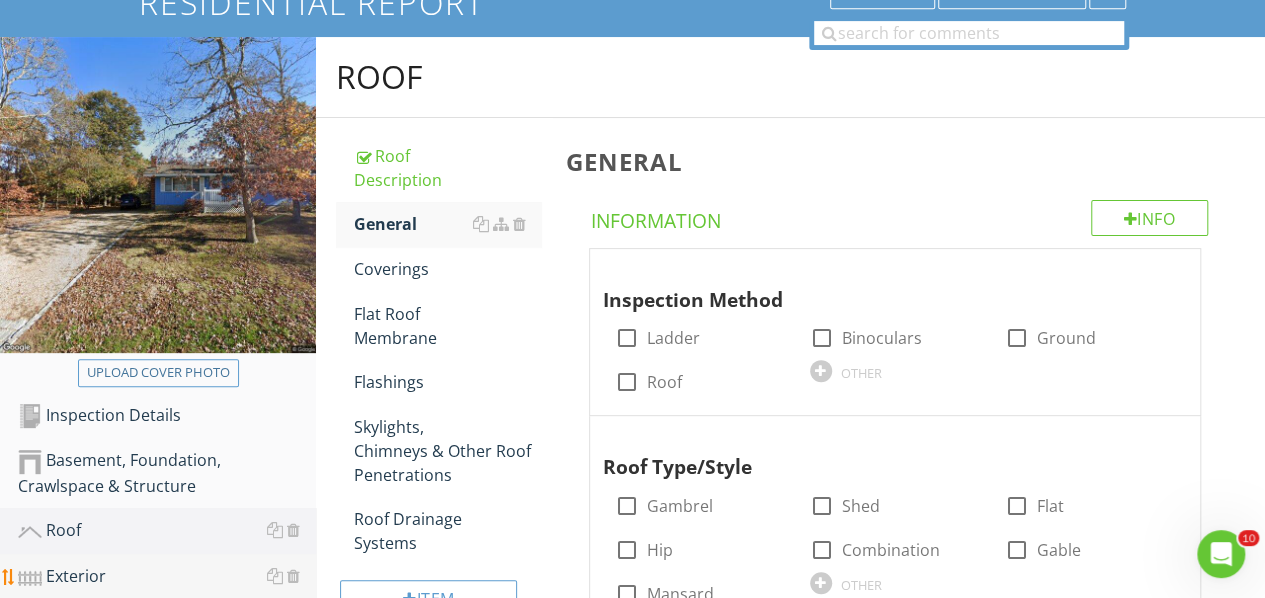 click on "Exterior" at bounding box center [167, 577] 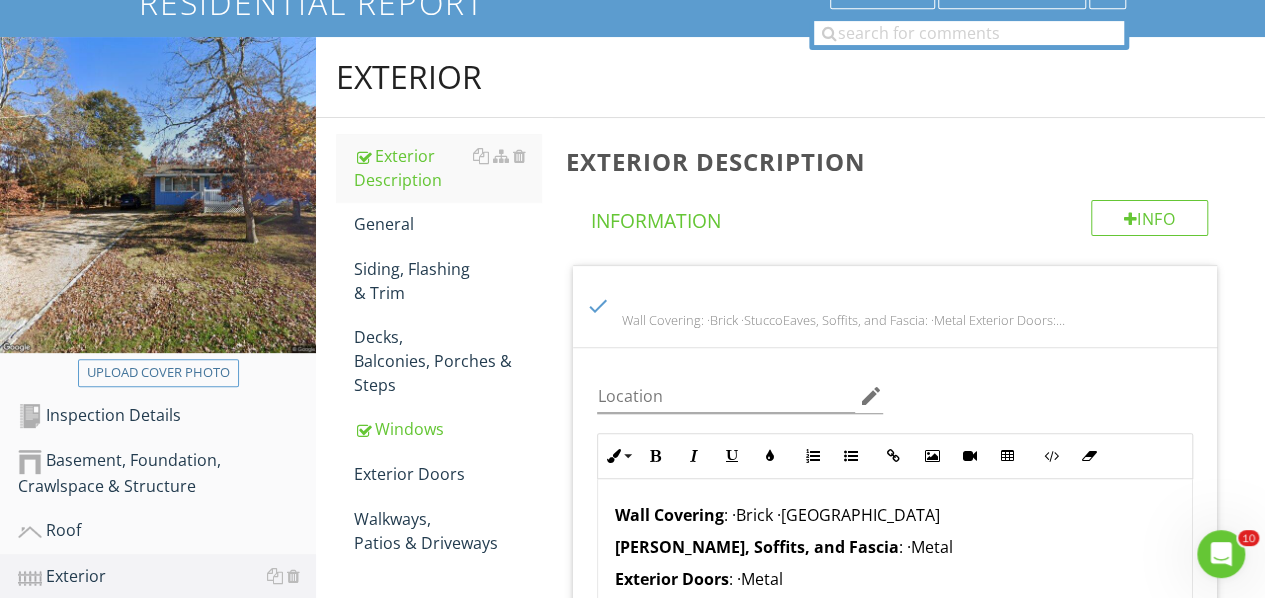 scroll, scrollTop: 706, scrollLeft: 0, axis: vertical 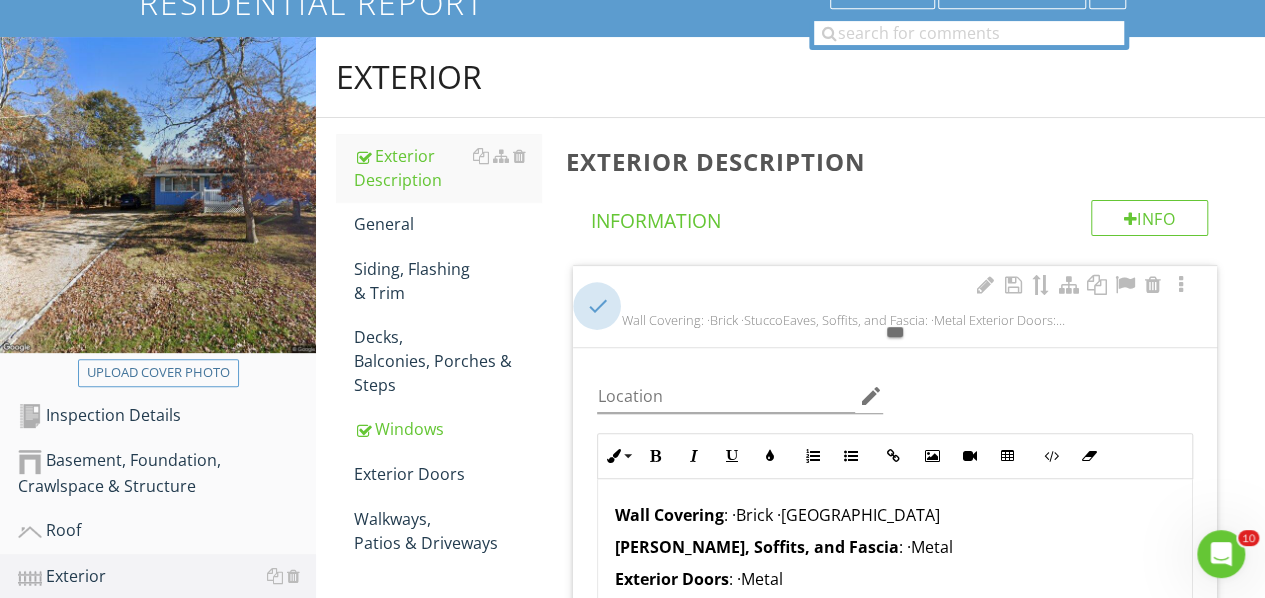 click at bounding box center (597, 306) 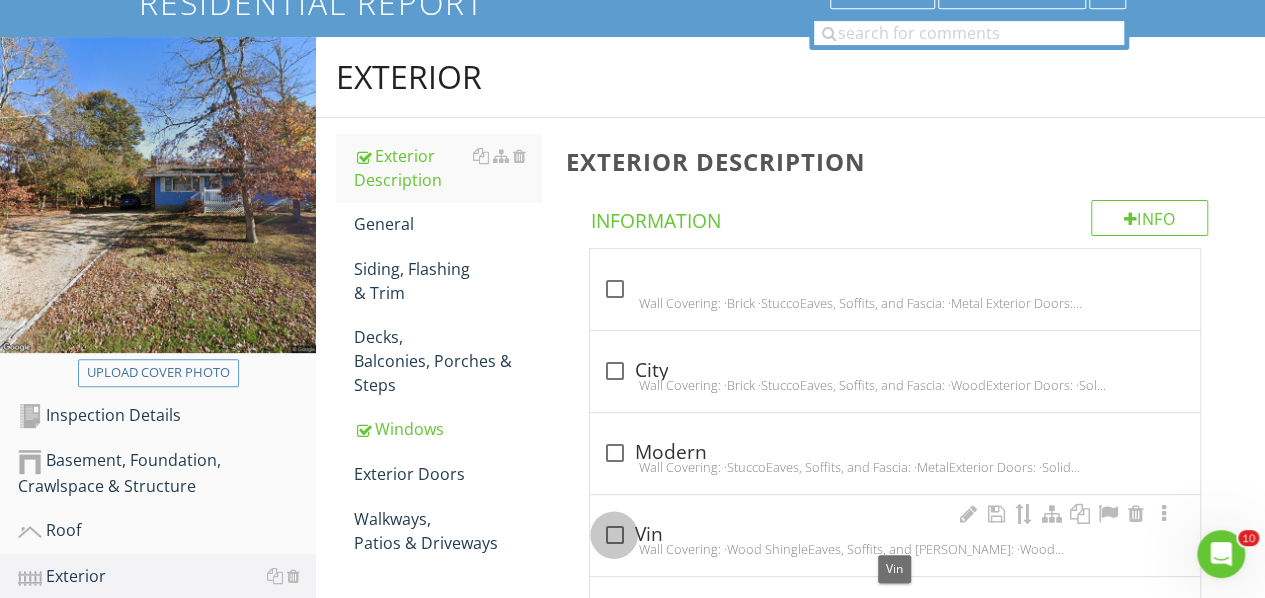 click at bounding box center (614, 535) 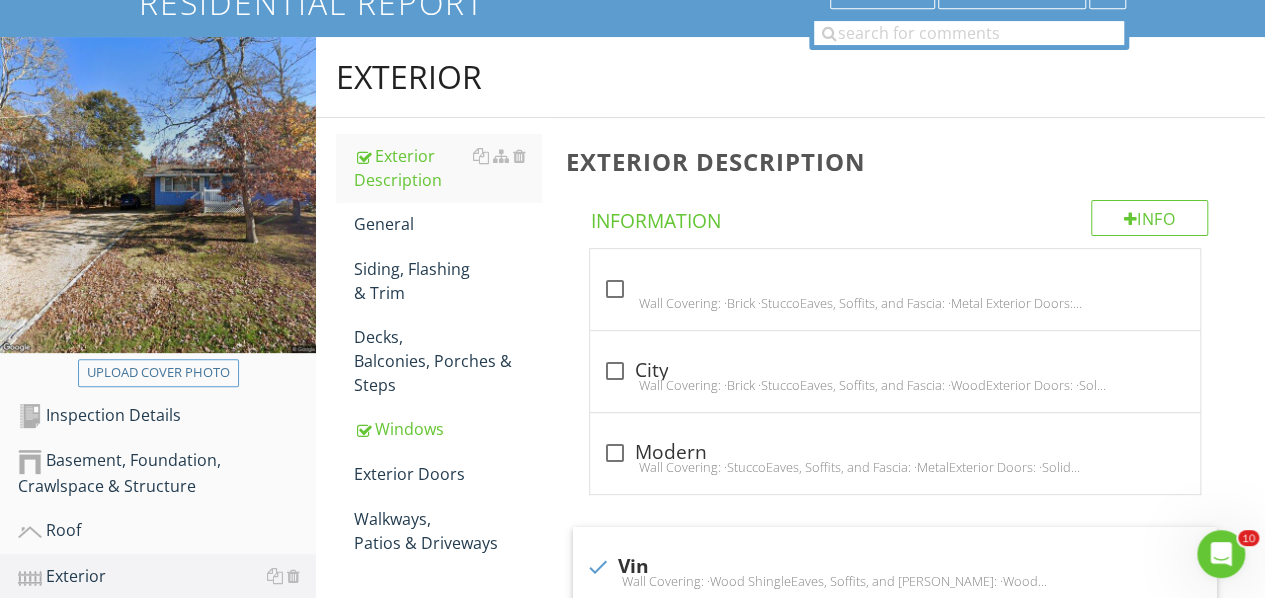 scroll, scrollTop: 706, scrollLeft: 0, axis: vertical 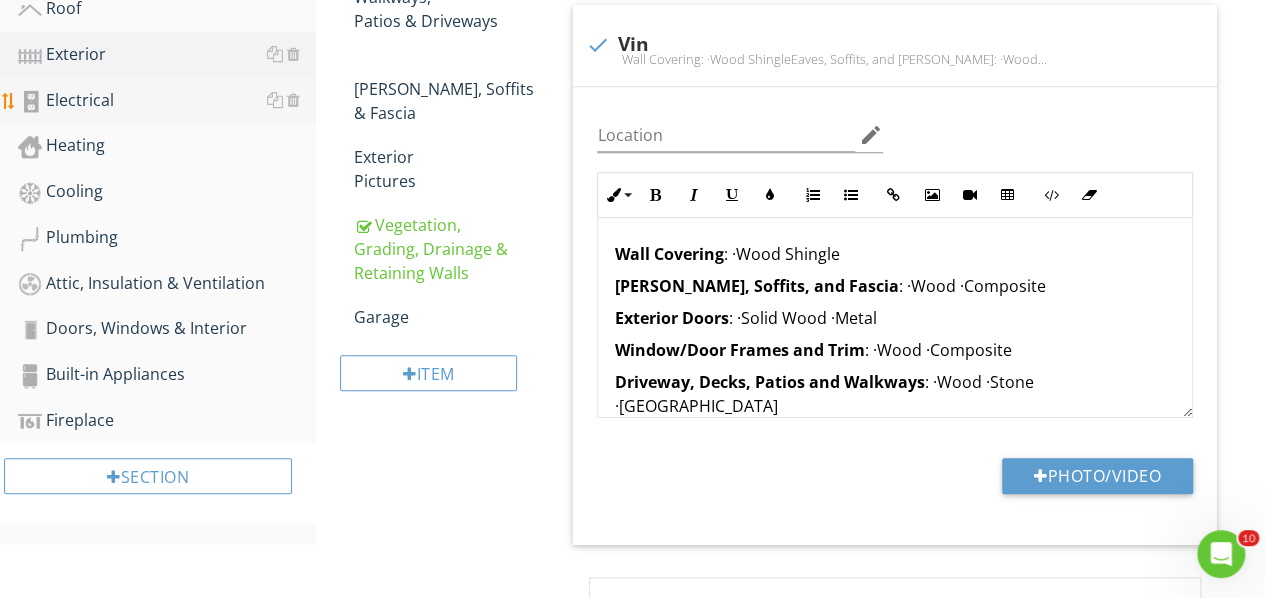 click on "Electrical" at bounding box center [167, 101] 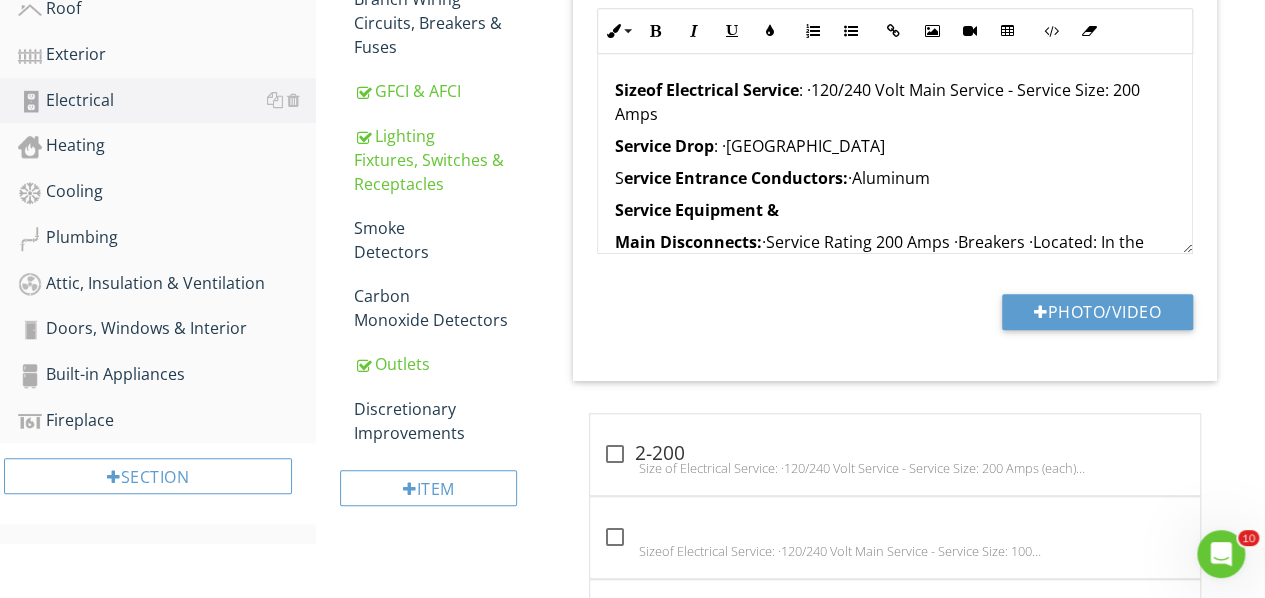 scroll, scrollTop: 184, scrollLeft: 0, axis: vertical 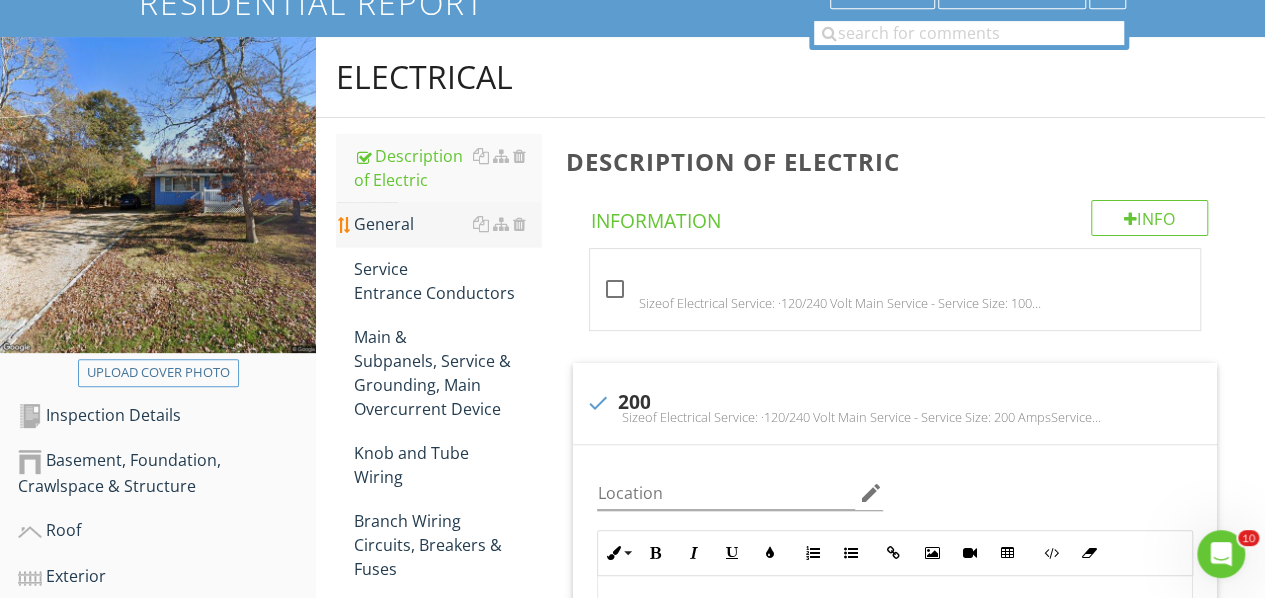 click on "General" at bounding box center (447, 224) 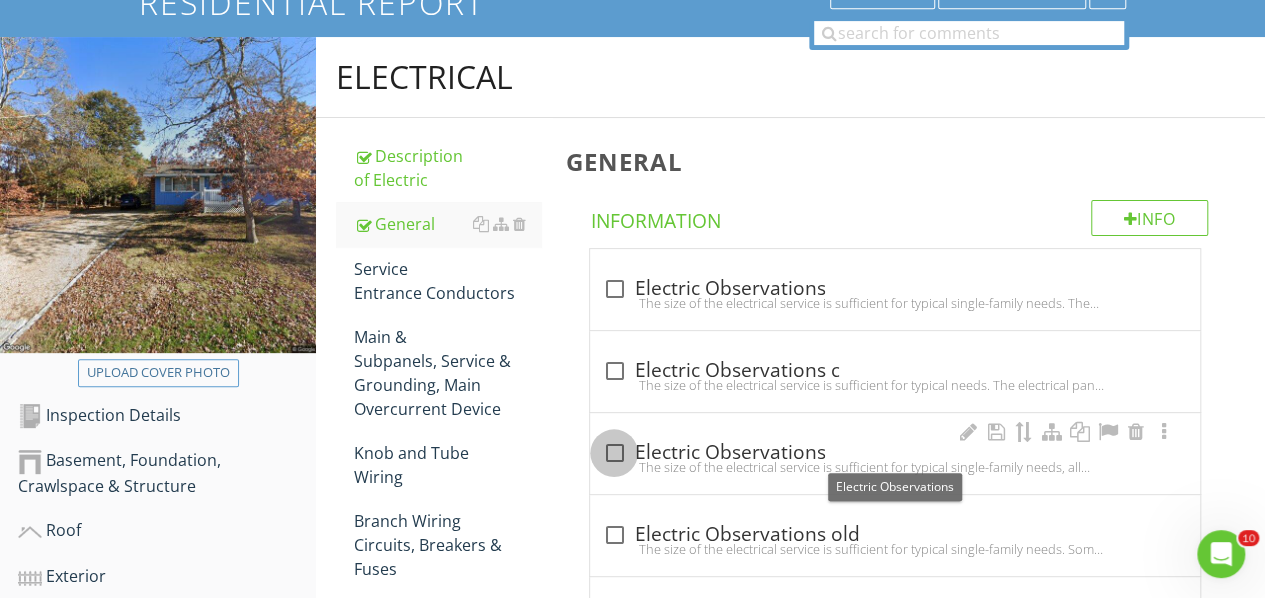 click at bounding box center [614, 453] 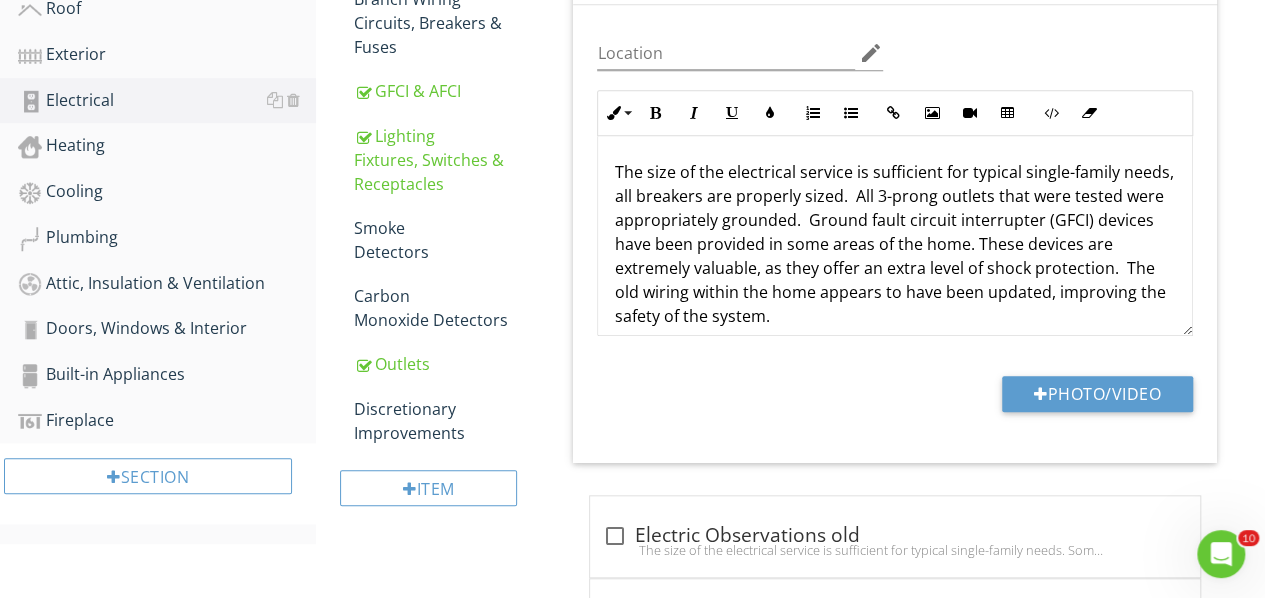 scroll, scrollTop: 184, scrollLeft: 0, axis: vertical 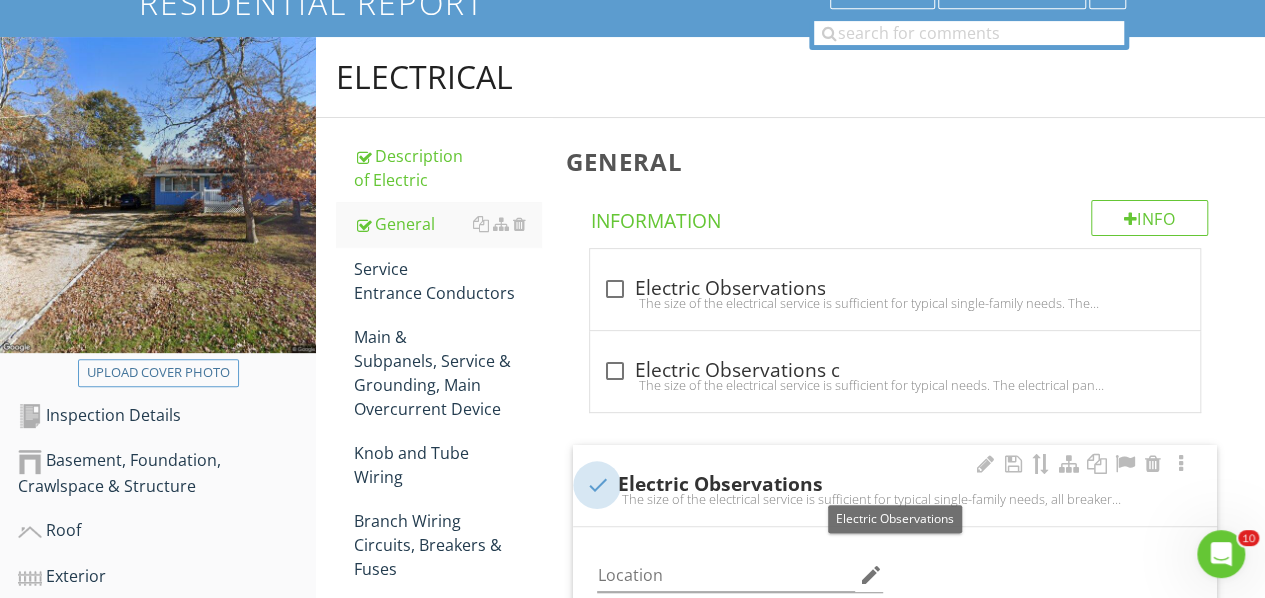 click at bounding box center [597, 485] 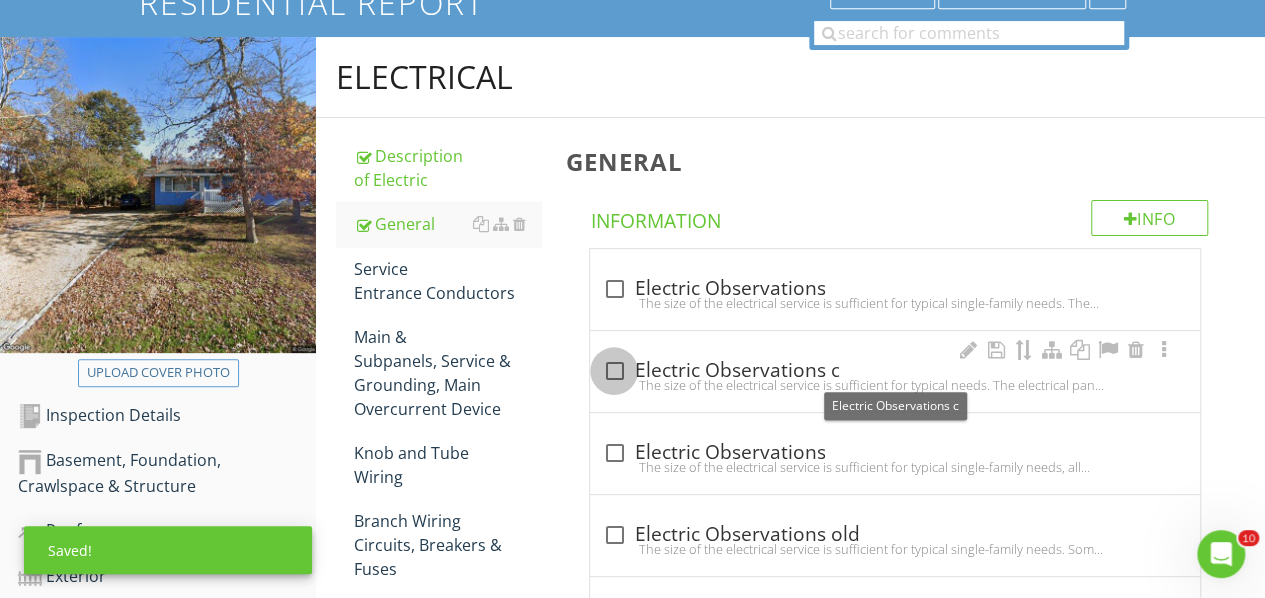 click at bounding box center [614, 371] 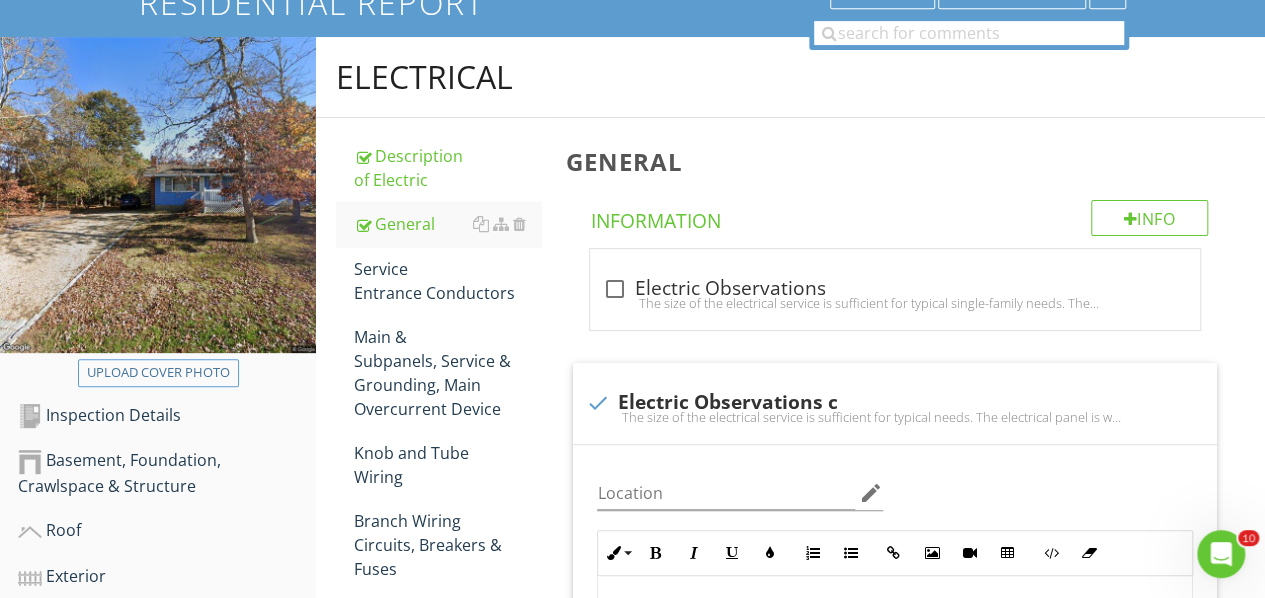 scroll, scrollTop: 706, scrollLeft: 0, axis: vertical 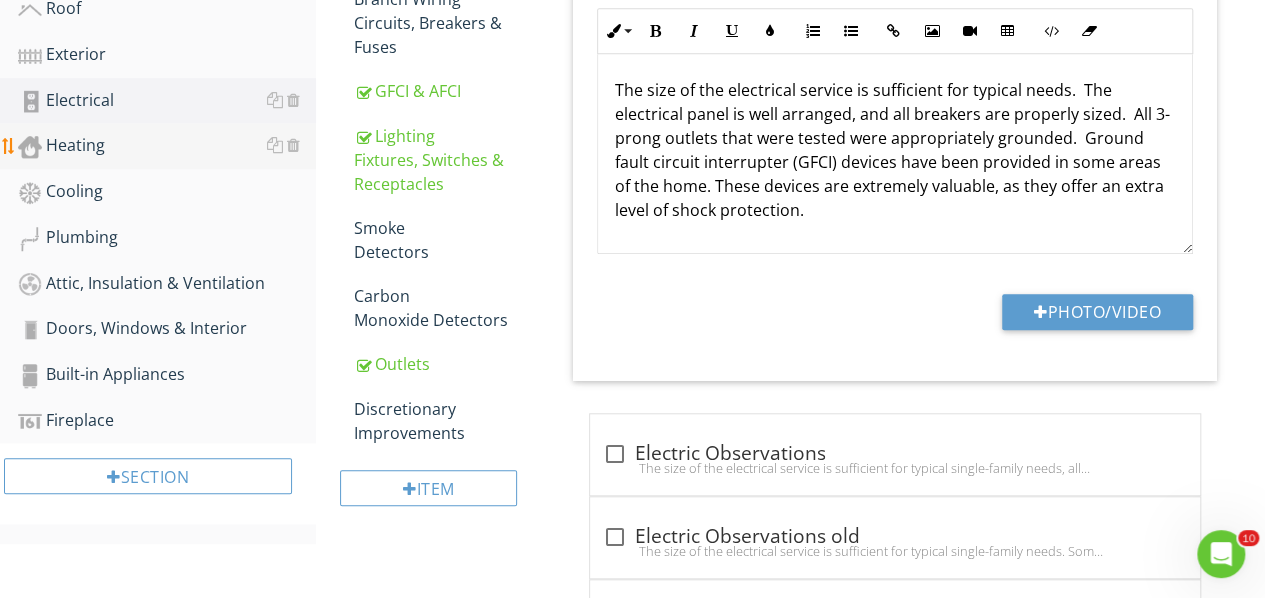 click on "Heating" at bounding box center (167, 146) 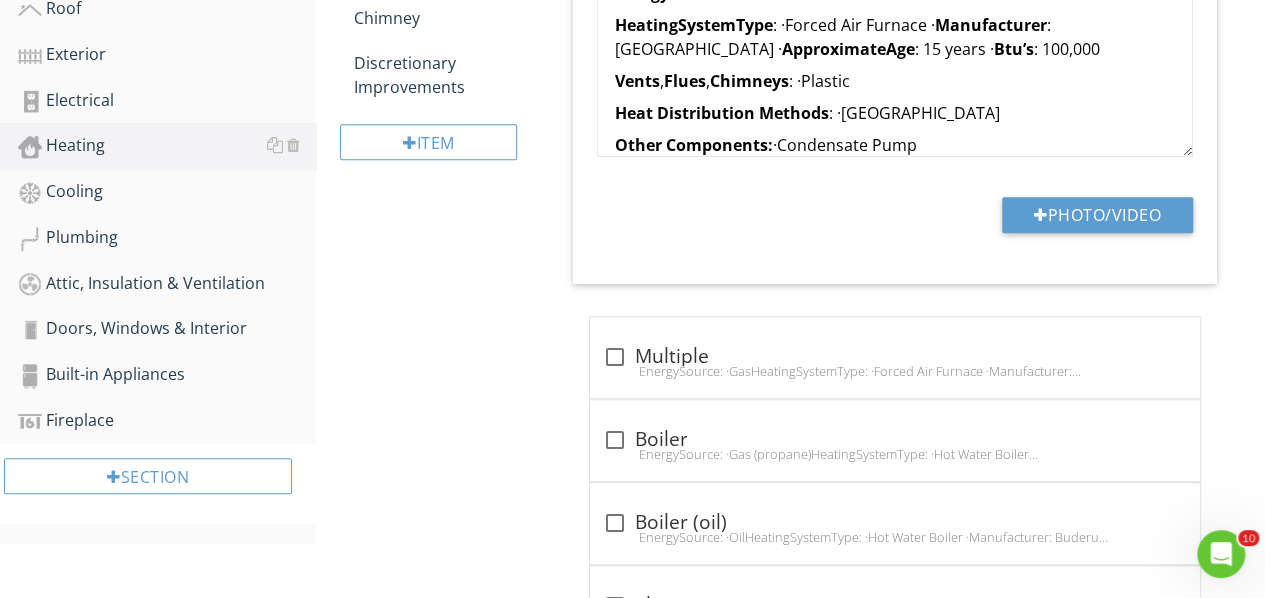 scroll, scrollTop: 184, scrollLeft: 0, axis: vertical 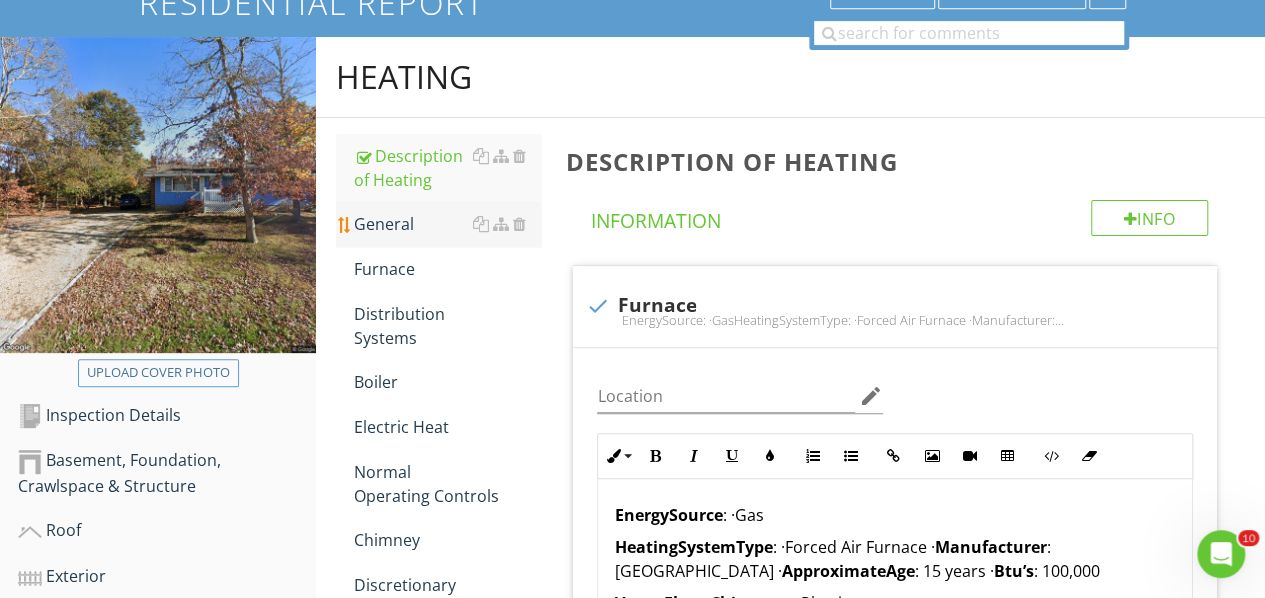 click on "General" at bounding box center (447, 224) 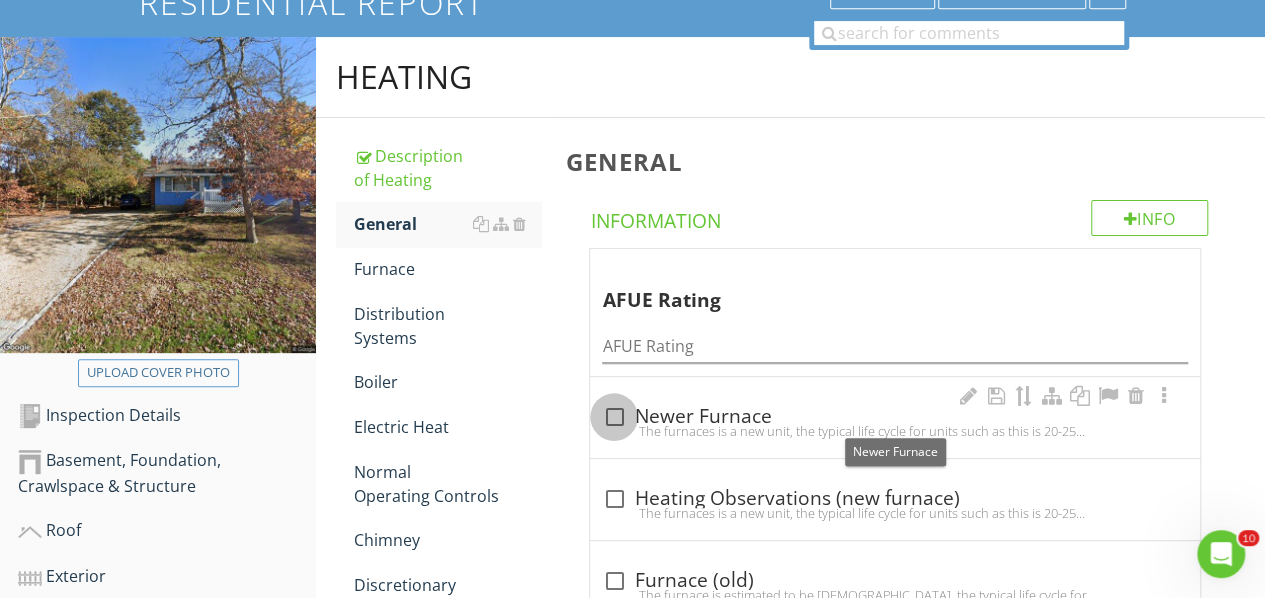 click at bounding box center [614, 417] 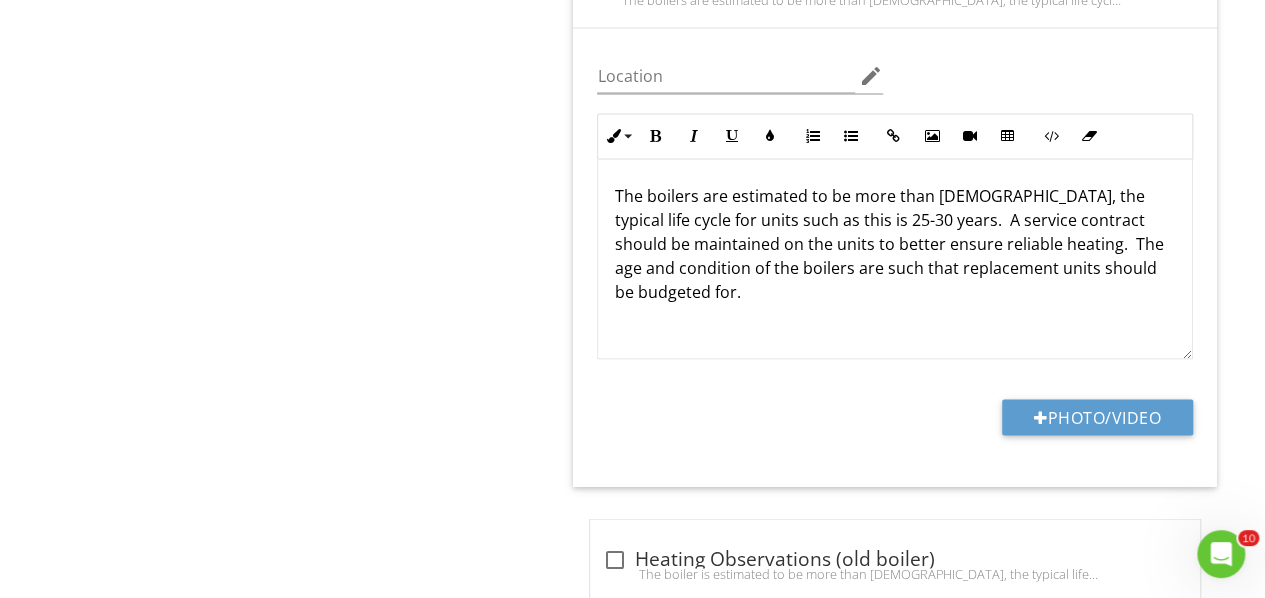 scroll, scrollTop: 1228, scrollLeft: 0, axis: vertical 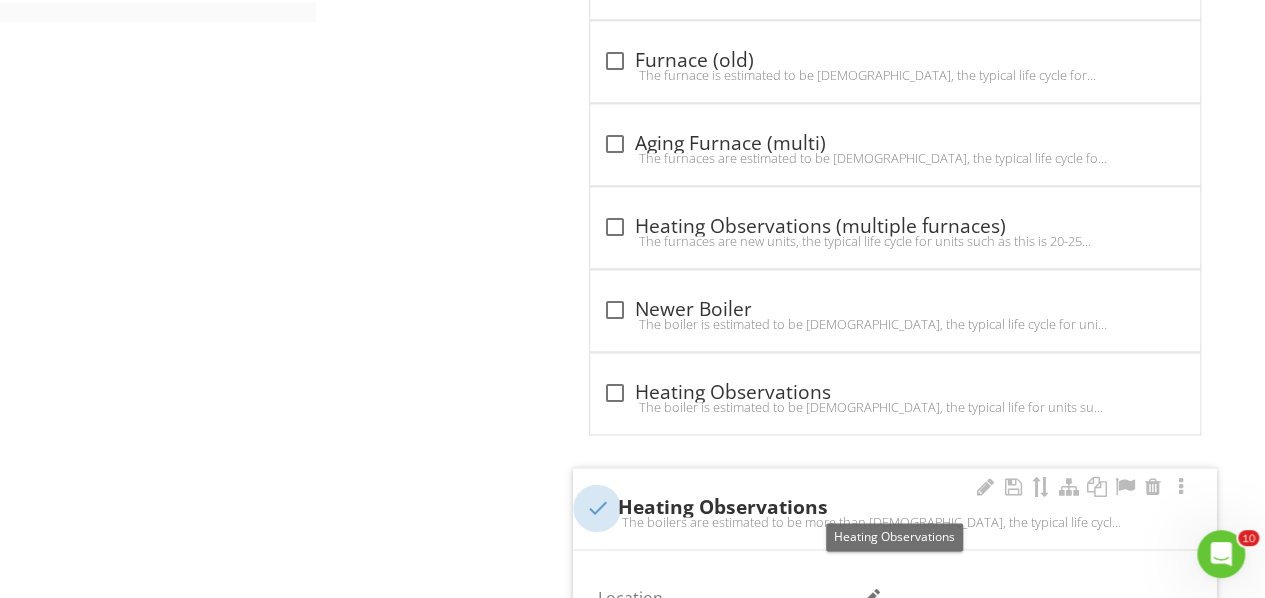 click at bounding box center (597, 508) 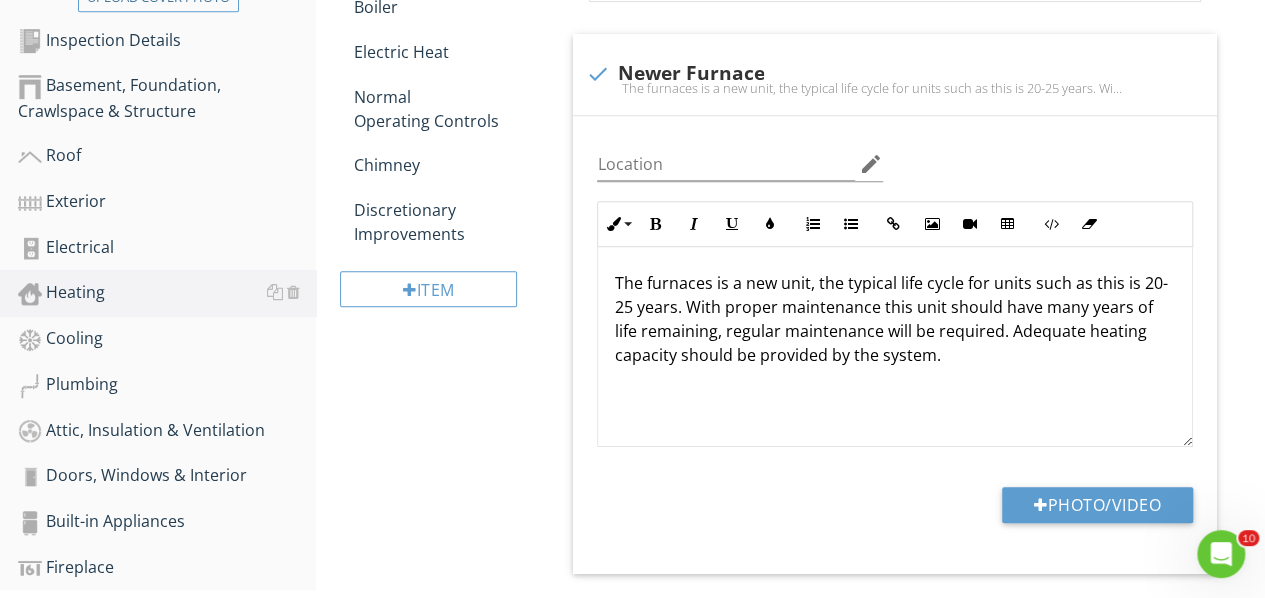 scroll, scrollTop: 582, scrollLeft: 0, axis: vertical 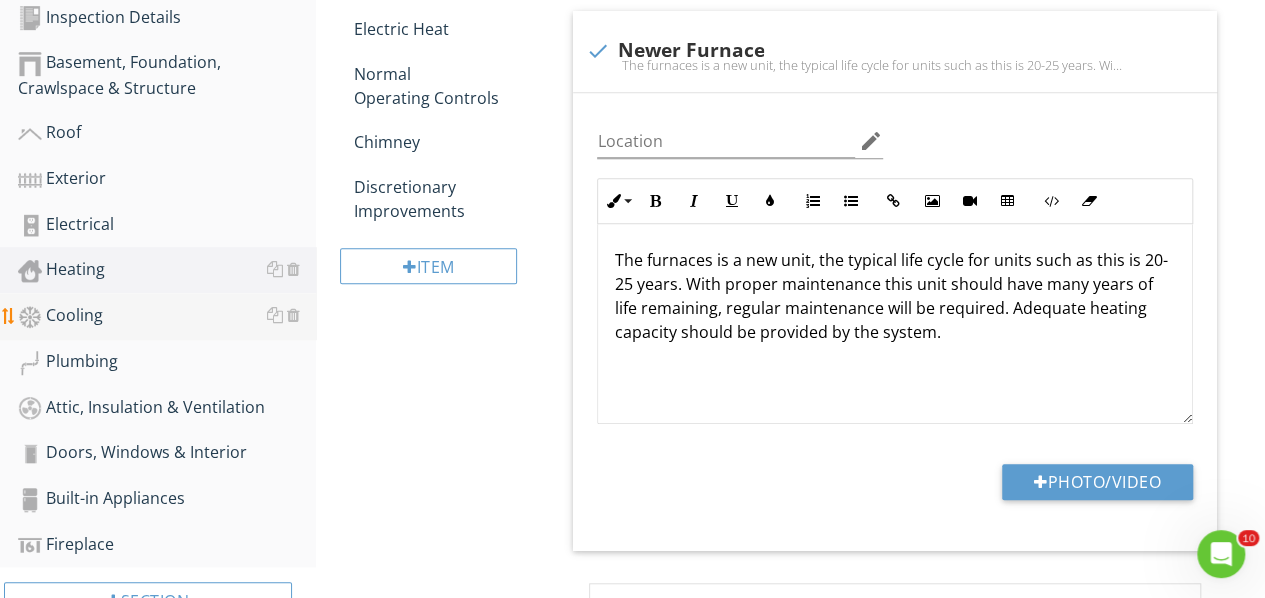 click on "Cooling" at bounding box center [167, 316] 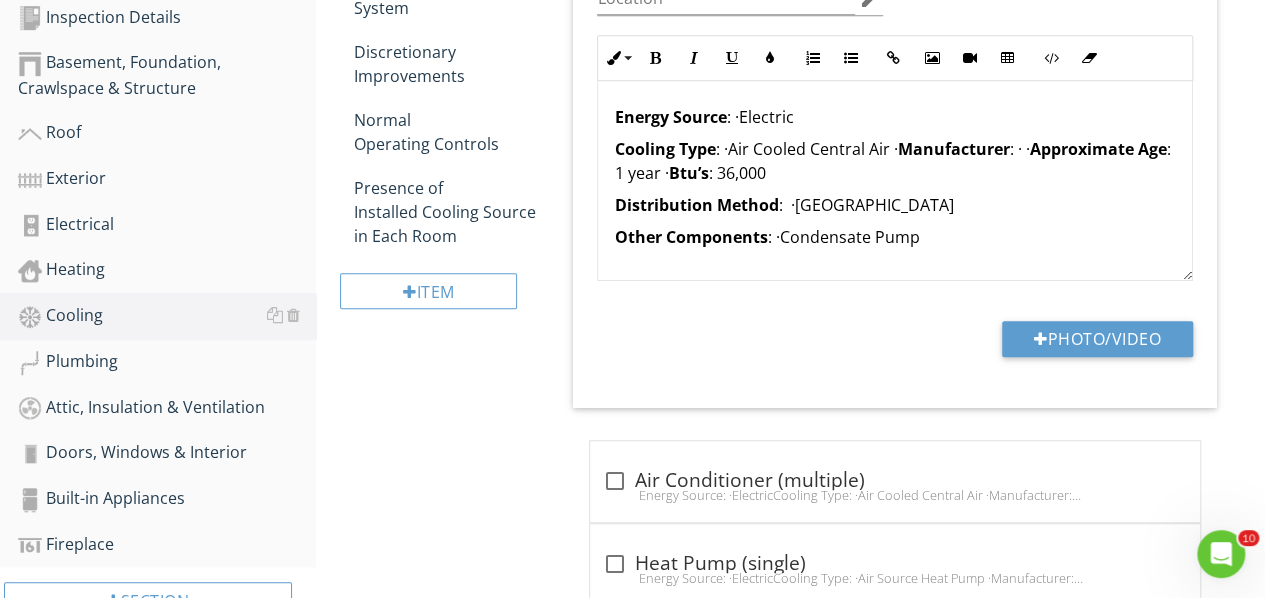 scroll, scrollTop: 60, scrollLeft: 0, axis: vertical 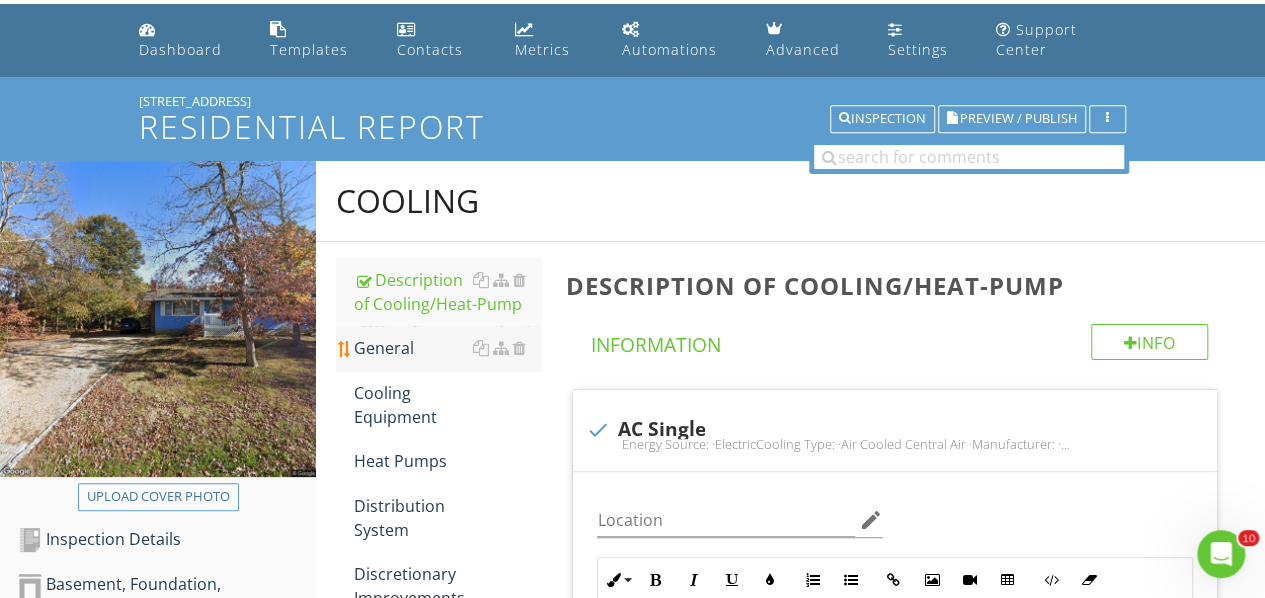 click on "General" at bounding box center [447, 348] 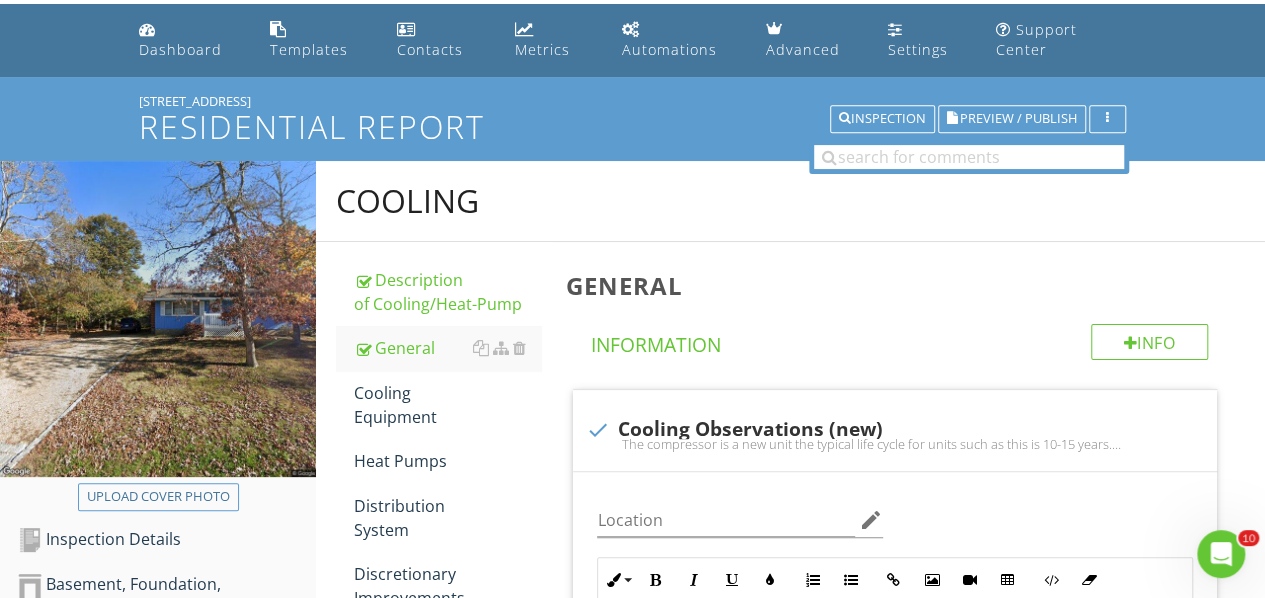 scroll, scrollTop: 582, scrollLeft: 0, axis: vertical 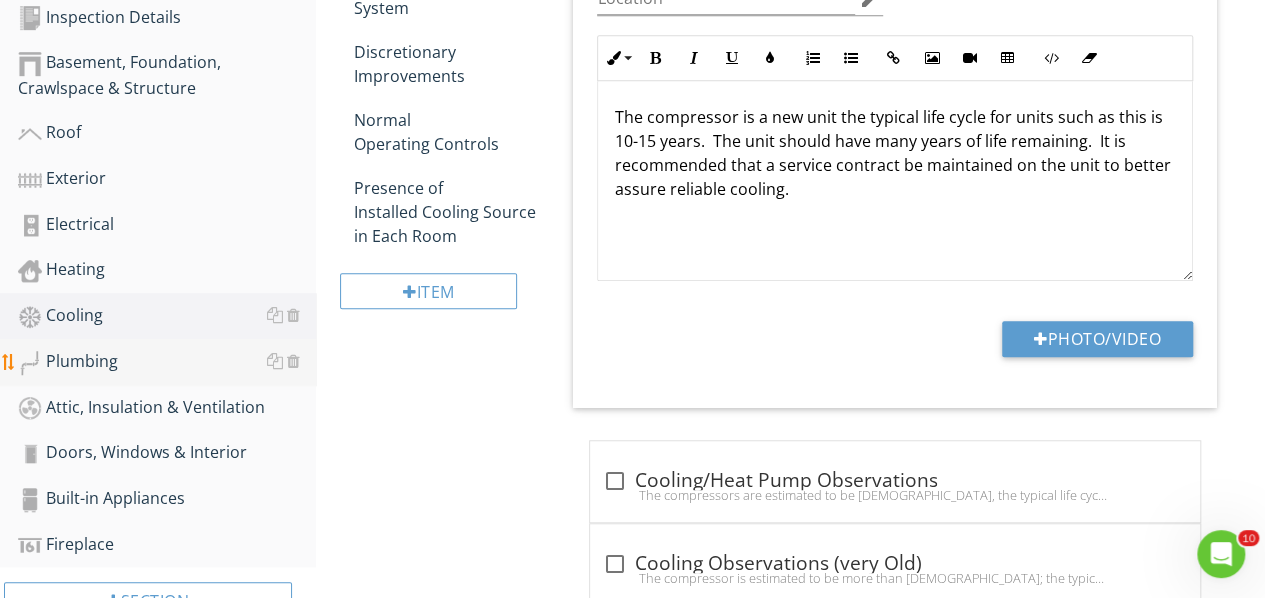 click on "Plumbing" at bounding box center (167, 362) 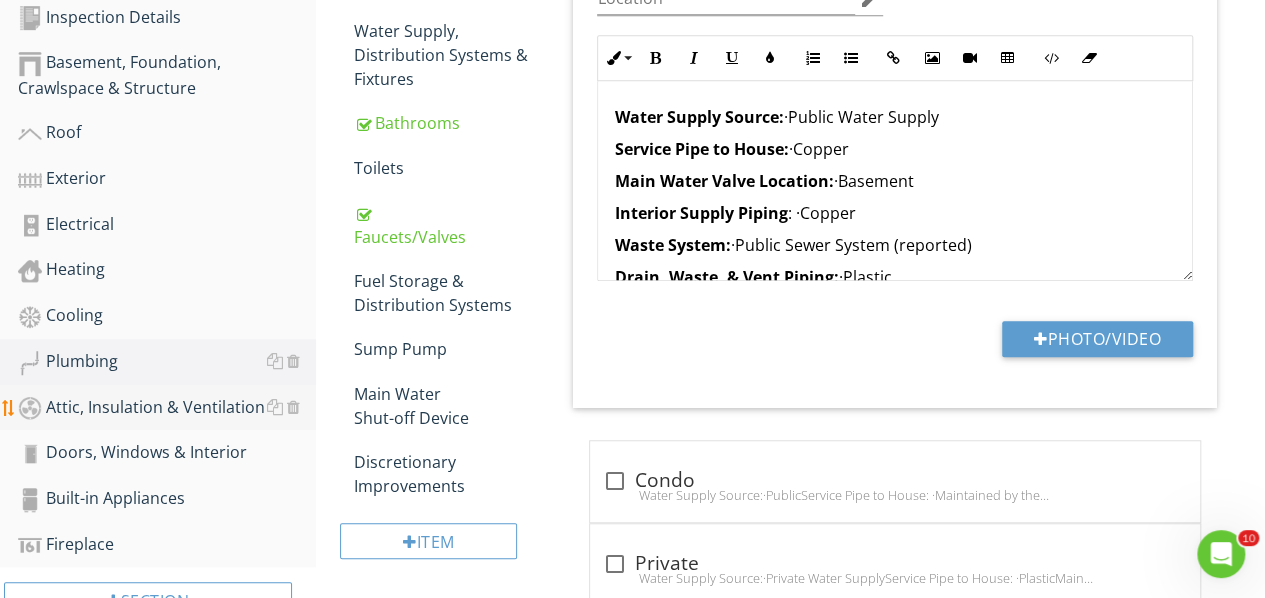 click on "Attic, Insulation & Ventilation" at bounding box center (167, 408) 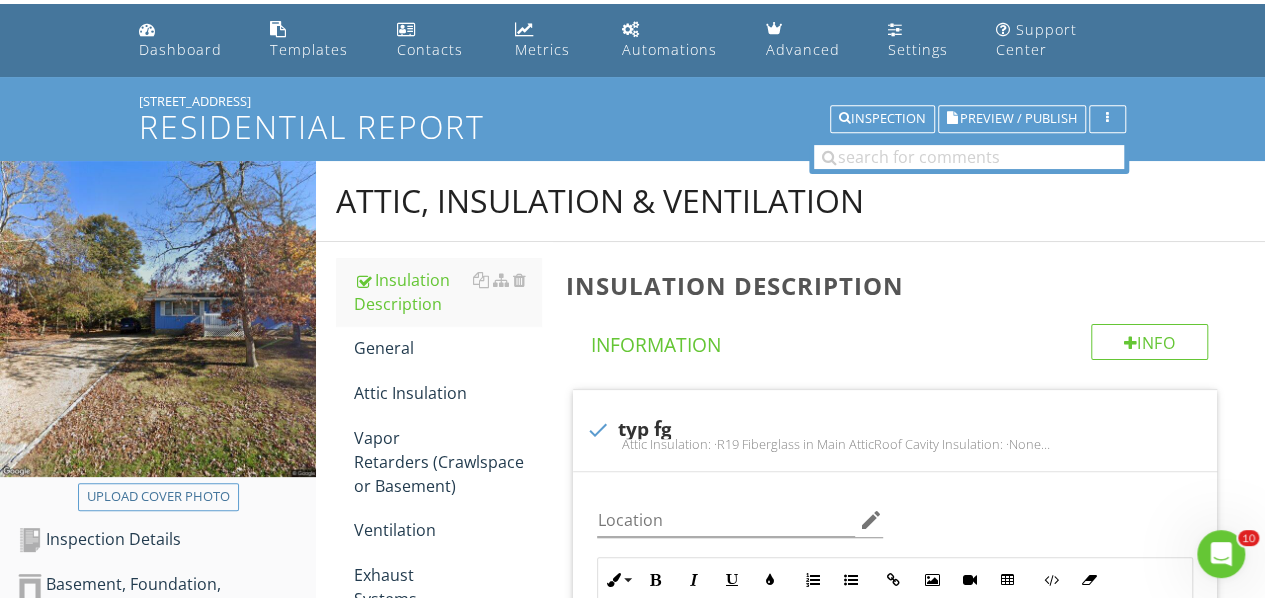 scroll, scrollTop: 582, scrollLeft: 0, axis: vertical 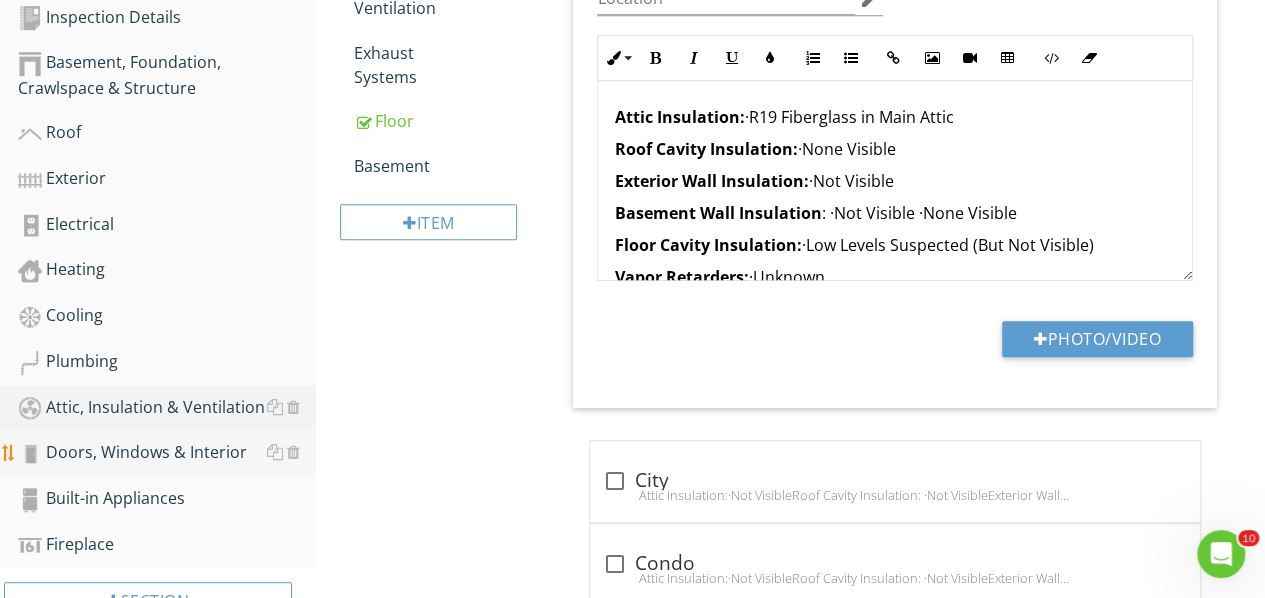 click on "Doors, Windows & Interior" at bounding box center [167, 453] 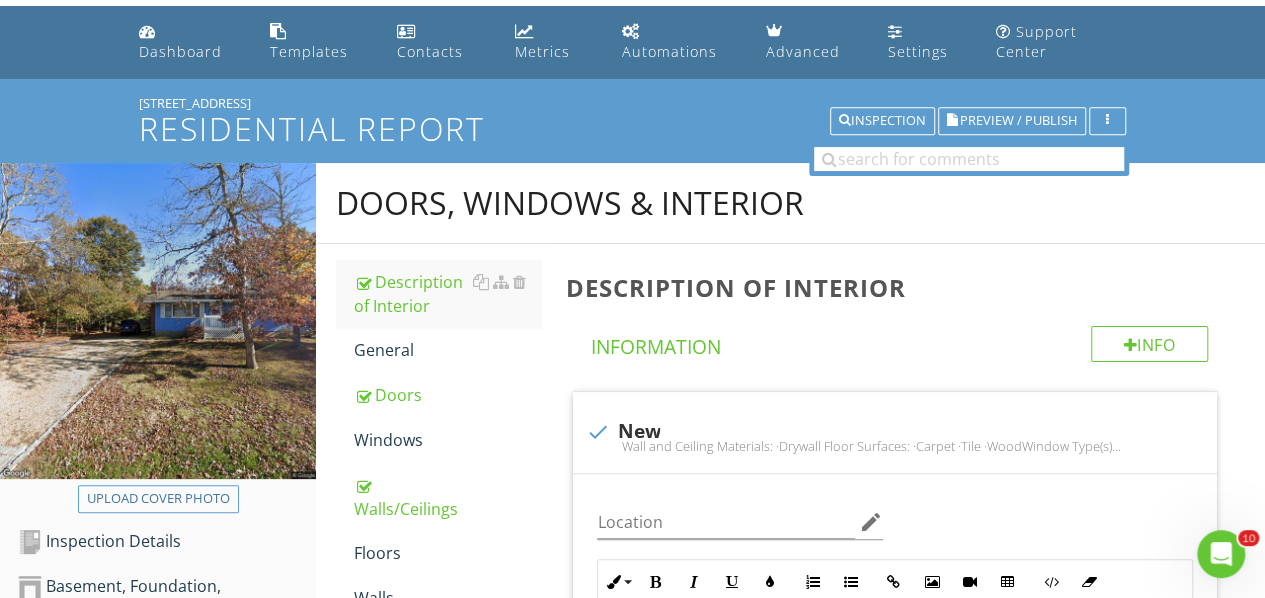 scroll, scrollTop: 58, scrollLeft: 0, axis: vertical 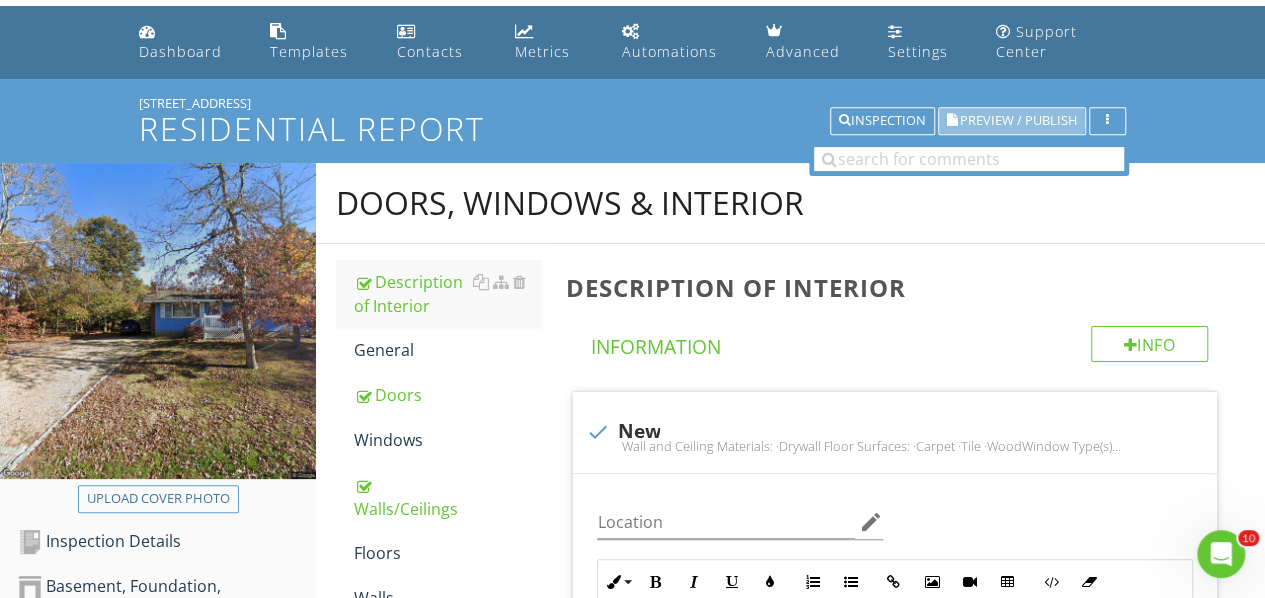 click on "Preview / Publish" at bounding box center [1018, 121] 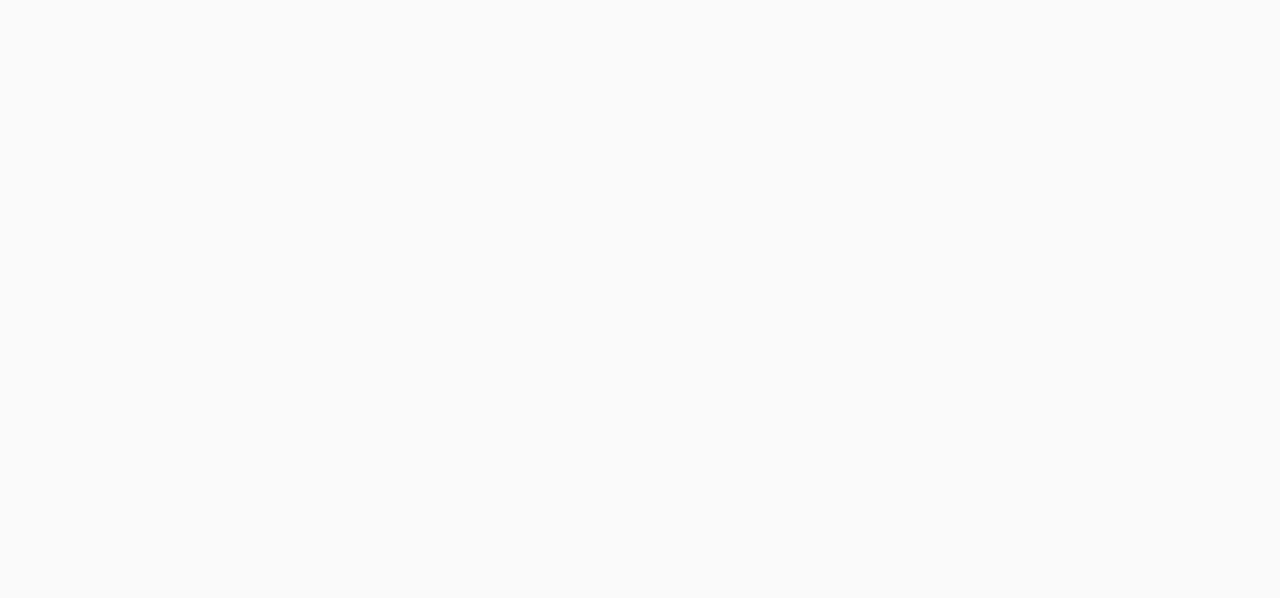 scroll, scrollTop: 0, scrollLeft: 0, axis: both 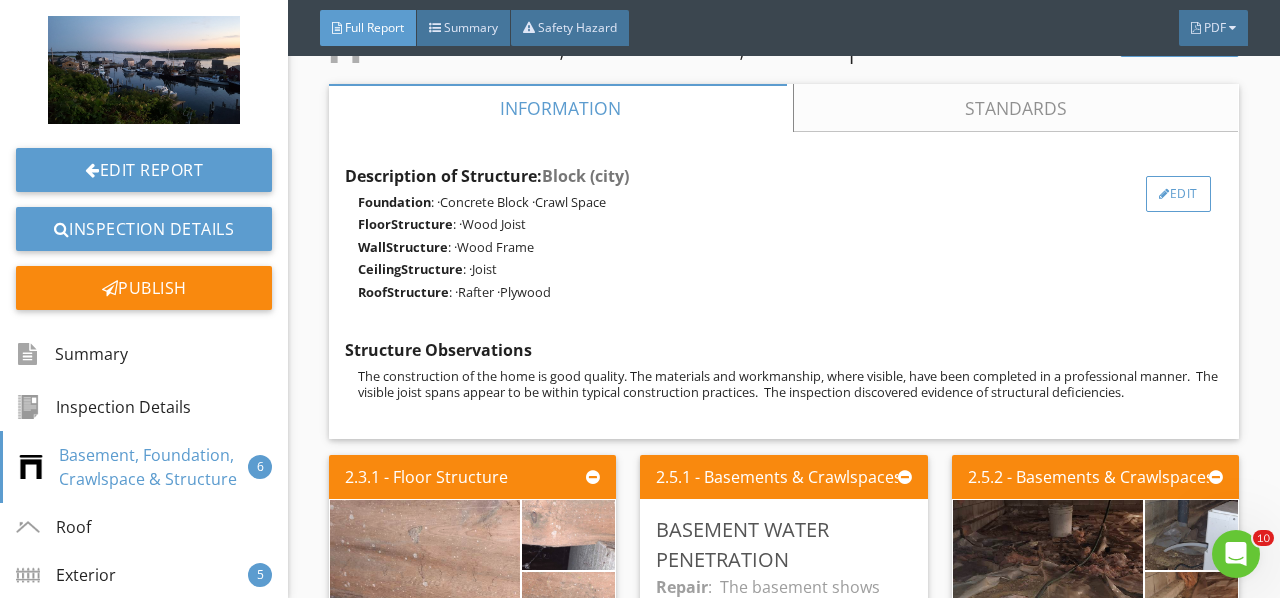 click on "Edit" at bounding box center [1178, 194] 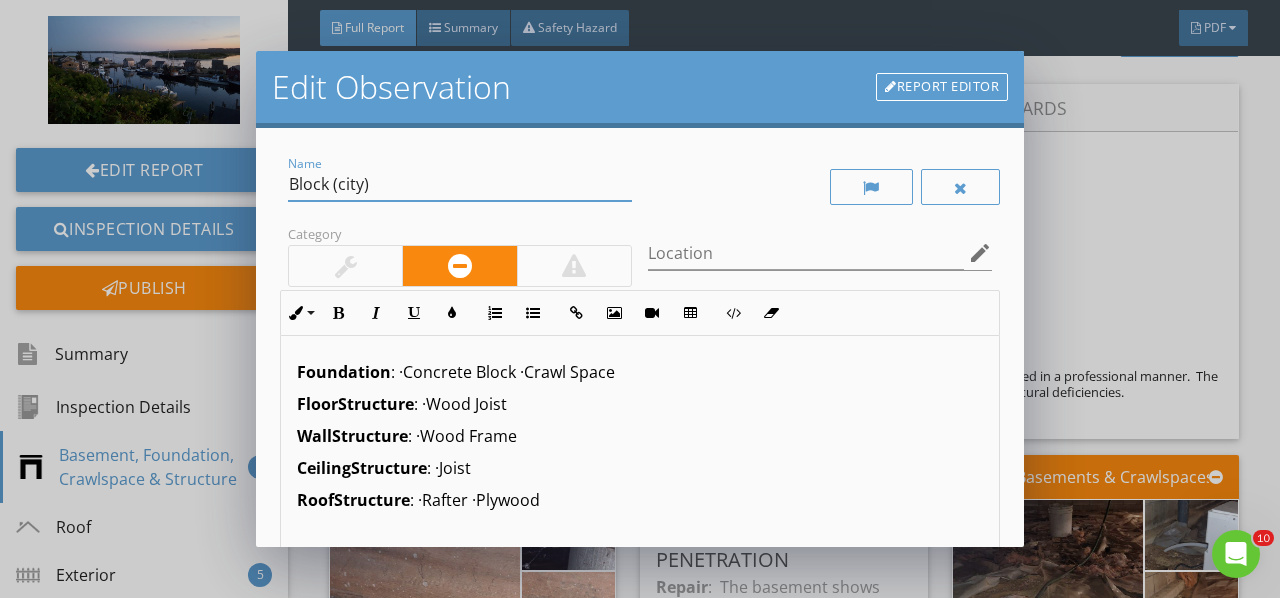 click on "Block (city)" at bounding box center (460, 184) 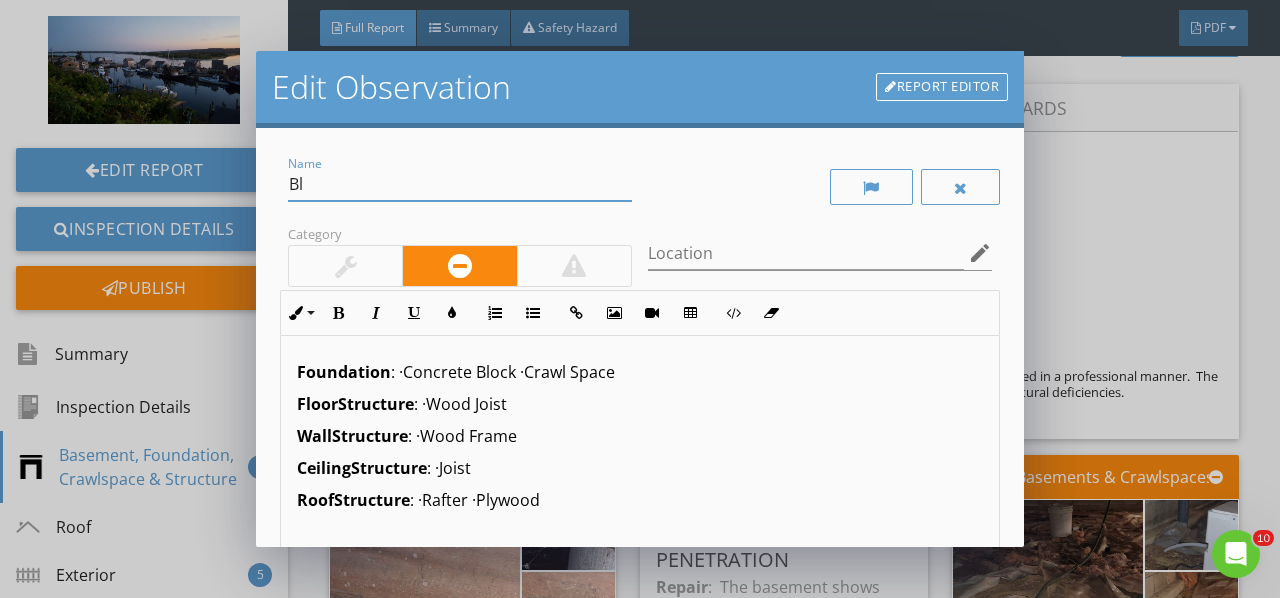 type on "B" 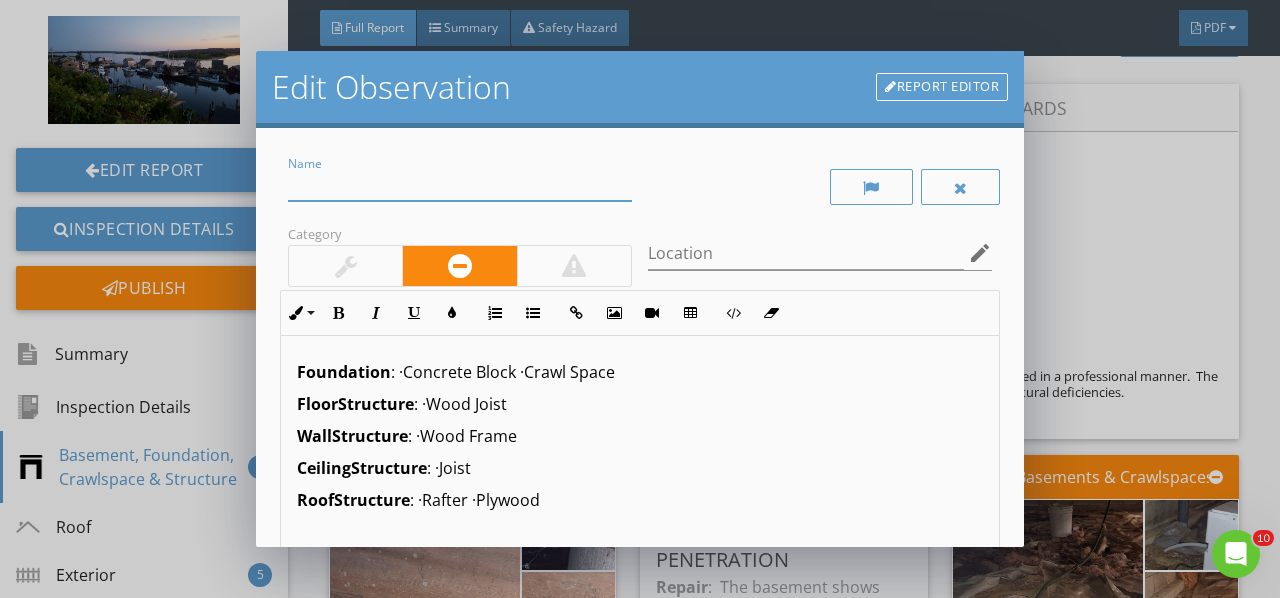 scroll, scrollTop: 366, scrollLeft: 0, axis: vertical 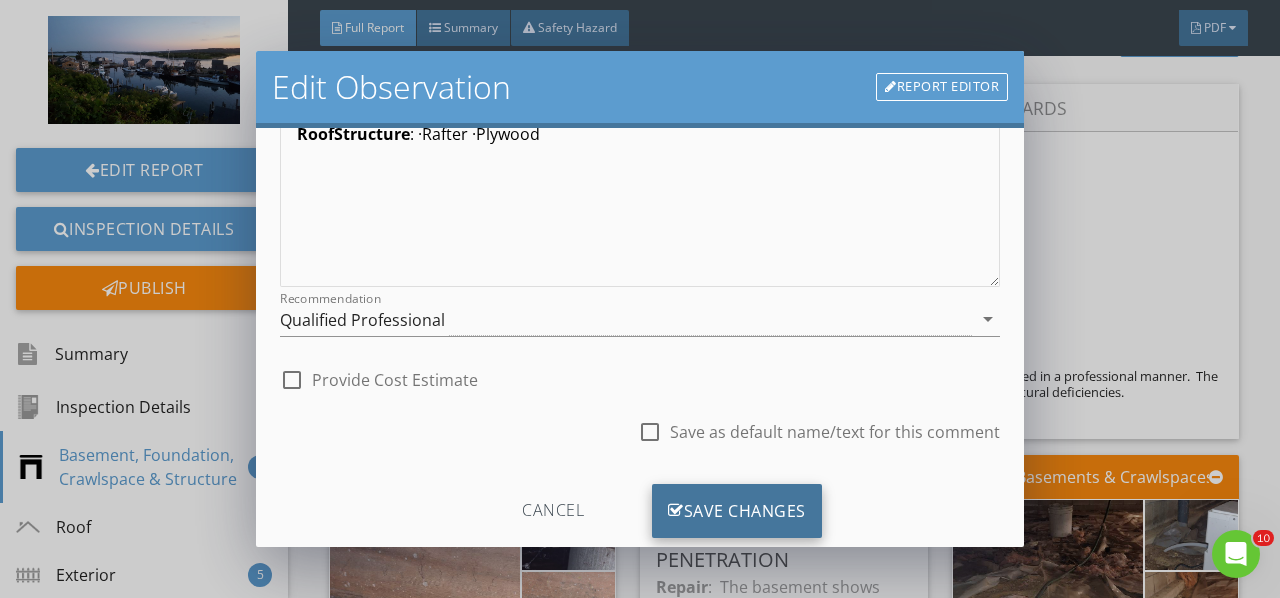 type 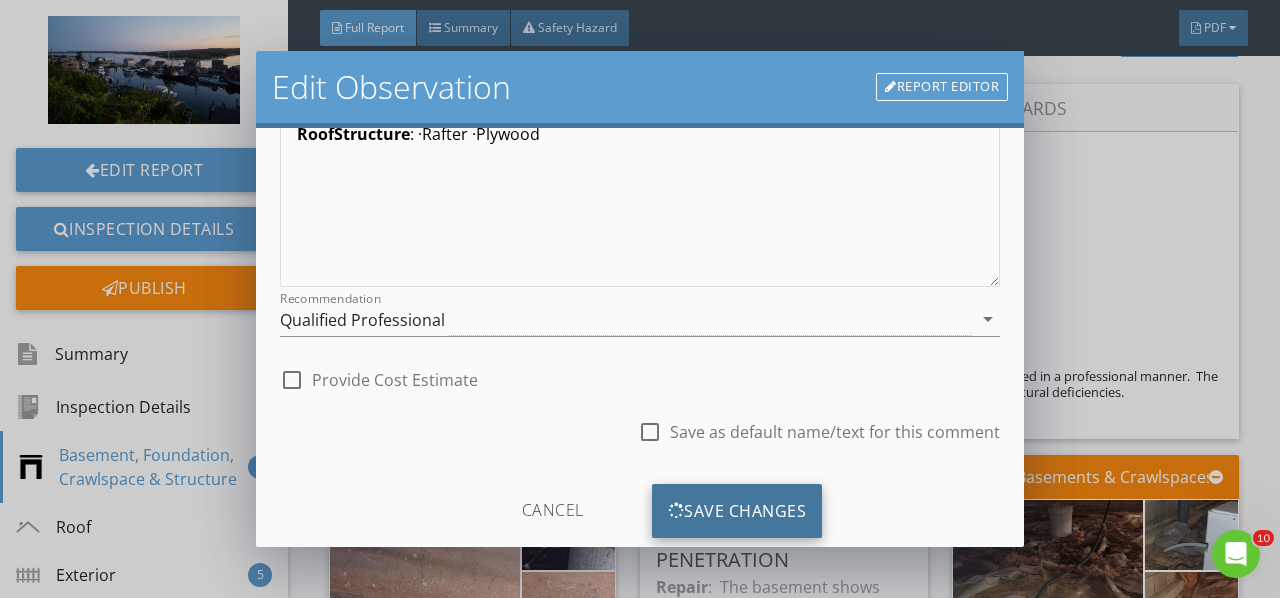 scroll, scrollTop: 174, scrollLeft: 0, axis: vertical 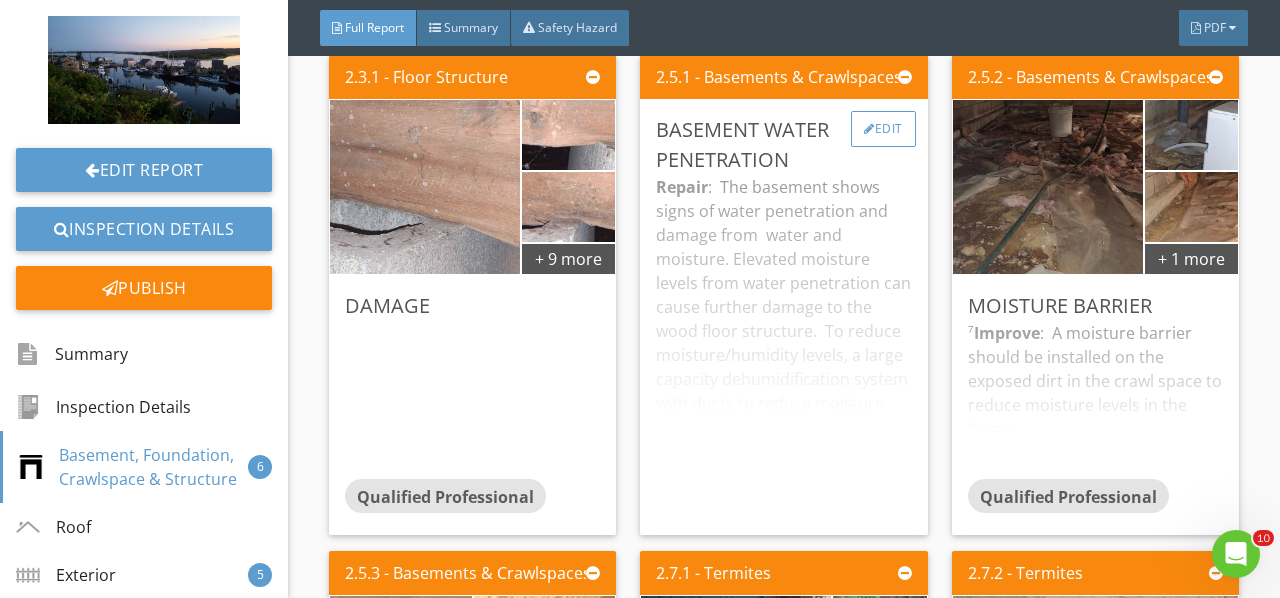 click on "Edit" at bounding box center (883, 129) 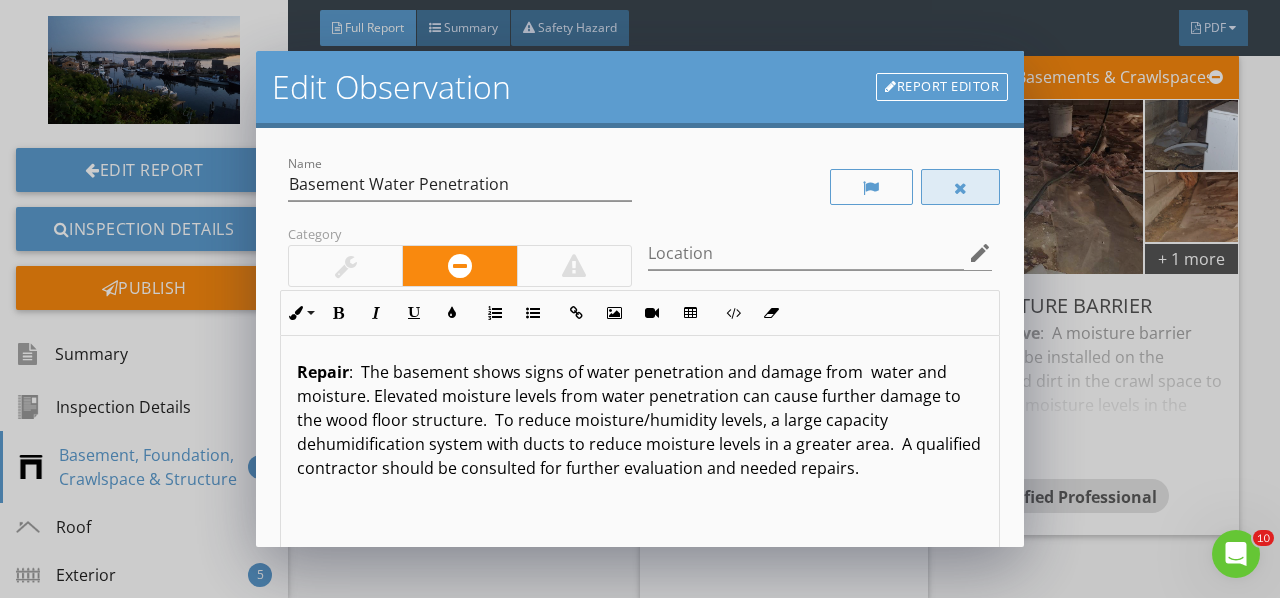 click at bounding box center [961, 187] 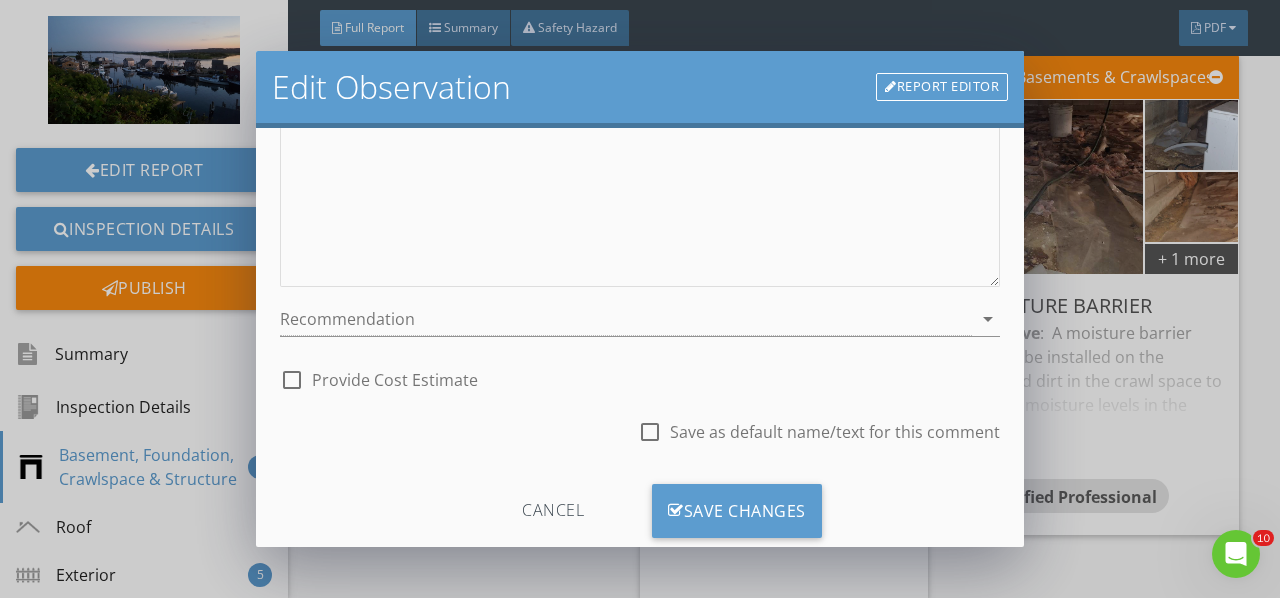 scroll, scrollTop: 365, scrollLeft: 0, axis: vertical 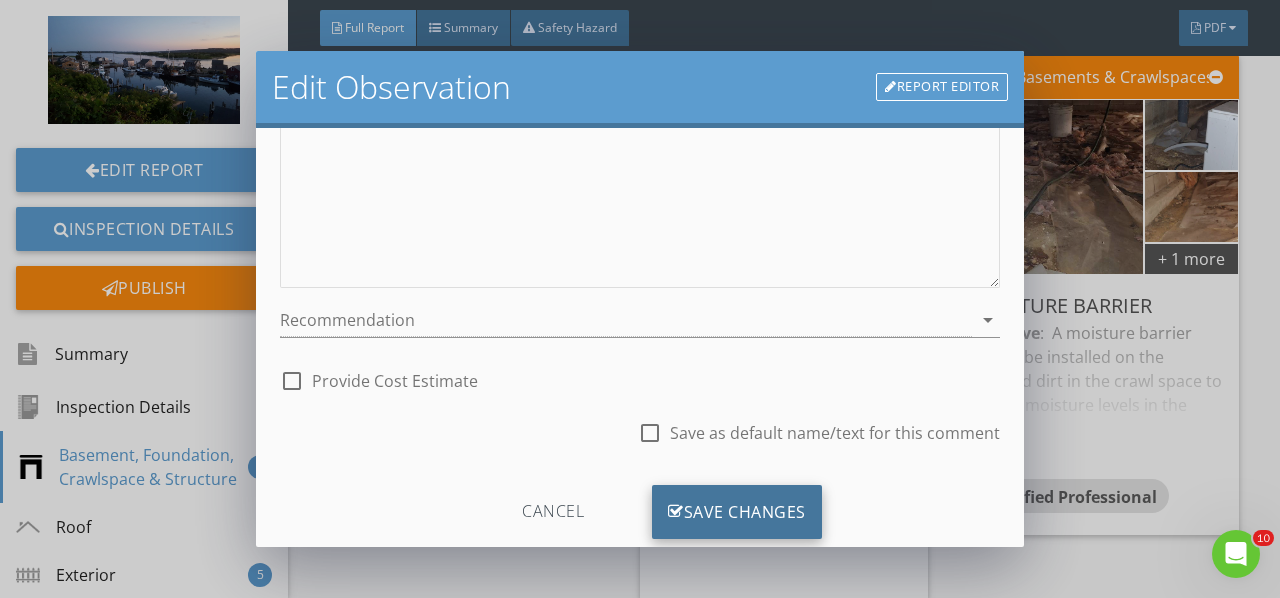 click on "Save Changes" at bounding box center [737, 512] 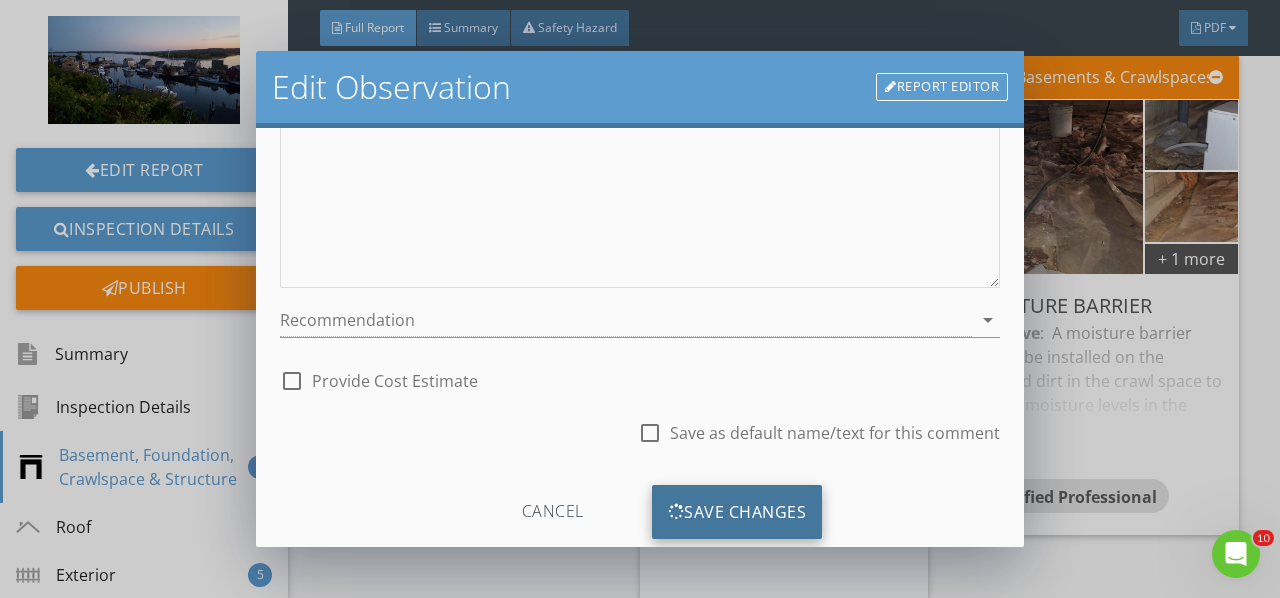 scroll, scrollTop: 174, scrollLeft: 0, axis: vertical 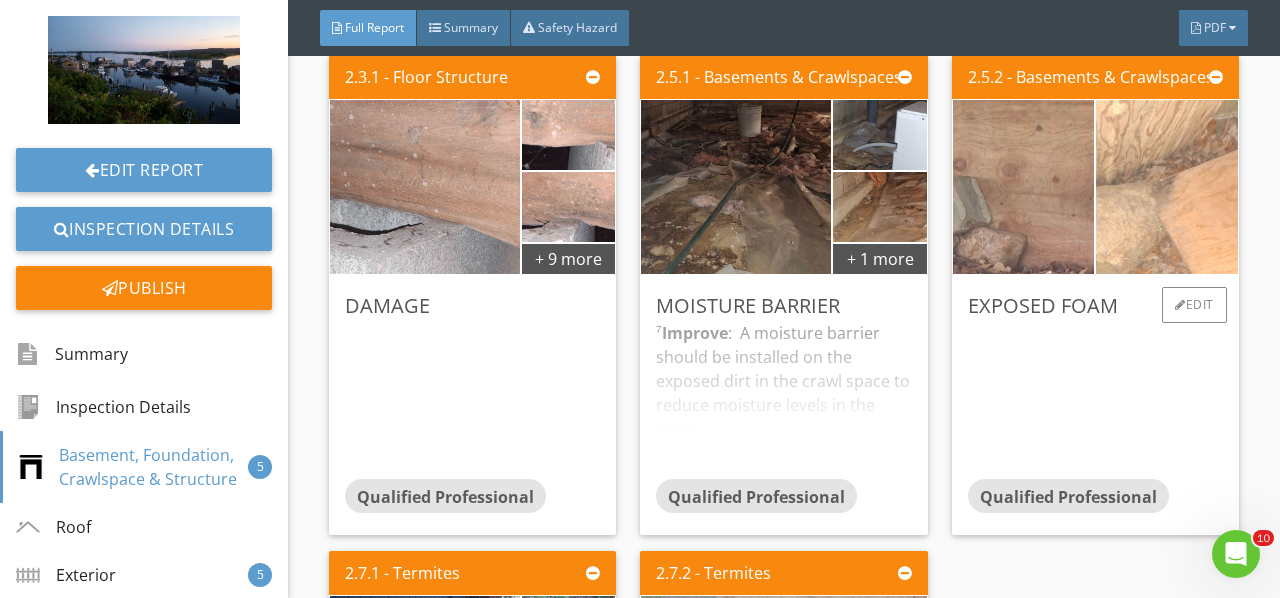 click at bounding box center [1167, 186] 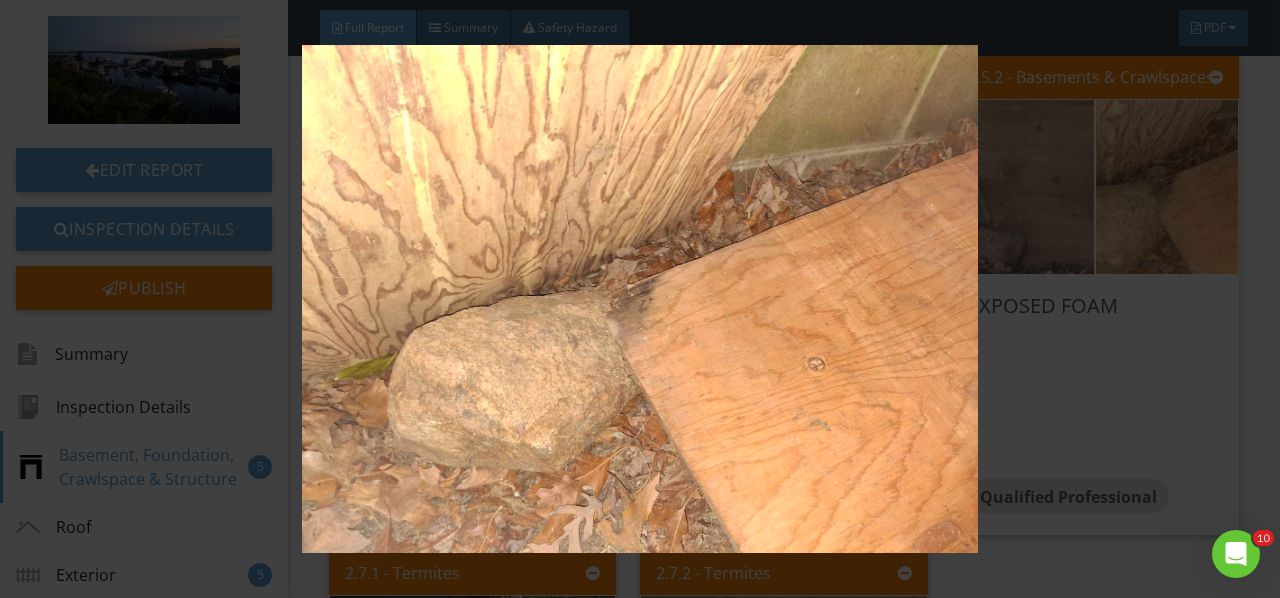 click at bounding box center [640, 299] 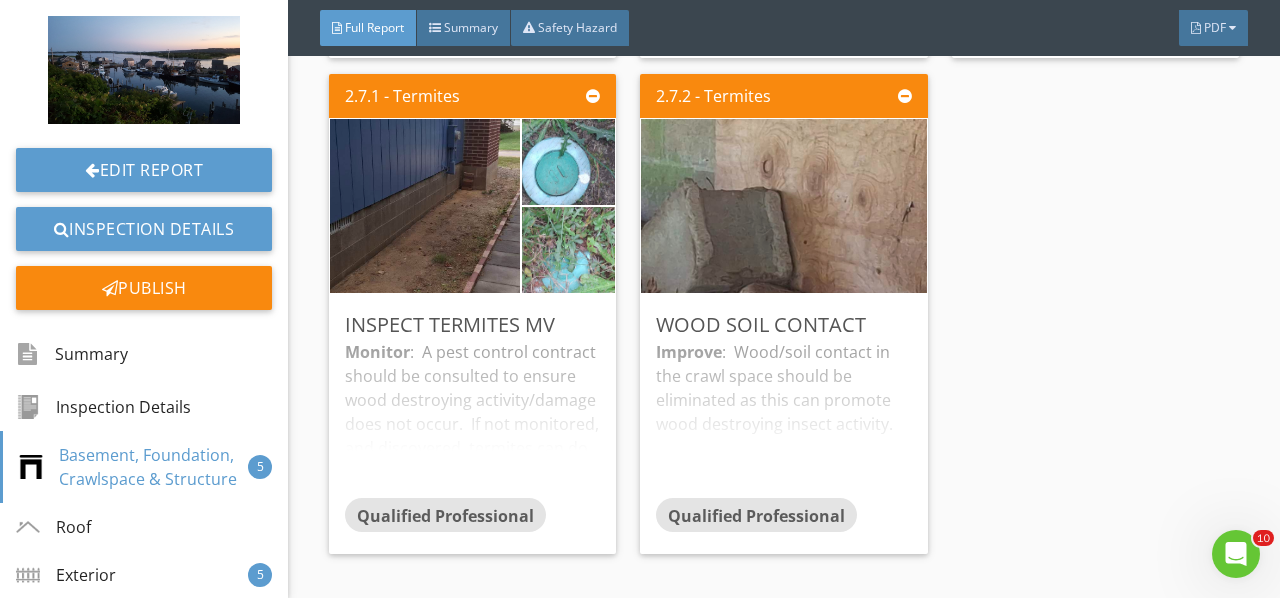 scroll, scrollTop: 2922, scrollLeft: 0, axis: vertical 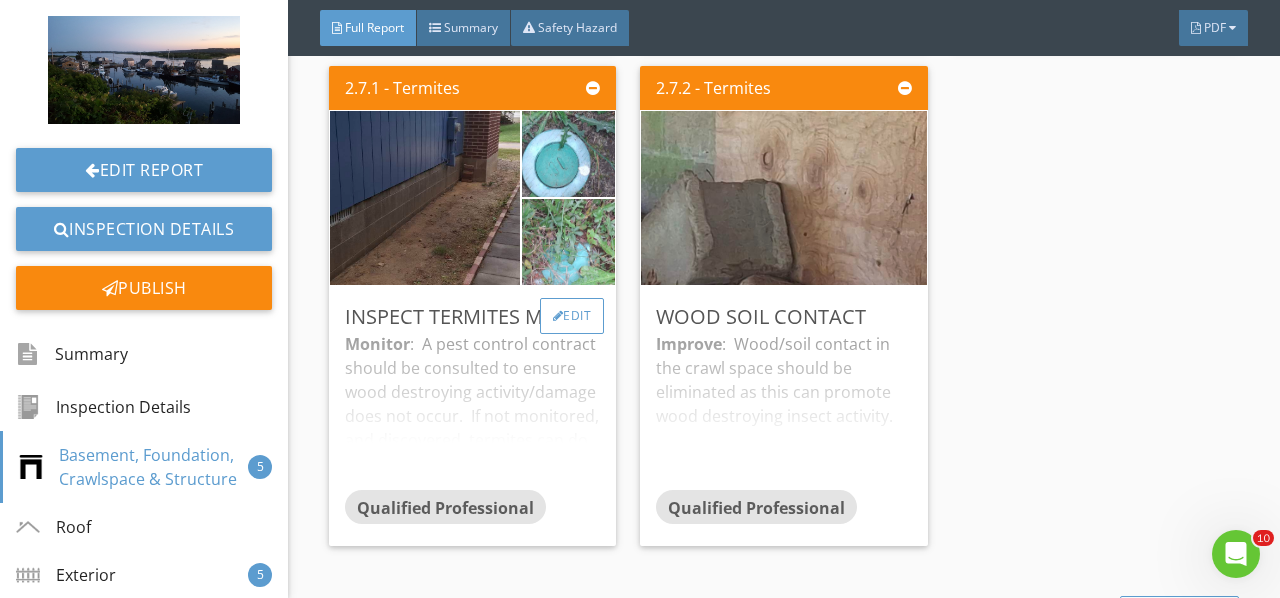 click on "Edit" at bounding box center [572, 316] 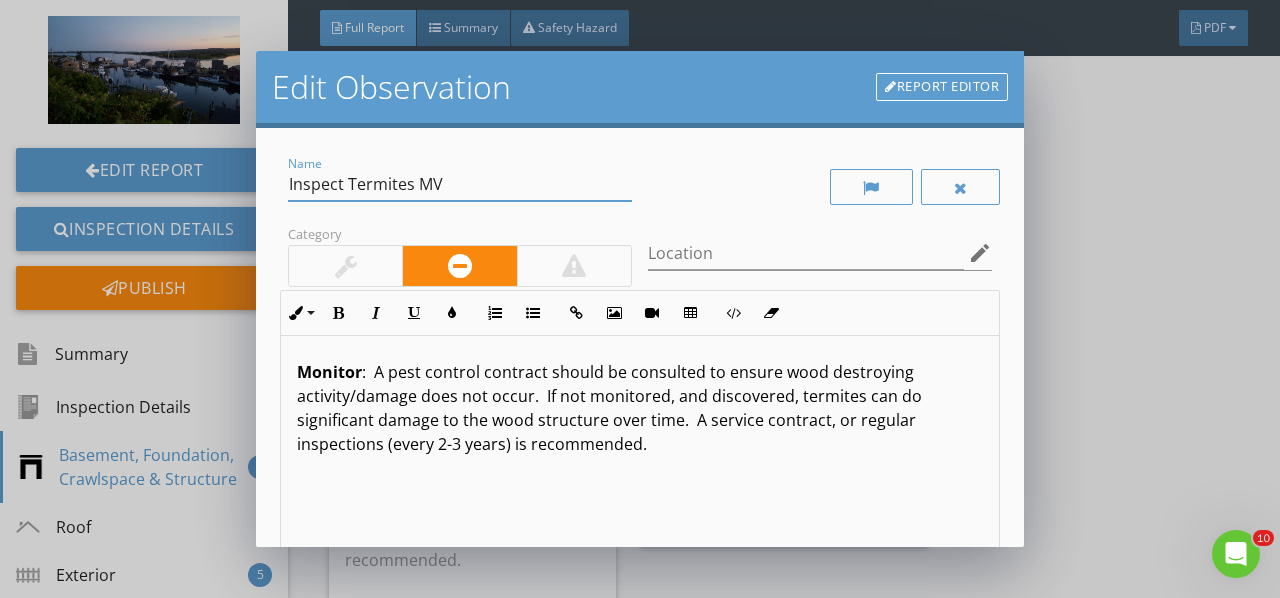 click on "Inspect Termites MV" at bounding box center [460, 184] 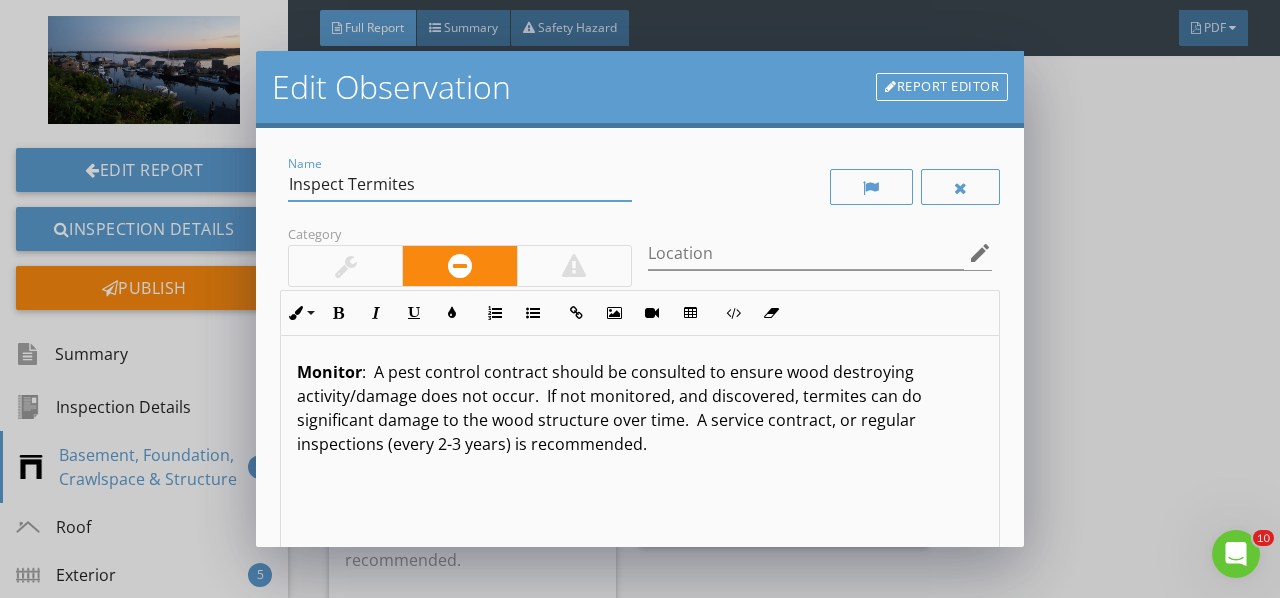 scroll, scrollTop: 366, scrollLeft: 0, axis: vertical 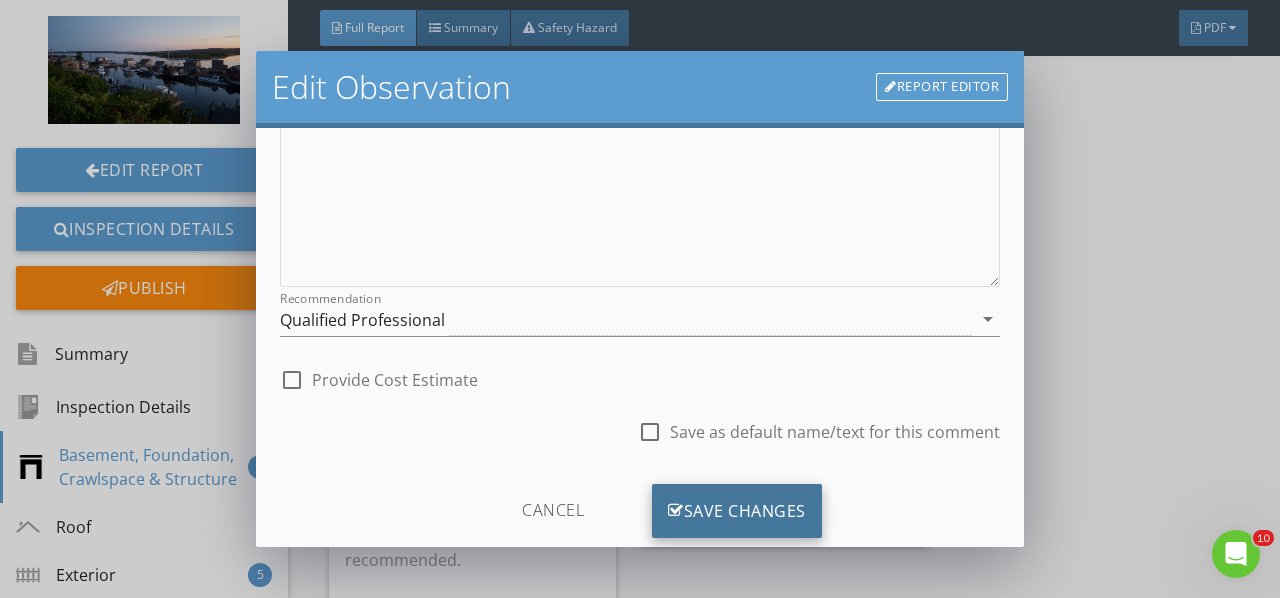 type on "Inspect Termites" 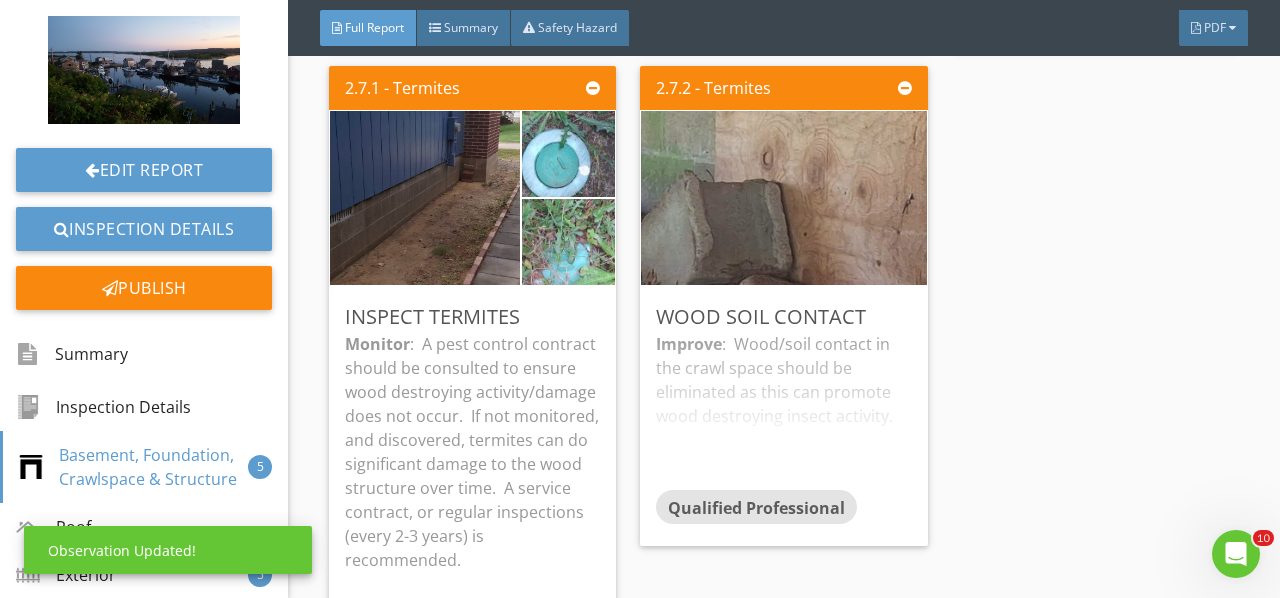 scroll, scrollTop: 174, scrollLeft: 0, axis: vertical 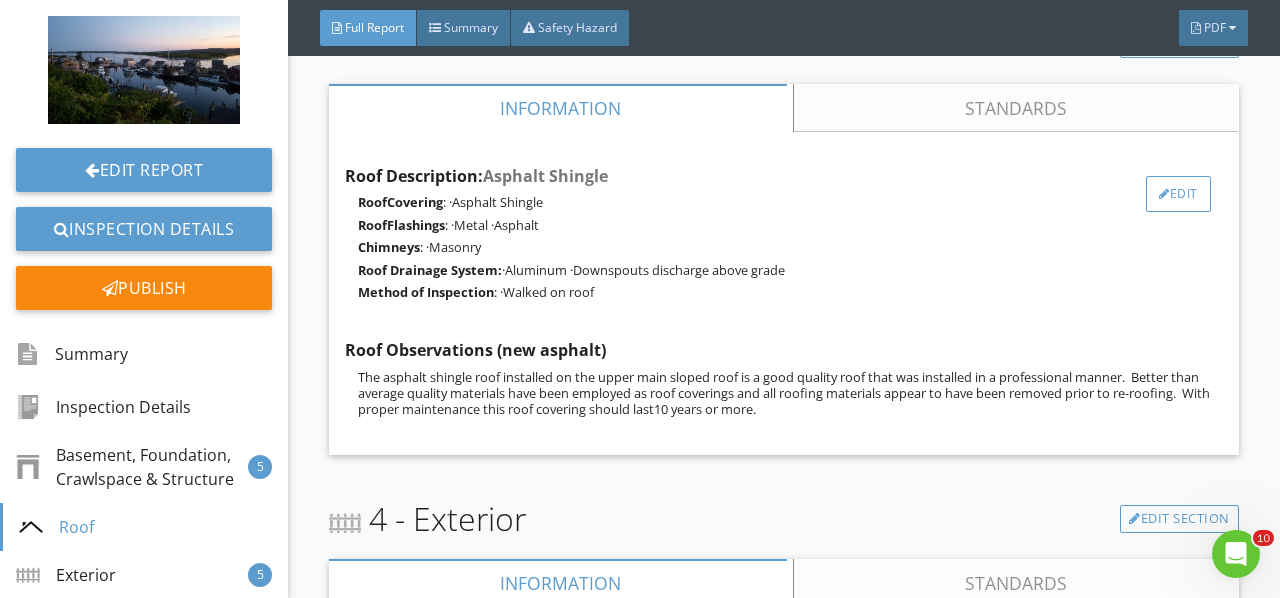 click on "Edit" at bounding box center [1178, 194] 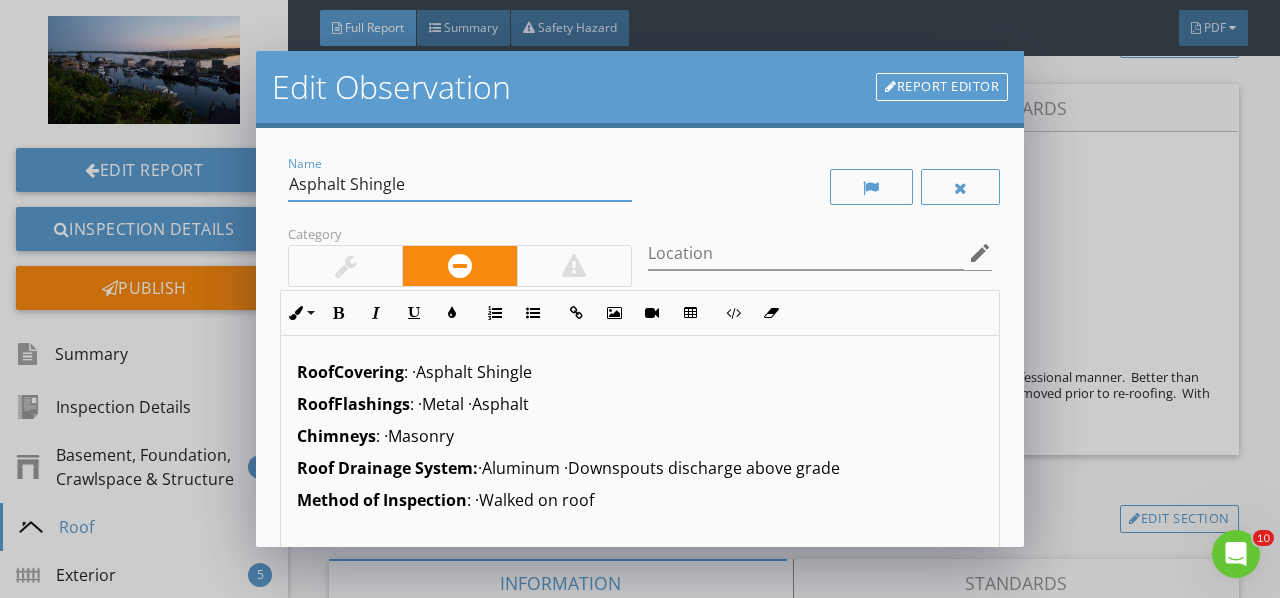 click on "Asphalt Shingle" at bounding box center [460, 184] 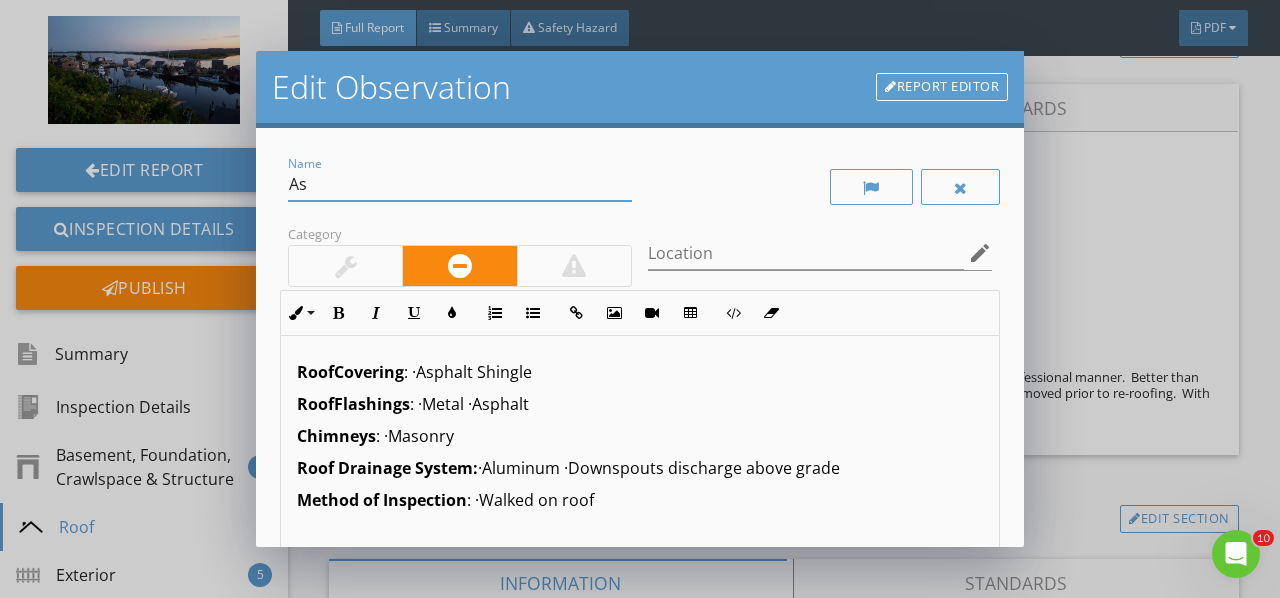 type on "A" 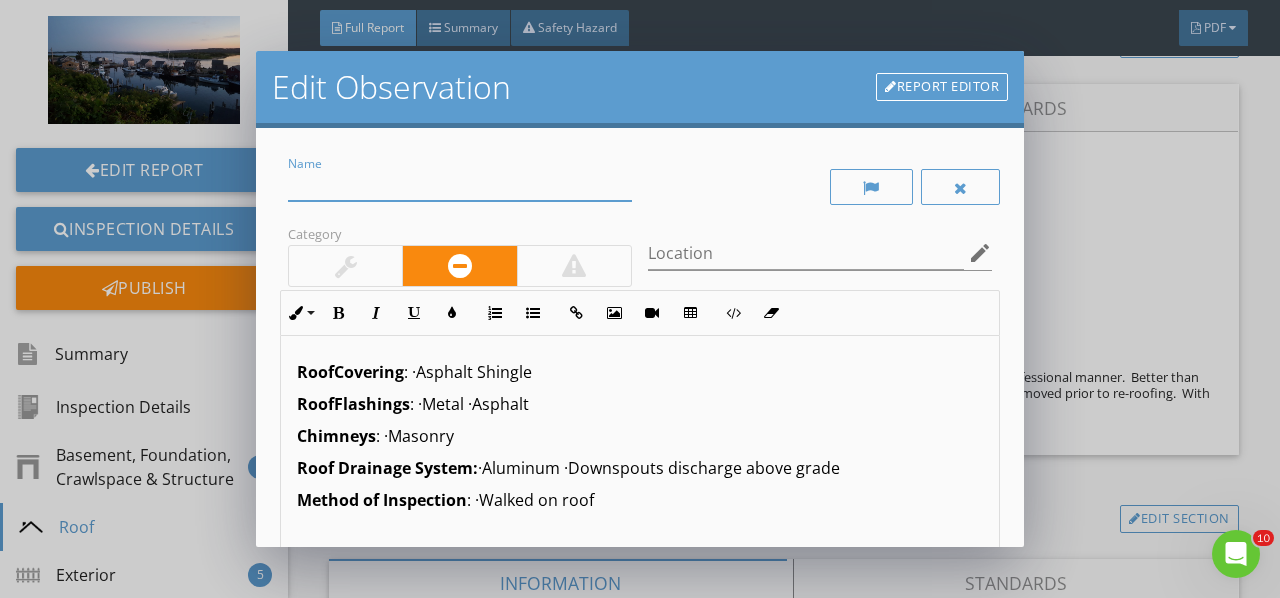 type 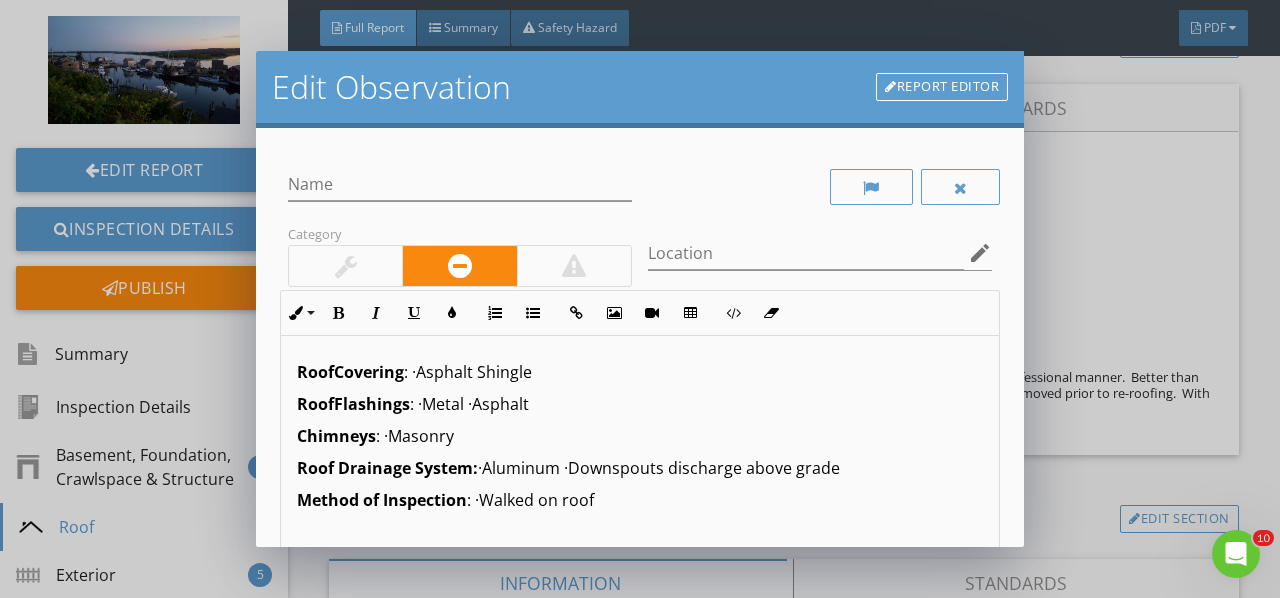 click on "Method of Inspection : ·Walked on roof" at bounding box center [640, 500] 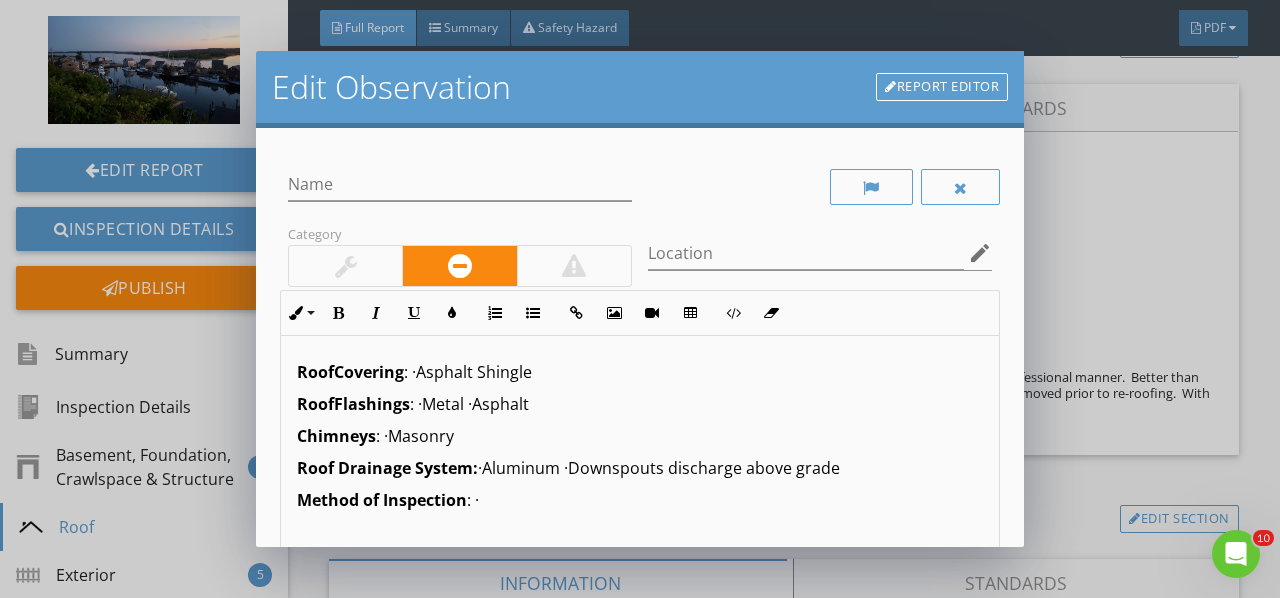 type 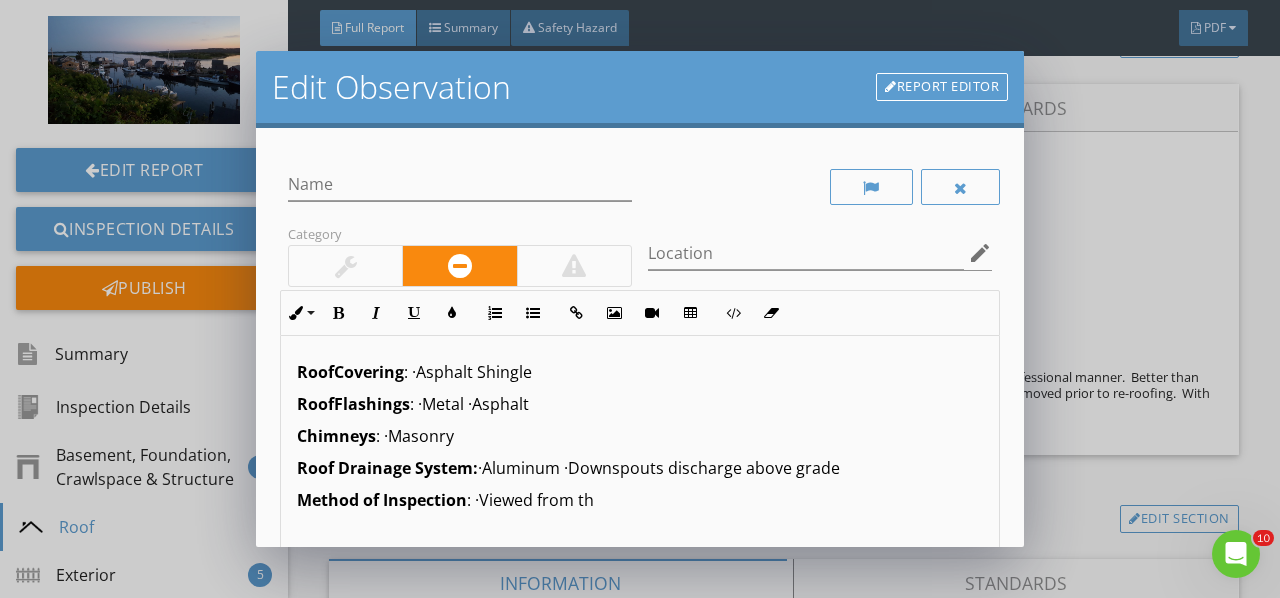 click on "Method of Inspection : ·Viewed from th" at bounding box center (640, 500) 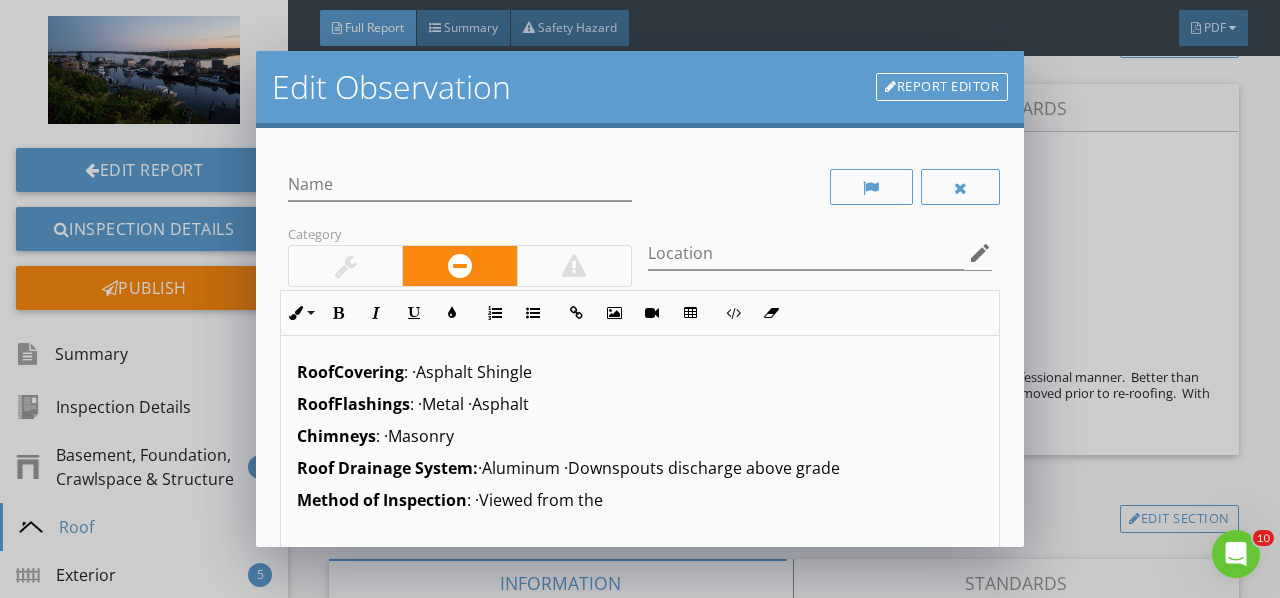 click on "Method of Inspection : ·Viewed from the" at bounding box center [640, 500] 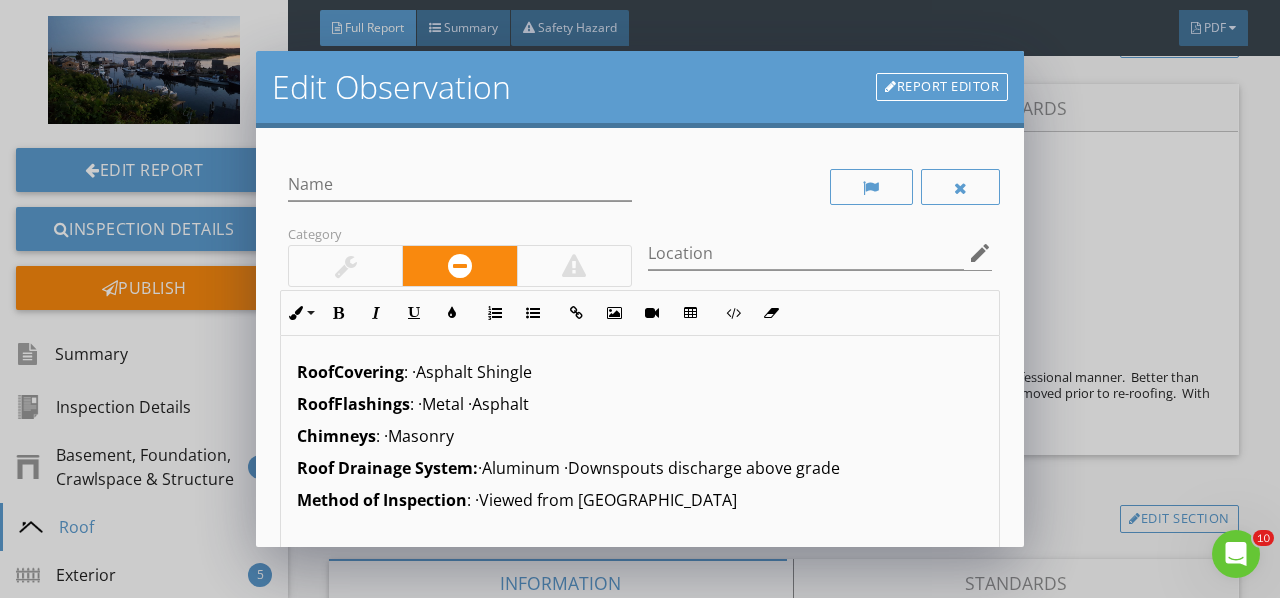 click on "Method of Inspection : ·Viewed from thjje" at bounding box center (640, 500) 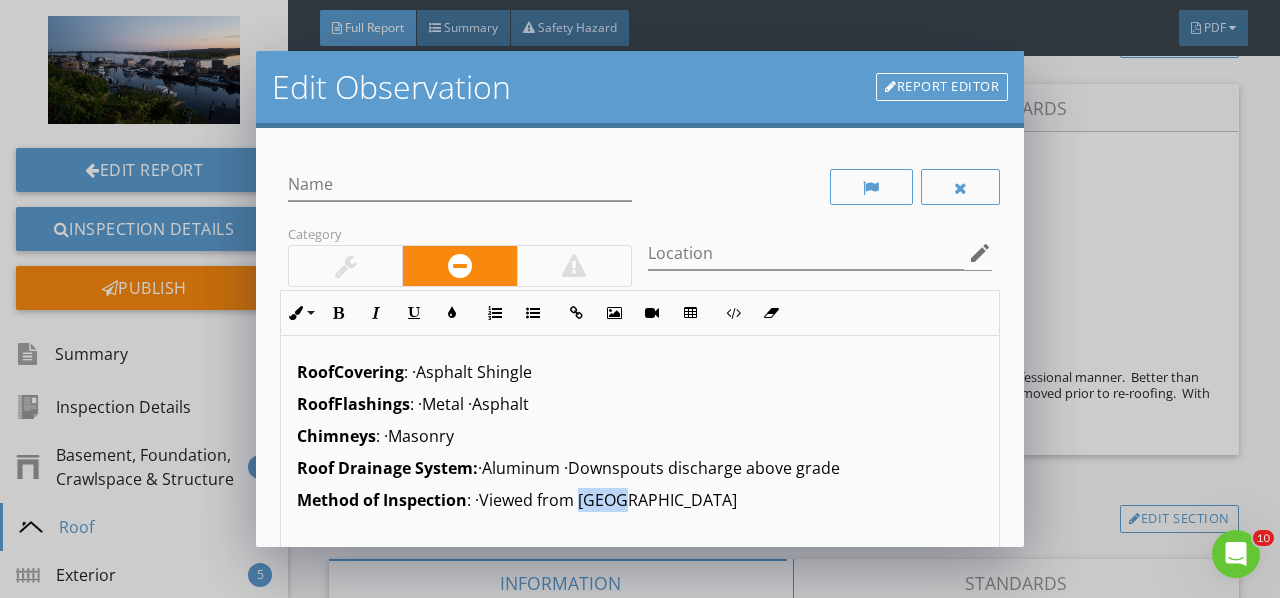 click on "Method of Inspection : ·Viewed from thjje" at bounding box center [640, 500] 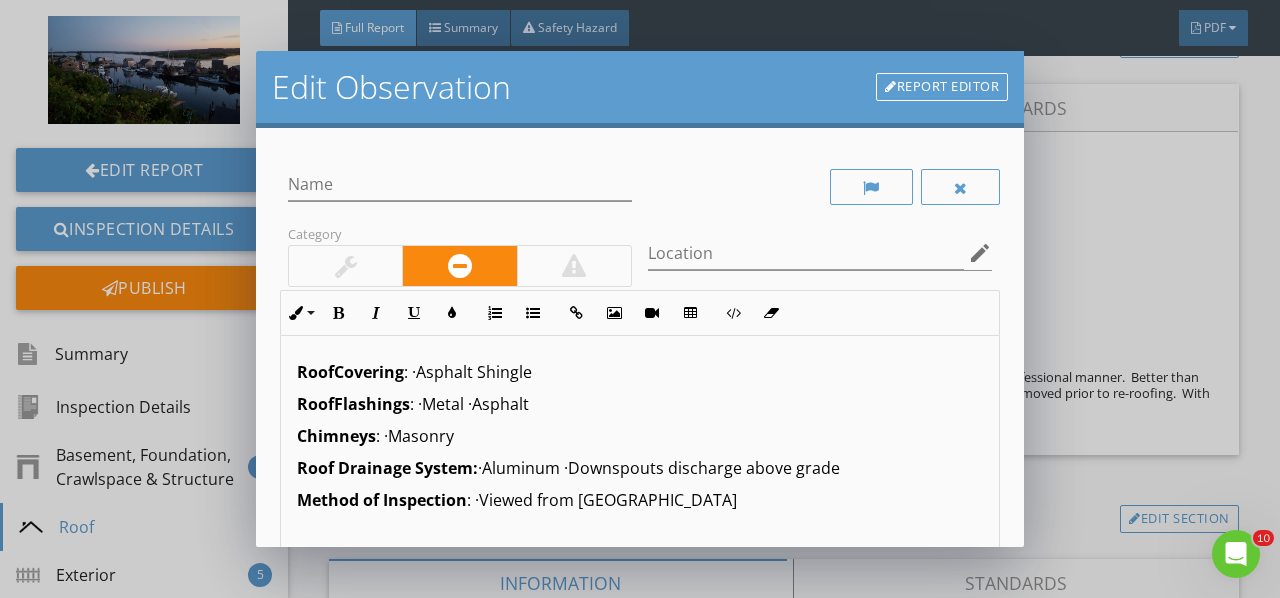 click on "Method of Inspection : ·Viewed from thjje" at bounding box center [640, 500] 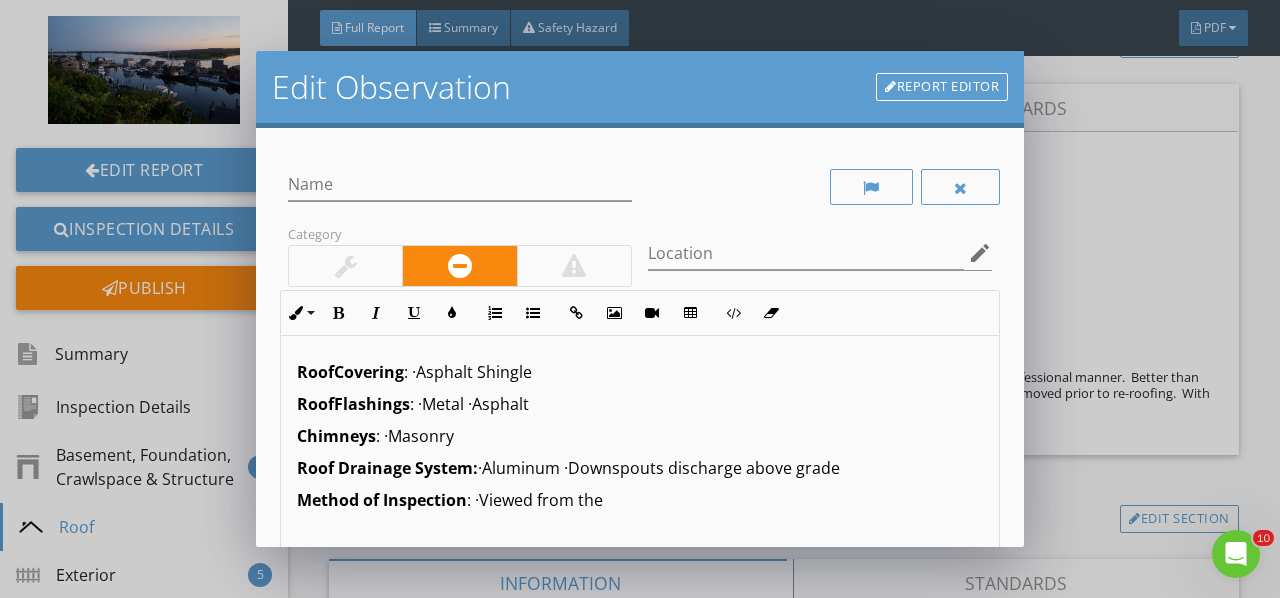 click on "Method of Inspection : ·Viewed from the" at bounding box center (640, 500) 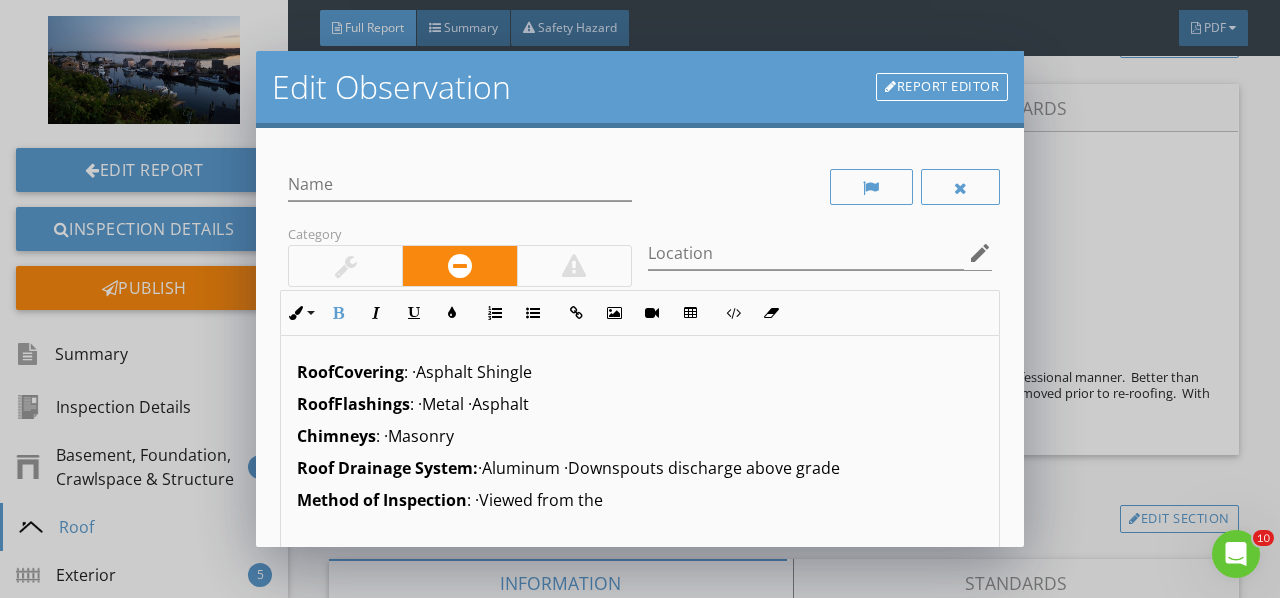 click on "Method of Inspection : ·Viewed from the" at bounding box center (640, 500) 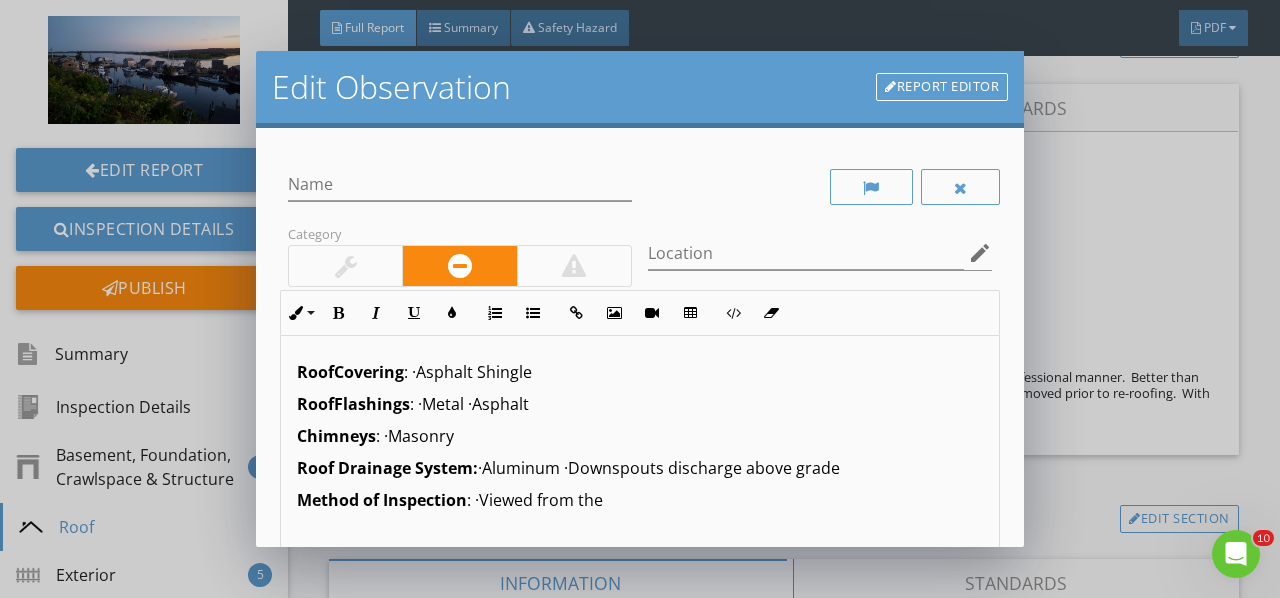 click on "Method of Inspection : ·Viewed from the" at bounding box center (640, 500) 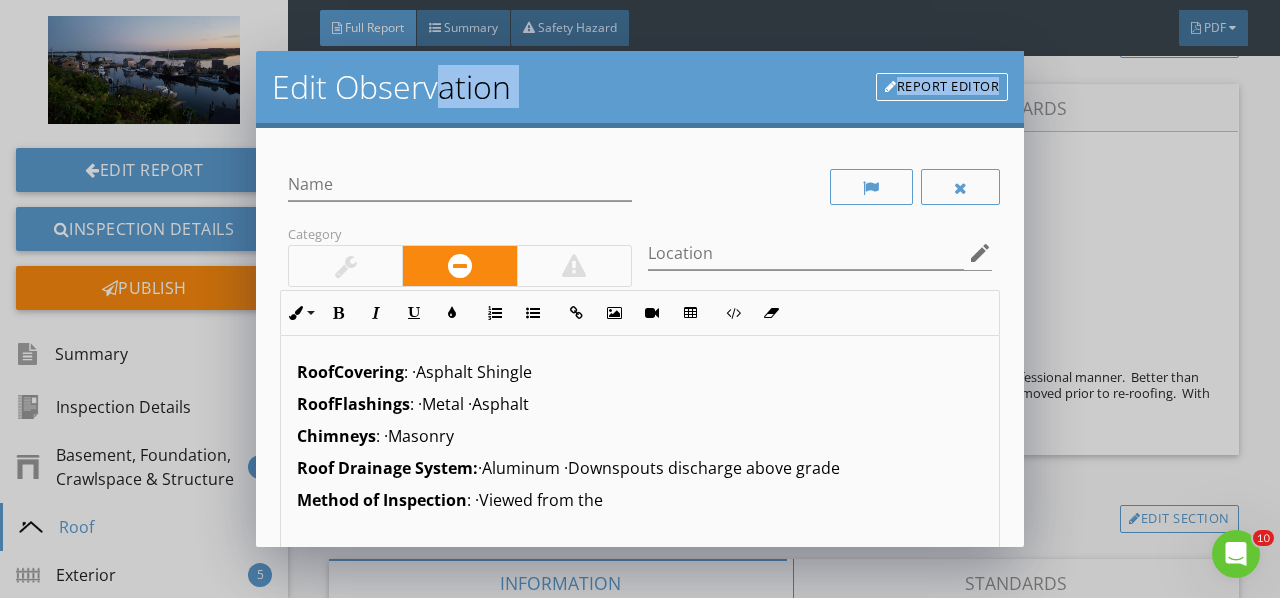 click on "Edit Observation
Report Editor" at bounding box center [640, 89] 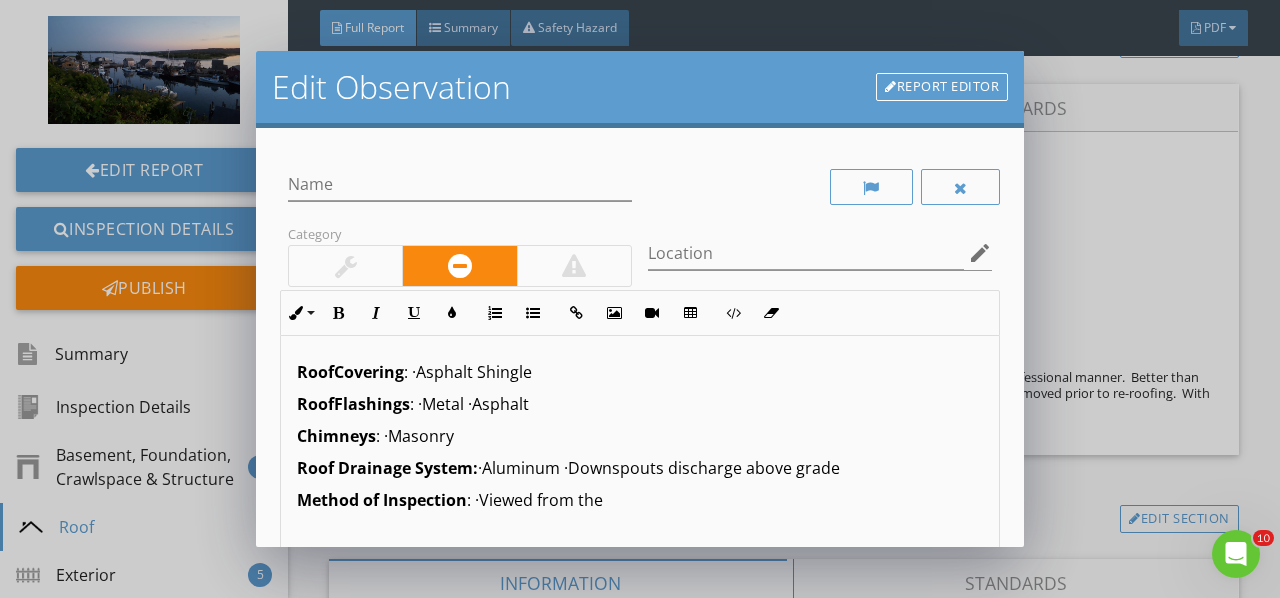 click on "Method of Inspection : ·Viewed from the" at bounding box center [640, 500] 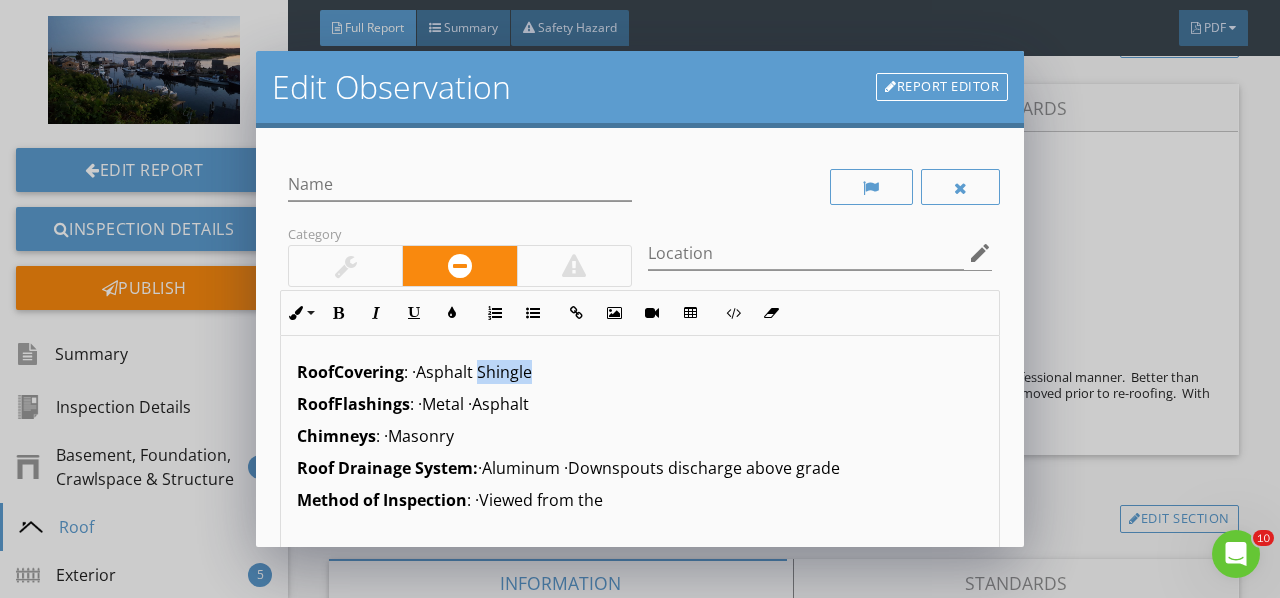 click on "Roof  Covering : ·Asphalt Shingle" at bounding box center [640, 372] 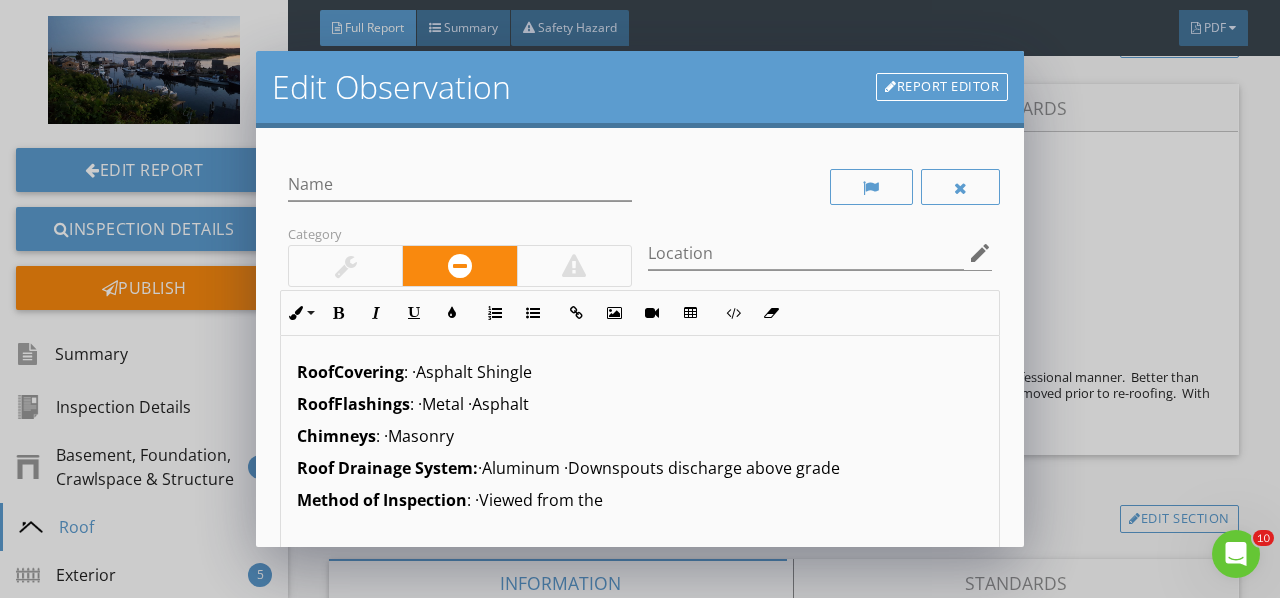 click on "Roof  Covering : ·Asphalt Shingle" at bounding box center [640, 372] 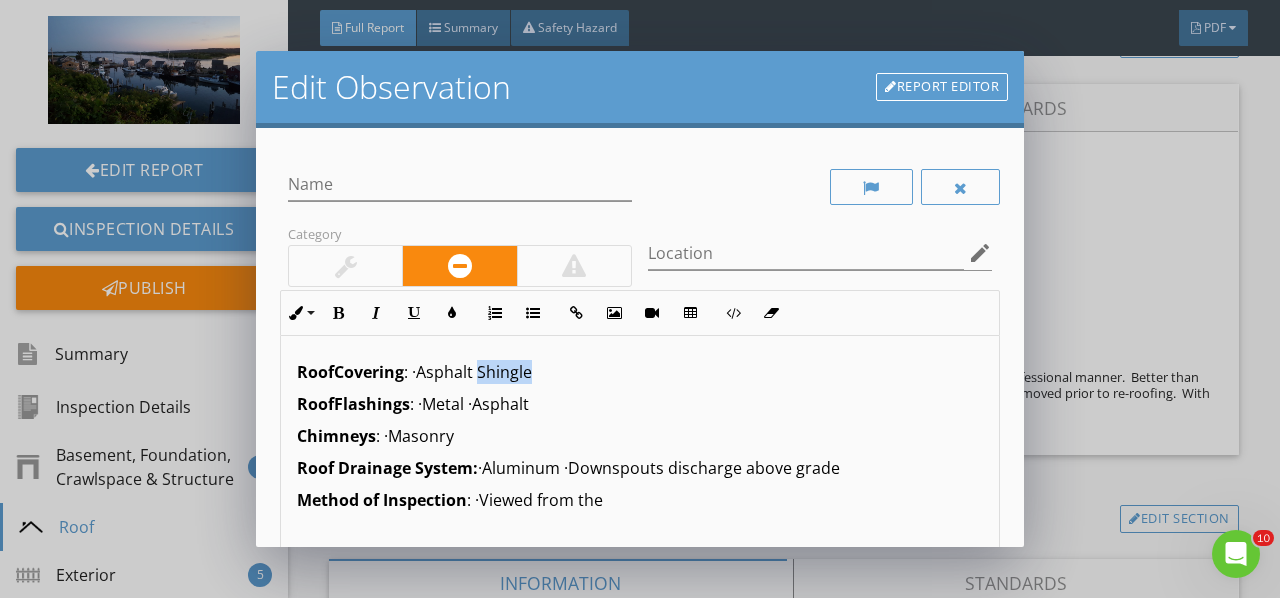 click on "Roof  Covering : ·Asphalt Shingle" at bounding box center [640, 372] 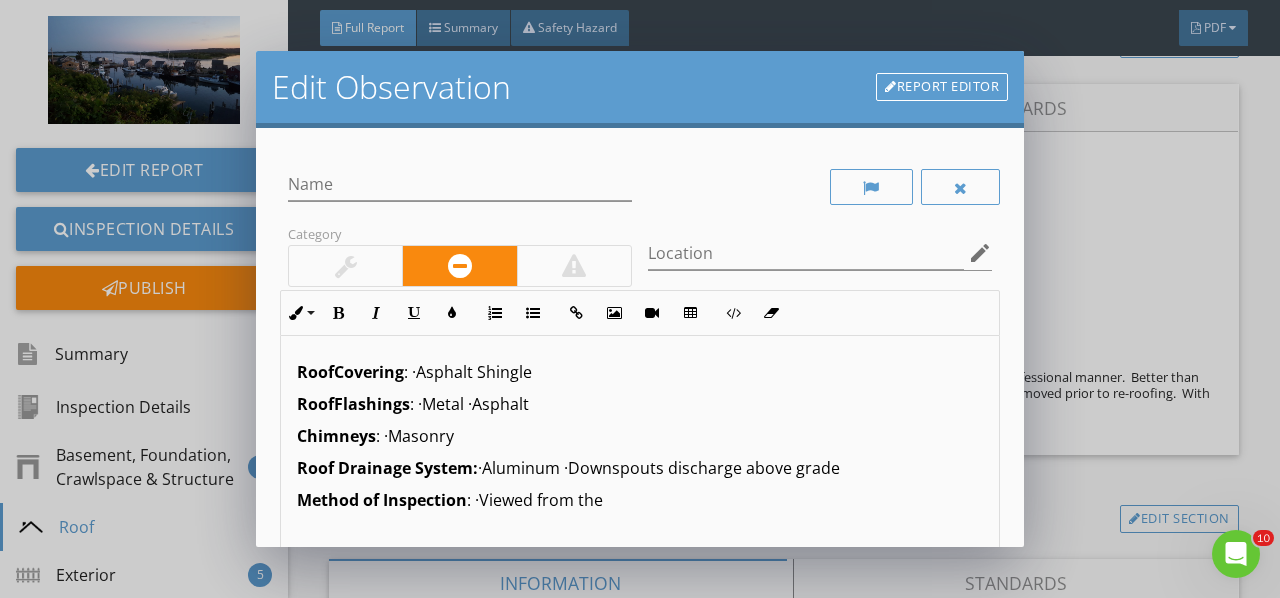 click on "Method of Inspection : ·Viewed from the" at bounding box center (640, 500) 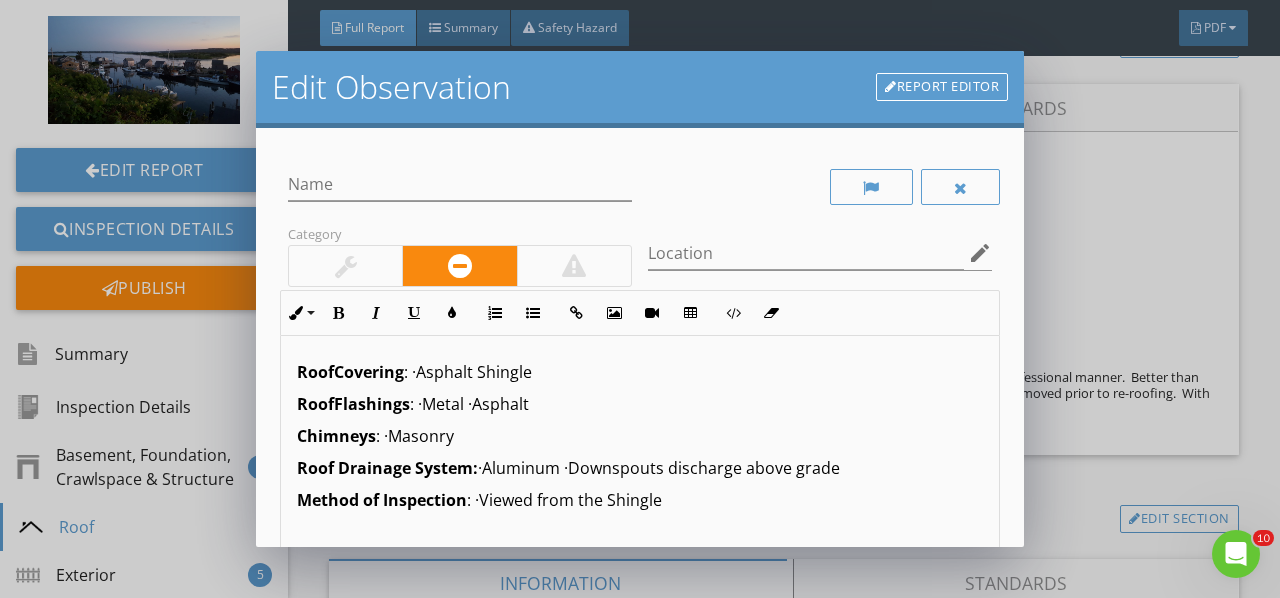click on "Method of Inspection : ·Viewed from the Shingle" at bounding box center (640, 500) 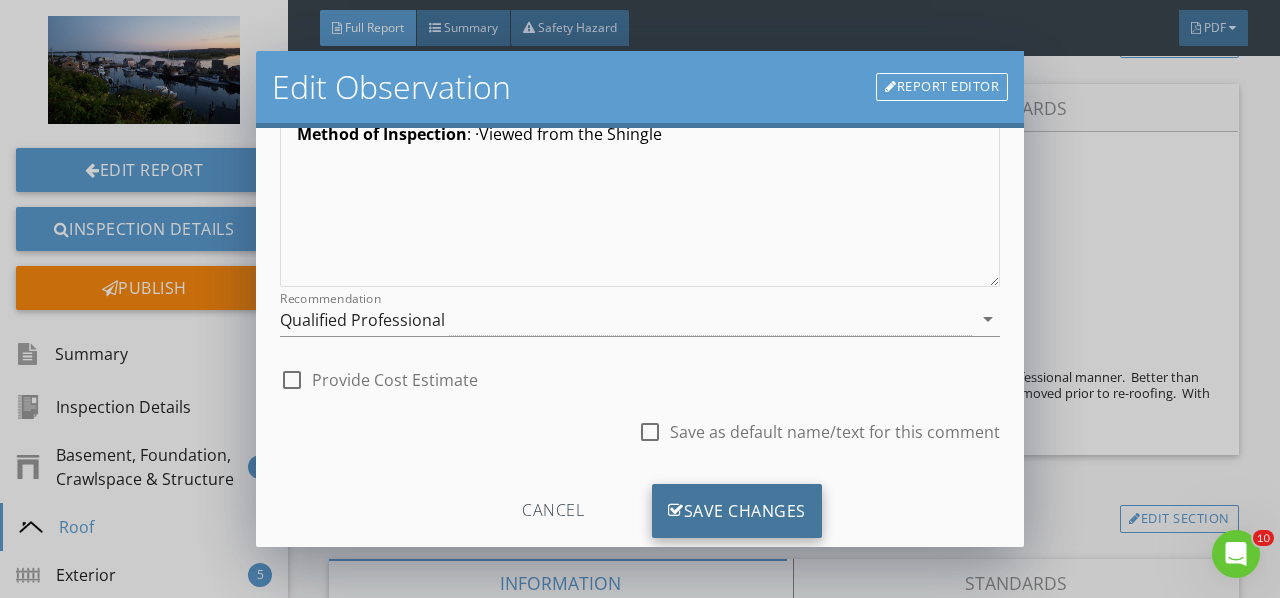 click on "Save Changes" at bounding box center [737, 511] 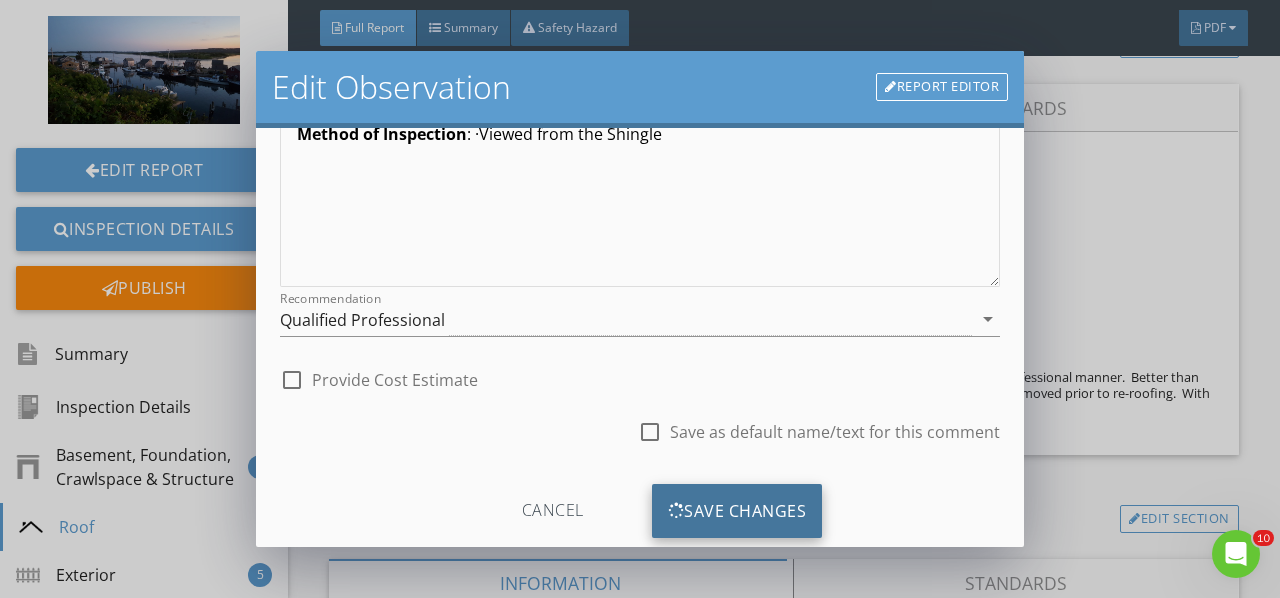 scroll, scrollTop: 174, scrollLeft: 0, axis: vertical 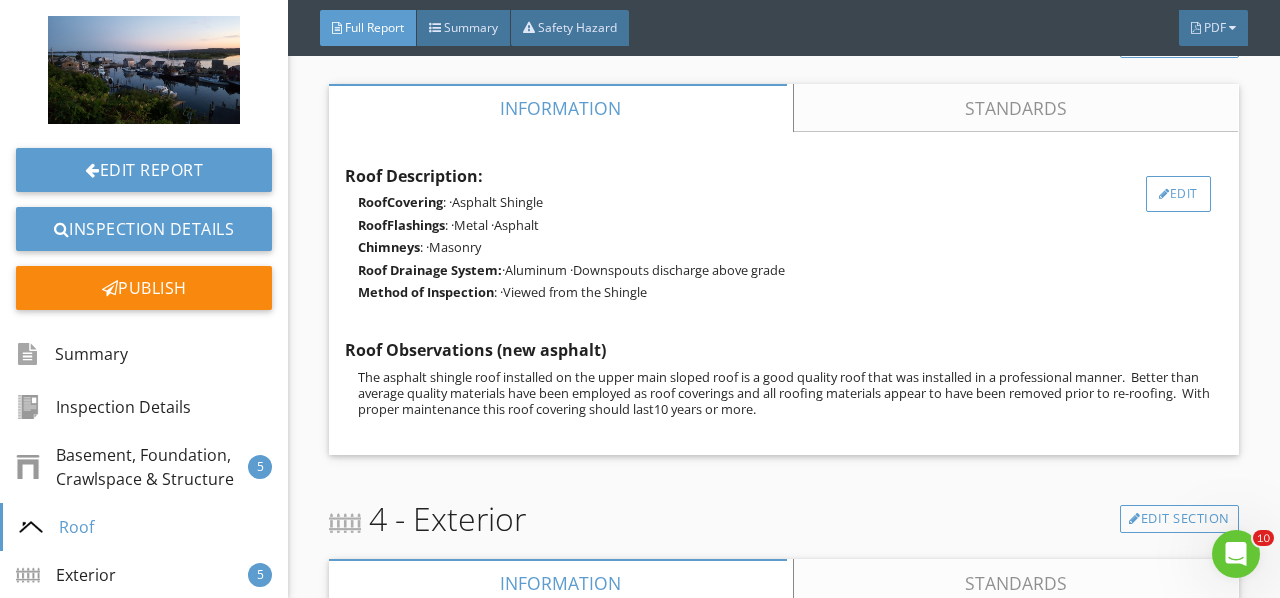 click on "Edit" at bounding box center (1178, 194) 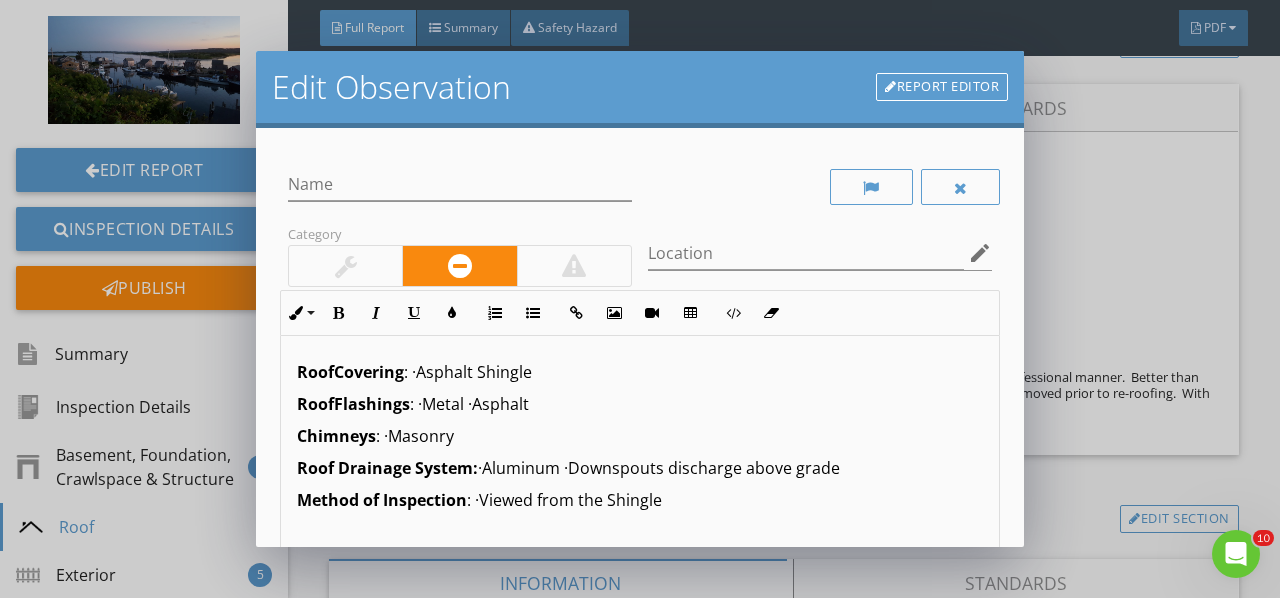 click on "Method of Inspection : ·Viewed from the Shingle" at bounding box center [640, 500] 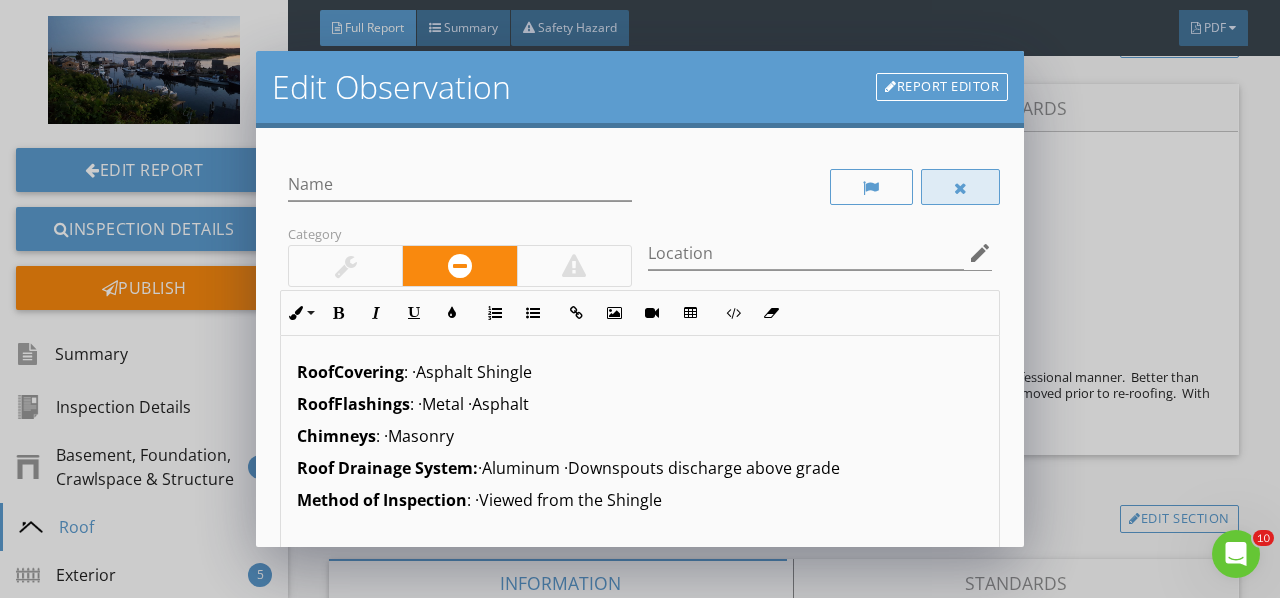 click at bounding box center [961, 187] 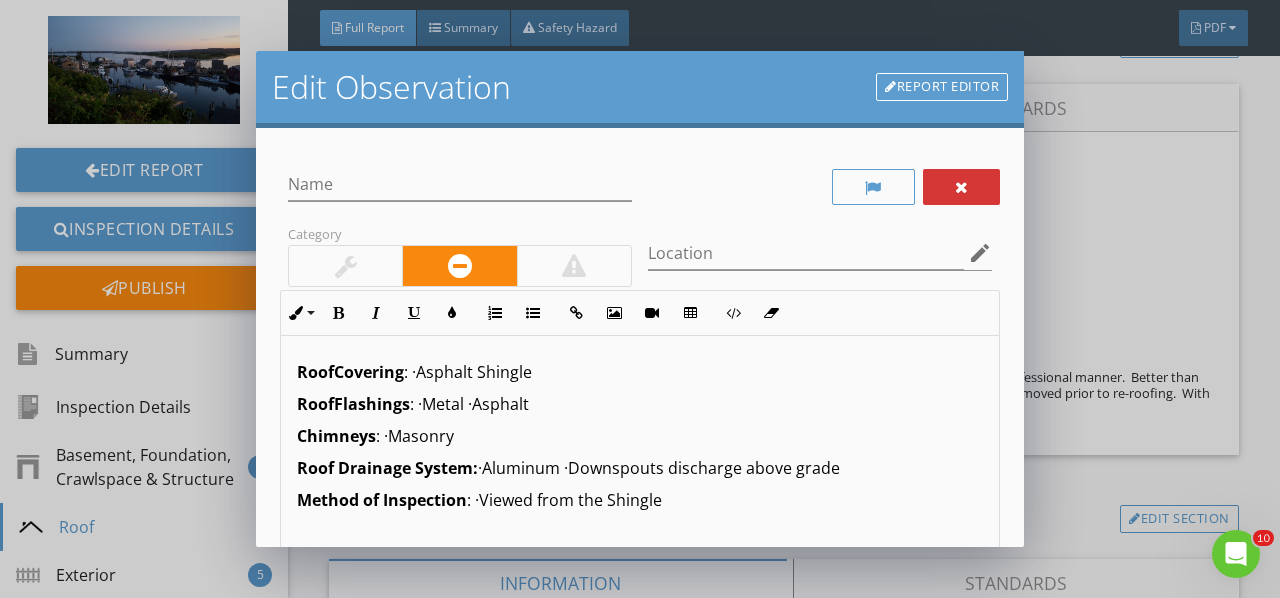click at bounding box center (962, 187) 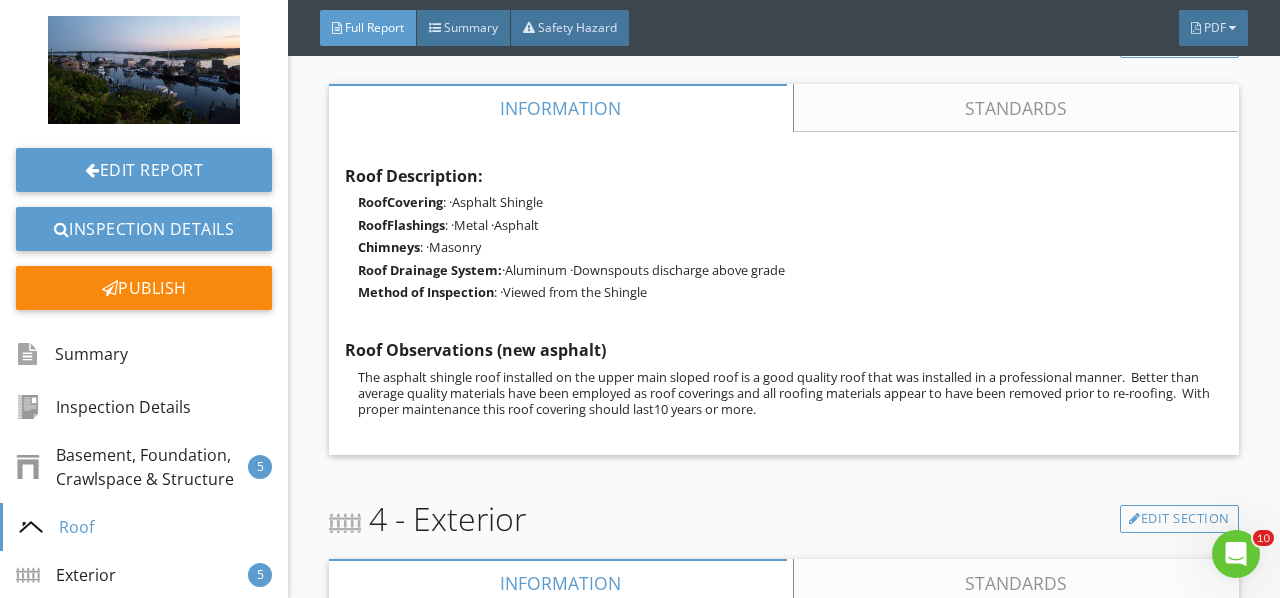 click at bounding box center [640, 299] 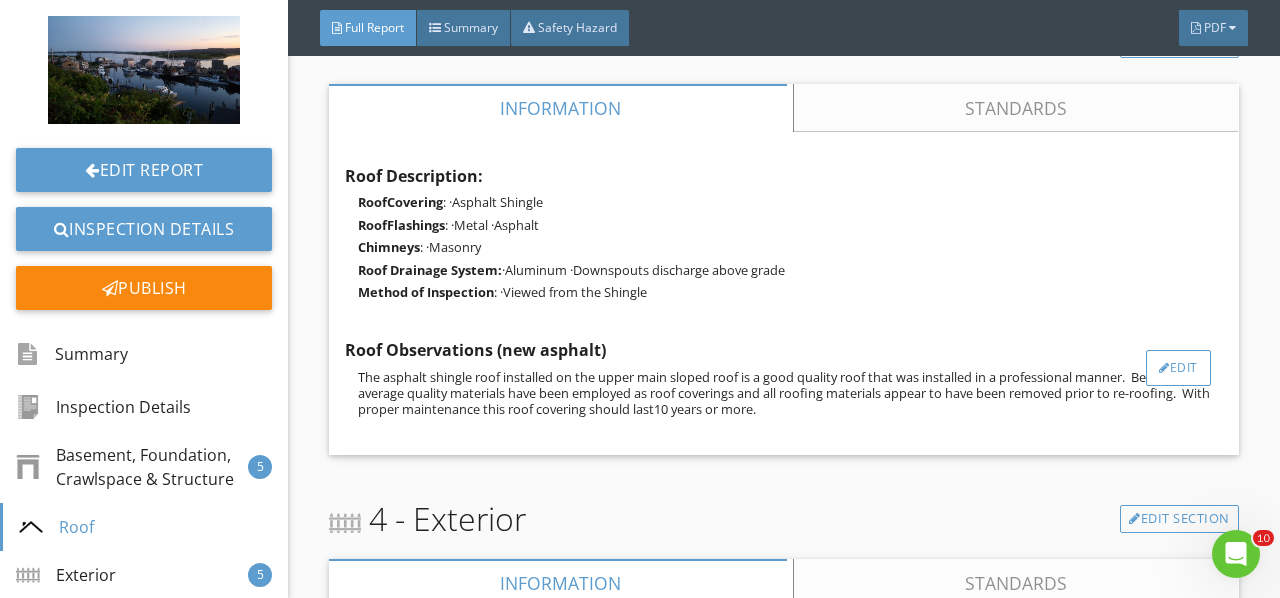 click on "Edit" at bounding box center (1178, 368) 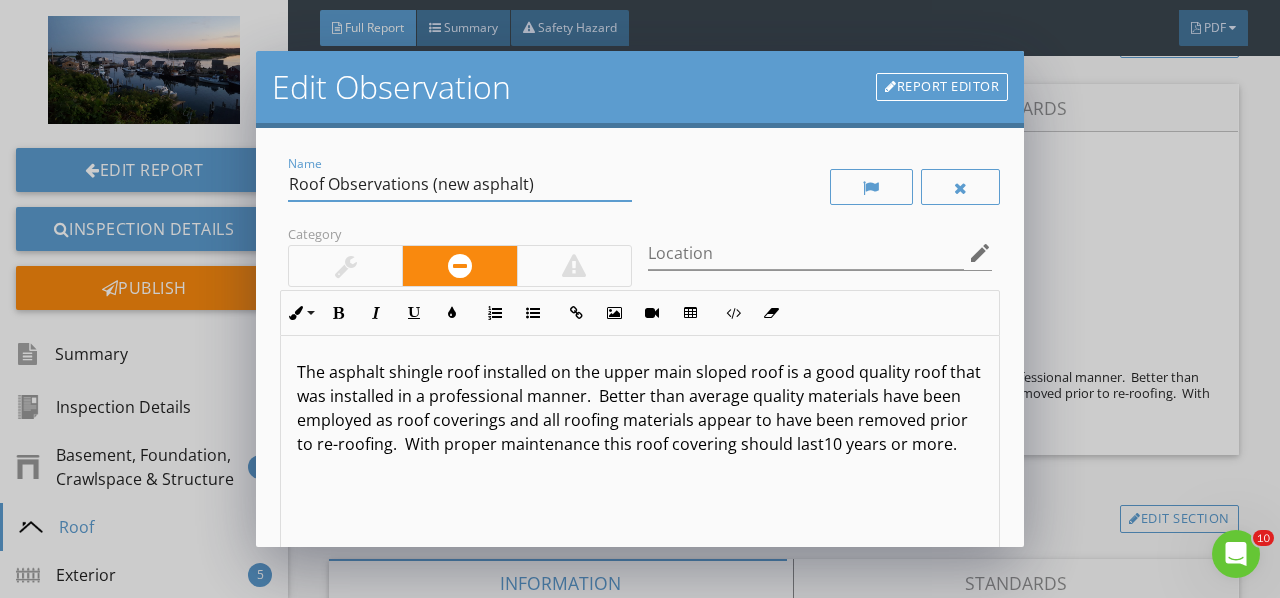 click on "Roof Observations (new asphalt)" at bounding box center (460, 184) 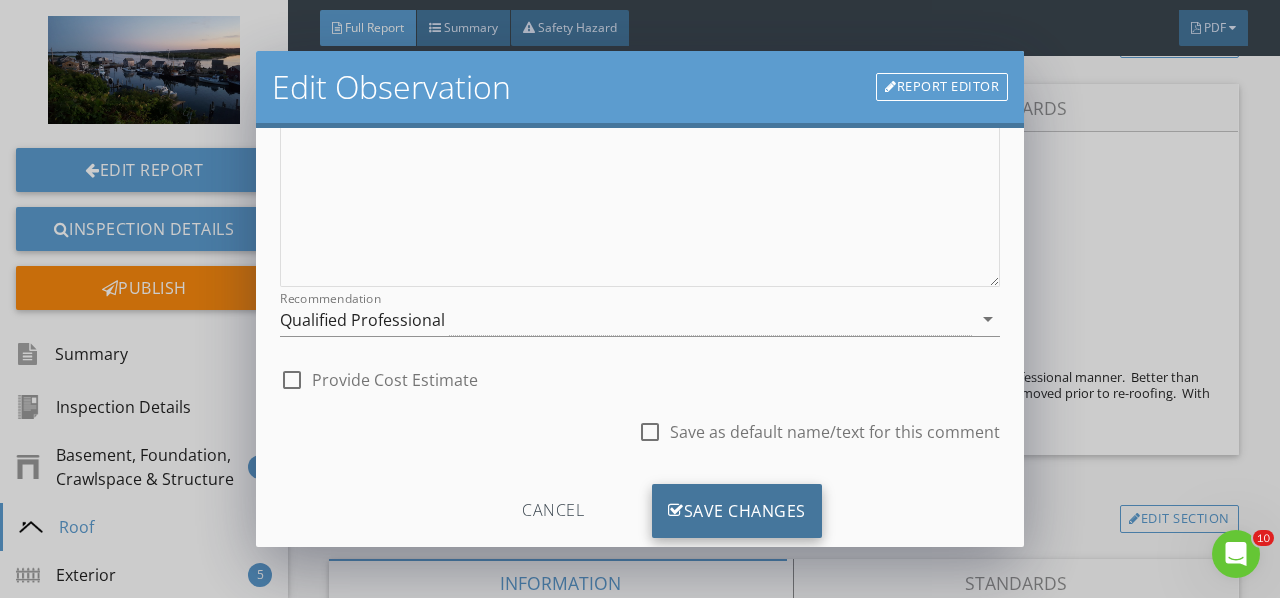 click on "Save Changes" at bounding box center [737, 511] 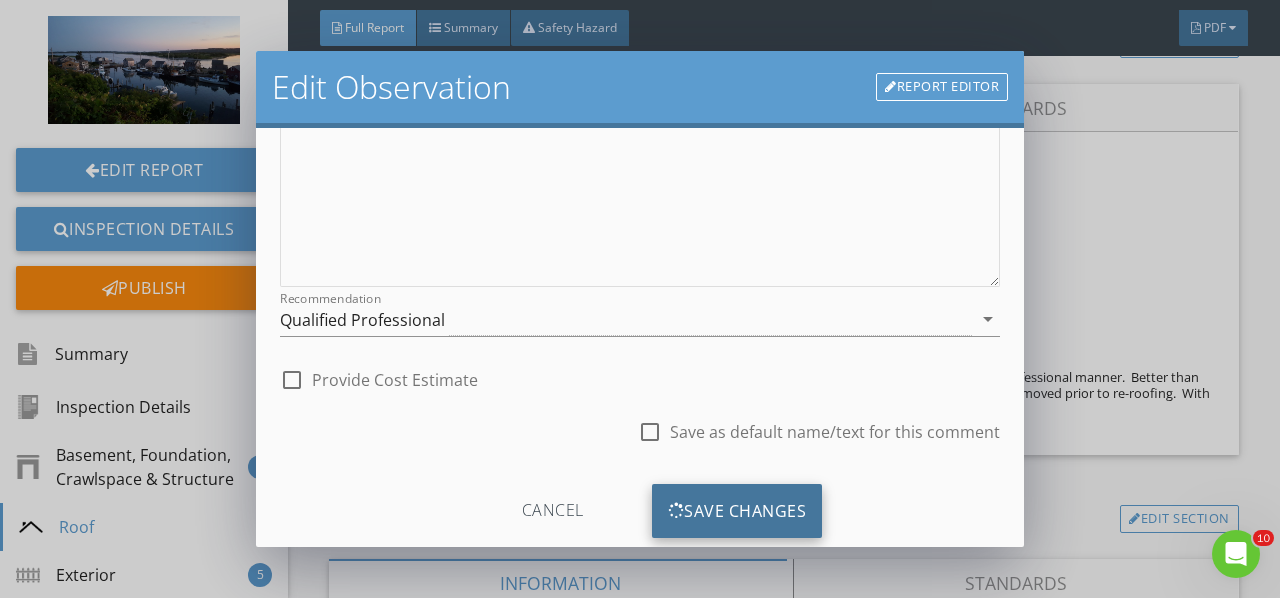scroll, scrollTop: 174, scrollLeft: 0, axis: vertical 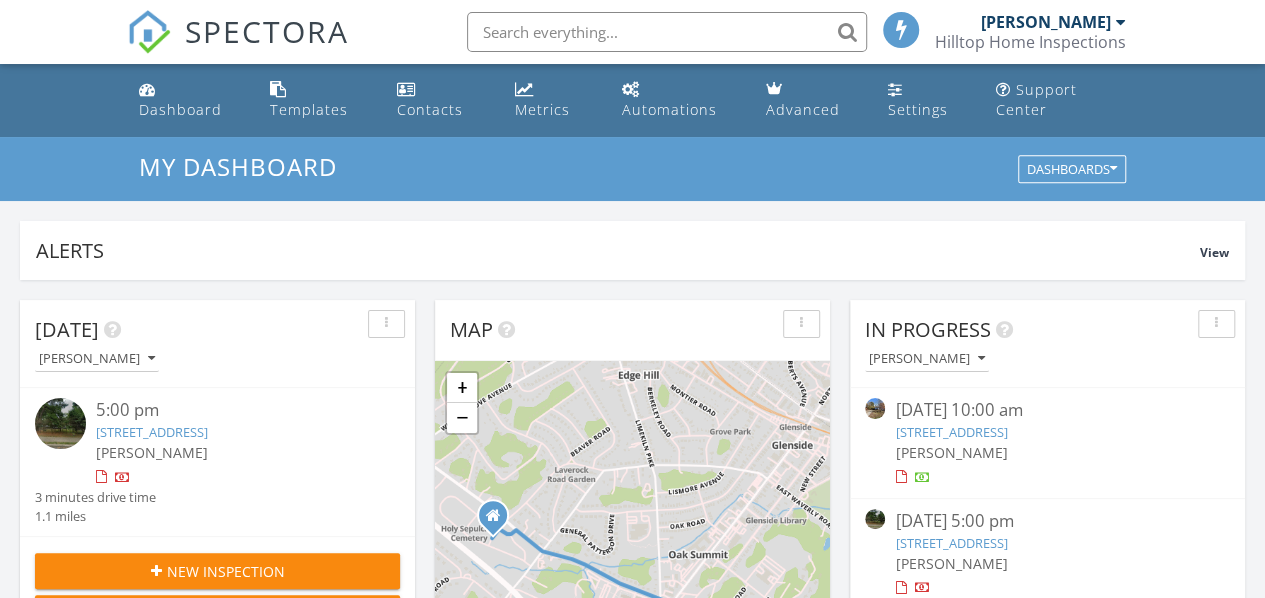 click on "[DATE] 10:00 am" at bounding box center (1047, 410) 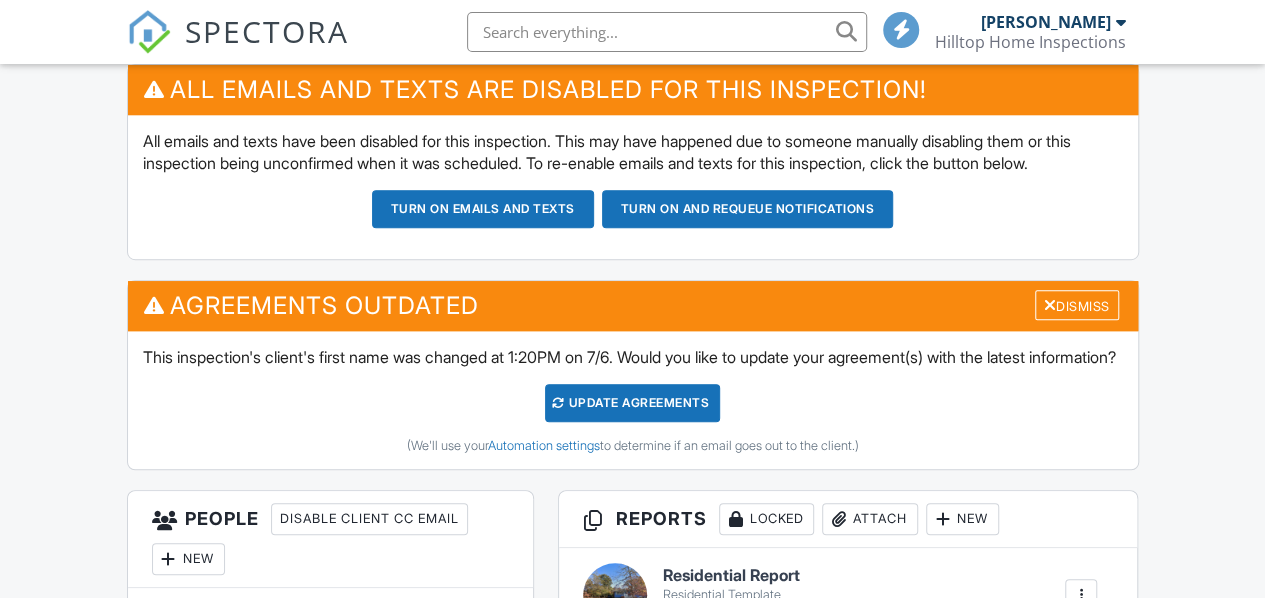 scroll, scrollTop: 0, scrollLeft: 0, axis: both 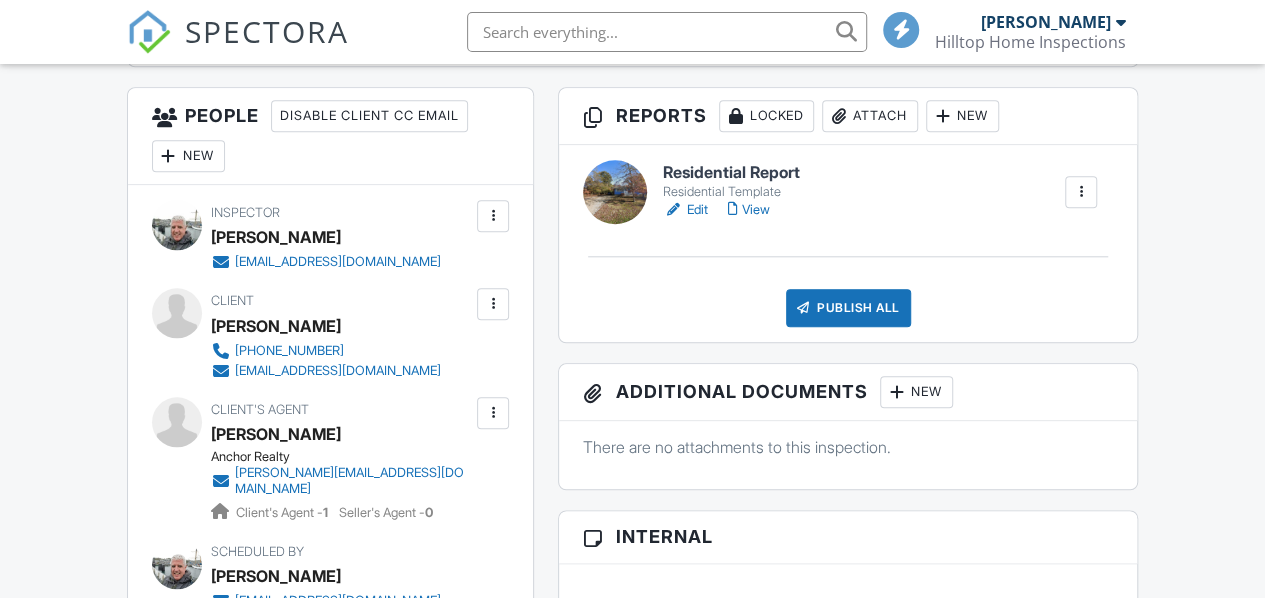 click on "View" at bounding box center (749, 210) 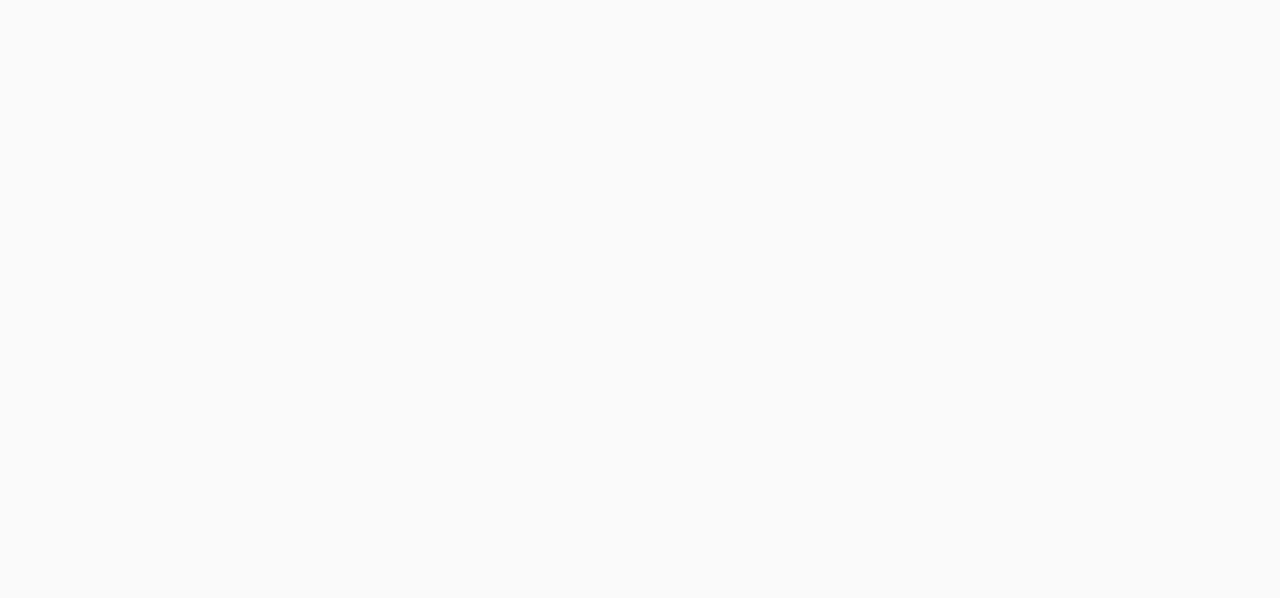 scroll, scrollTop: 0, scrollLeft: 0, axis: both 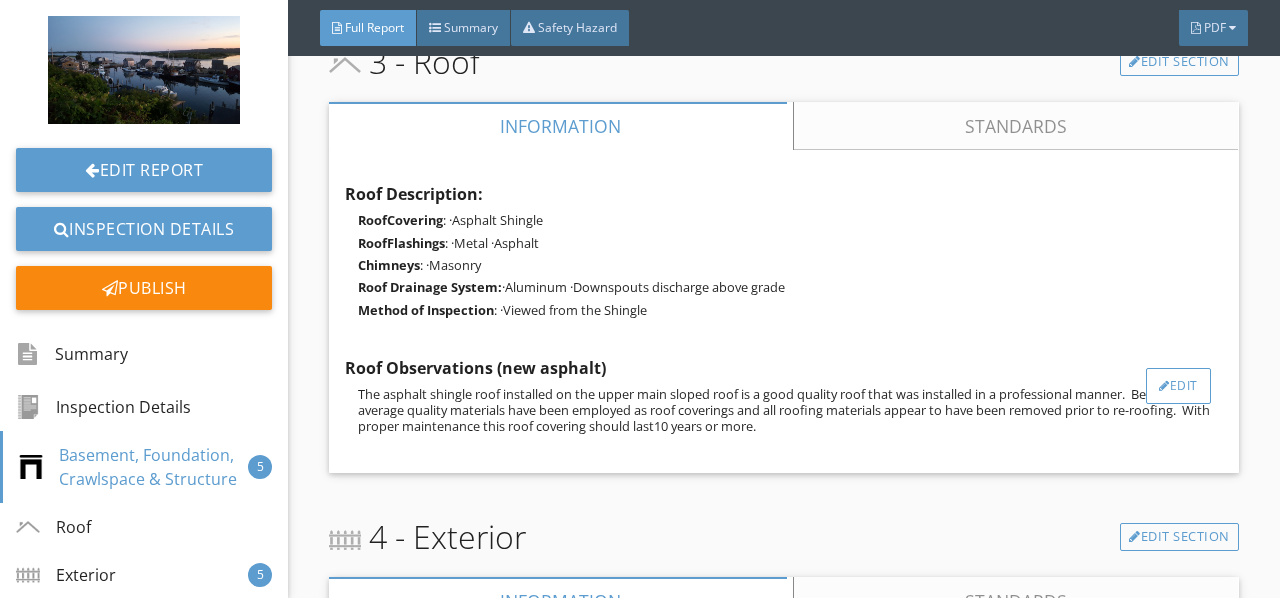 click on "Edit" at bounding box center [1178, 386] 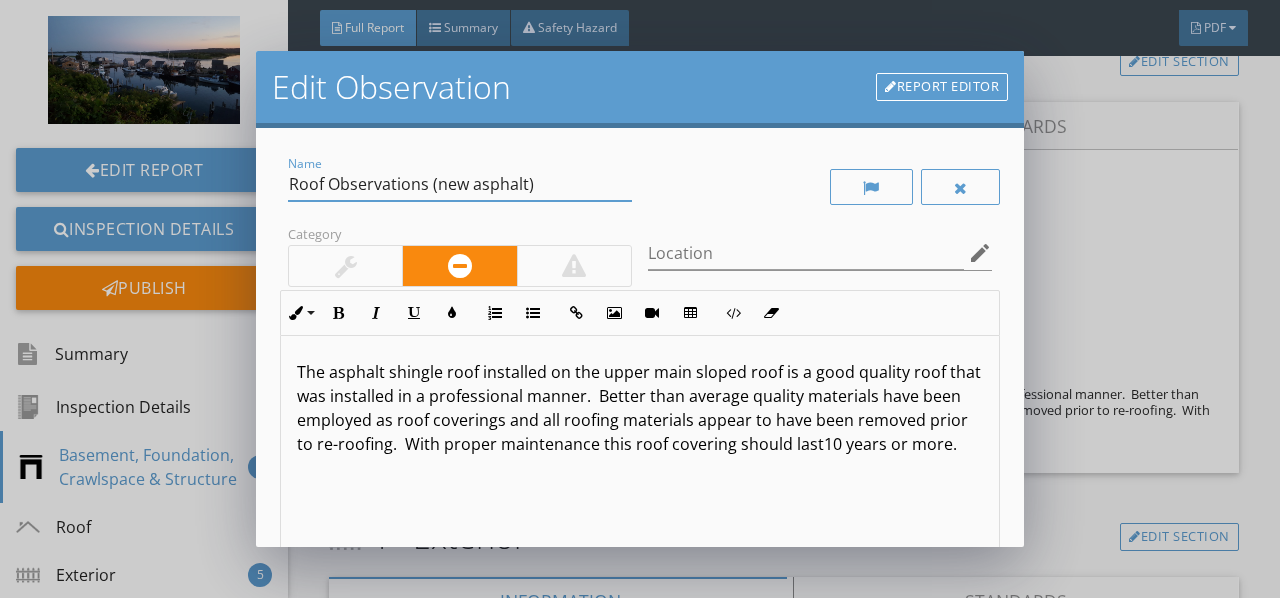 click on "Roof Observations (new asphalt)" at bounding box center [460, 184] 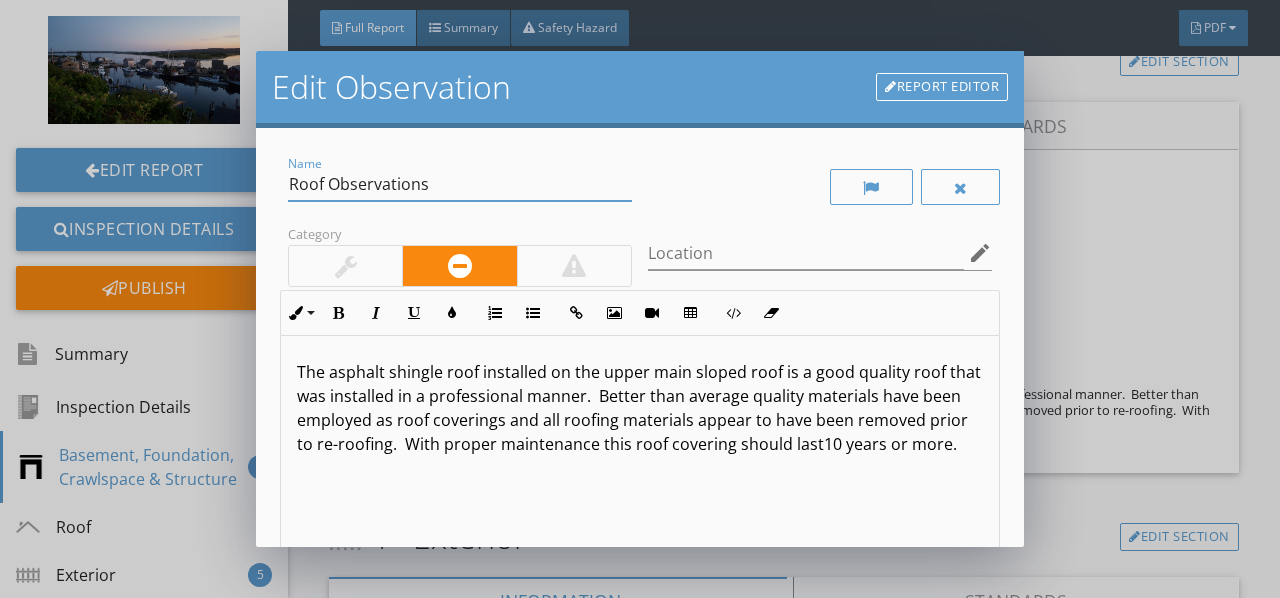scroll, scrollTop: 366, scrollLeft: 0, axis: vertical 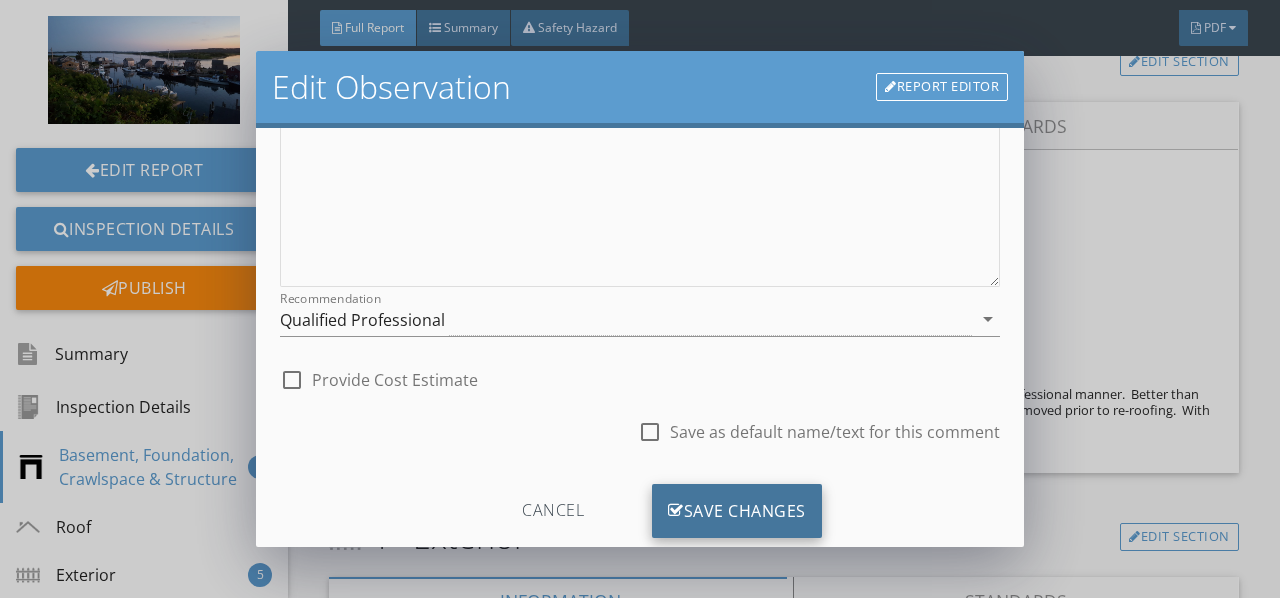 type on "Roof Observations" 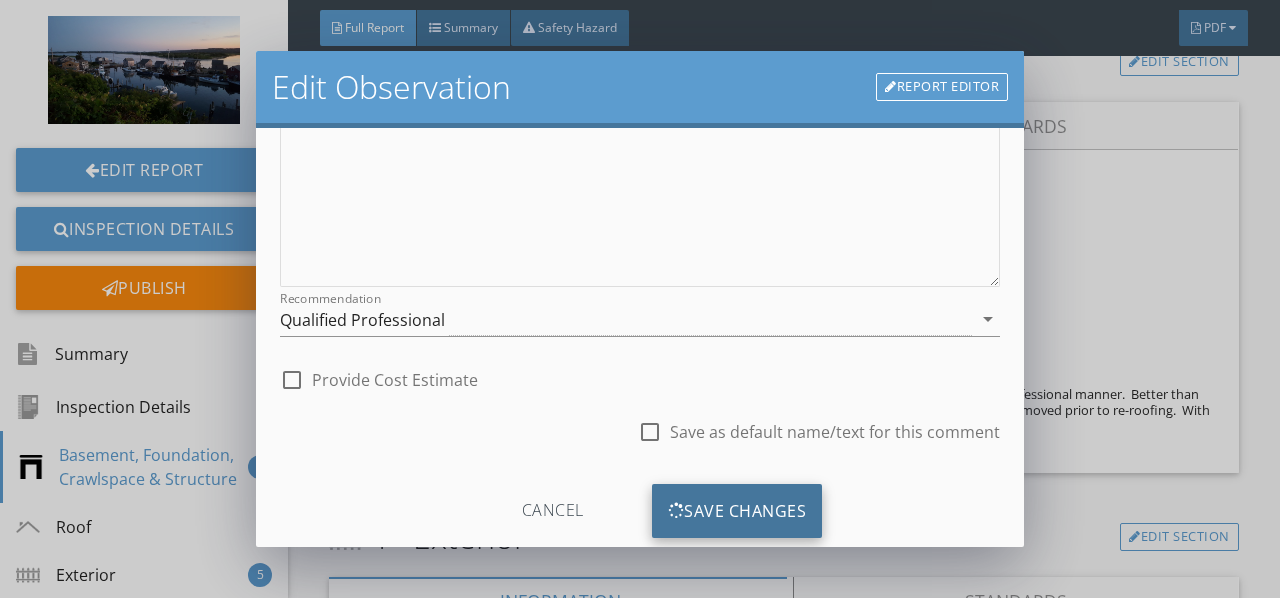 scroll, scrollTop: 174, scrollLeft: 0, axis: vertical 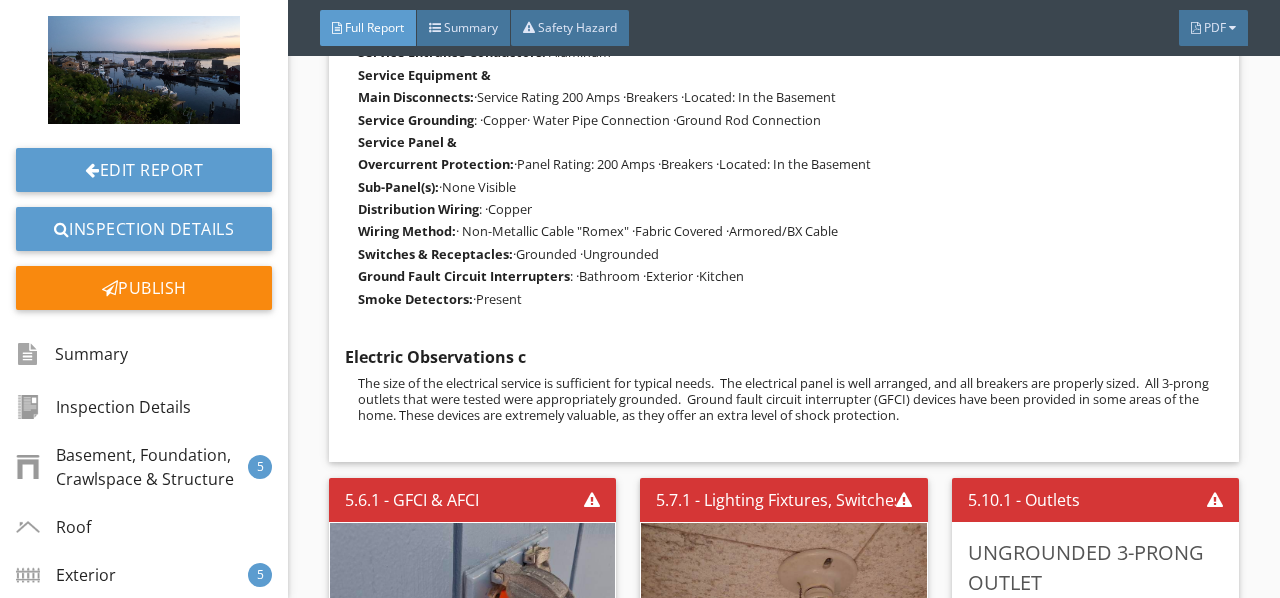click on "Size  of Electrical Service : ·120/240 Volt Main Service - Service Size: 200 Amps  Service Drop : ·Overhead  S ervice Entrance Conductors:  ·Aluminum  Service Equipment &   Main Disconnects:  ·Service Rating 200 Amps ·Breakers ·Located: In the Basement     Service Grounding : ·Copper· Water Pipe Connection ·Ground Rod Connection  Service Panel &   Overcurrent Protection:  ·Panel Rating: 200 Amps ·Breakers ·Located: In the Basement  Sub-Panel(s):  ·None Visible  Distribution Wiring : ·Copper  Wiring Method:  · Non-Metallic Cable "Romex" ·Fabric Covered ·Armored/BX Cable Switches & Receptacles:  ·Grounded ·Ungrounded Ground Fault Circuit Interrupters : ·Bathroom ·Exterior ·Kitchen  Smoke Detectors:  ·Present" at bounding box center [783, 153] 